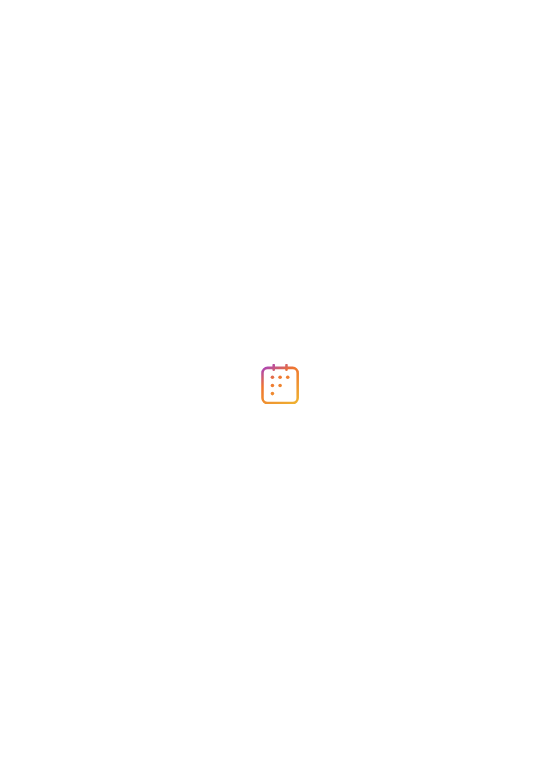 scroll, scrollTop: 0, scrollLeft: 0, axis: both 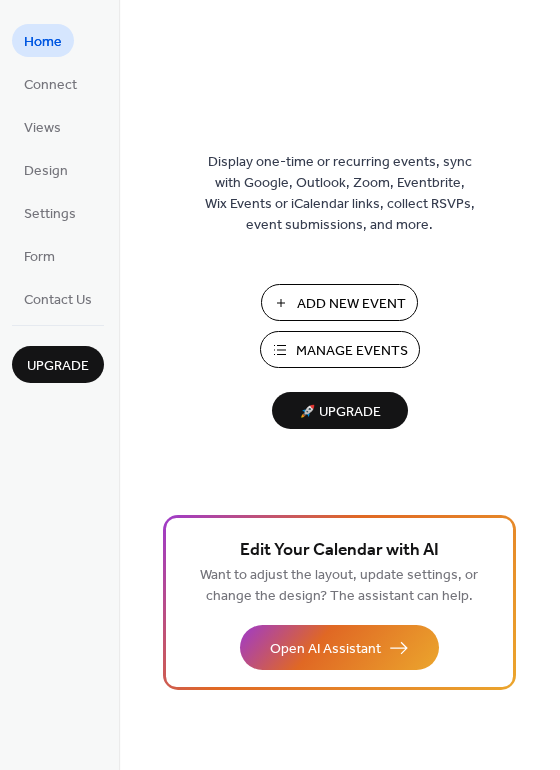 click on "Manage Events" at bounding box center (352, 351) 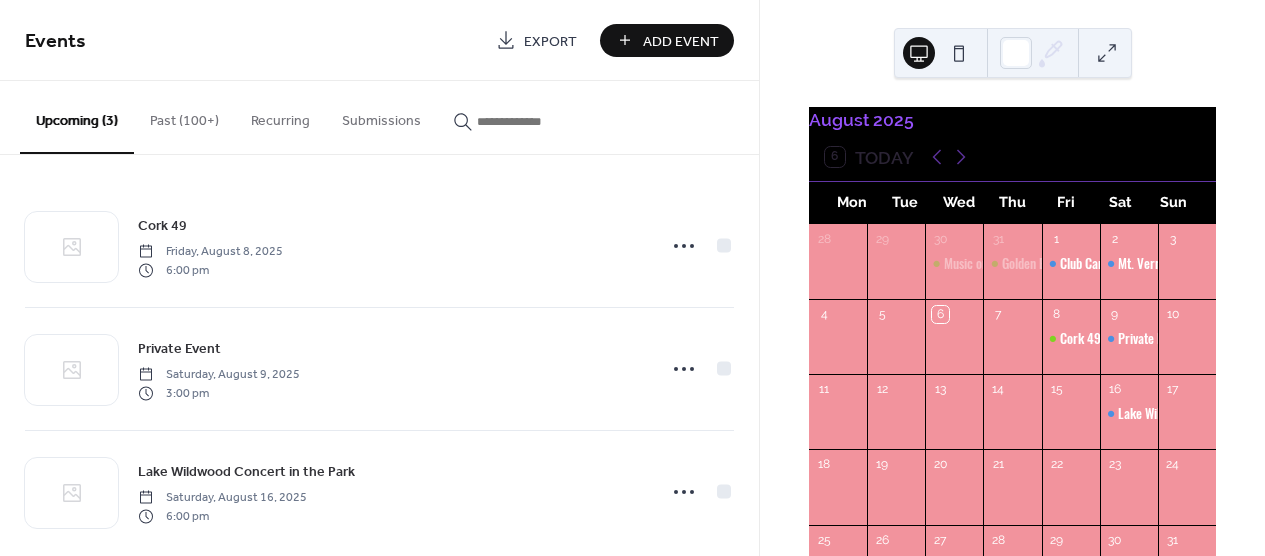 scroll, scrollTop: 0, scrollLeft: 0, axis: both 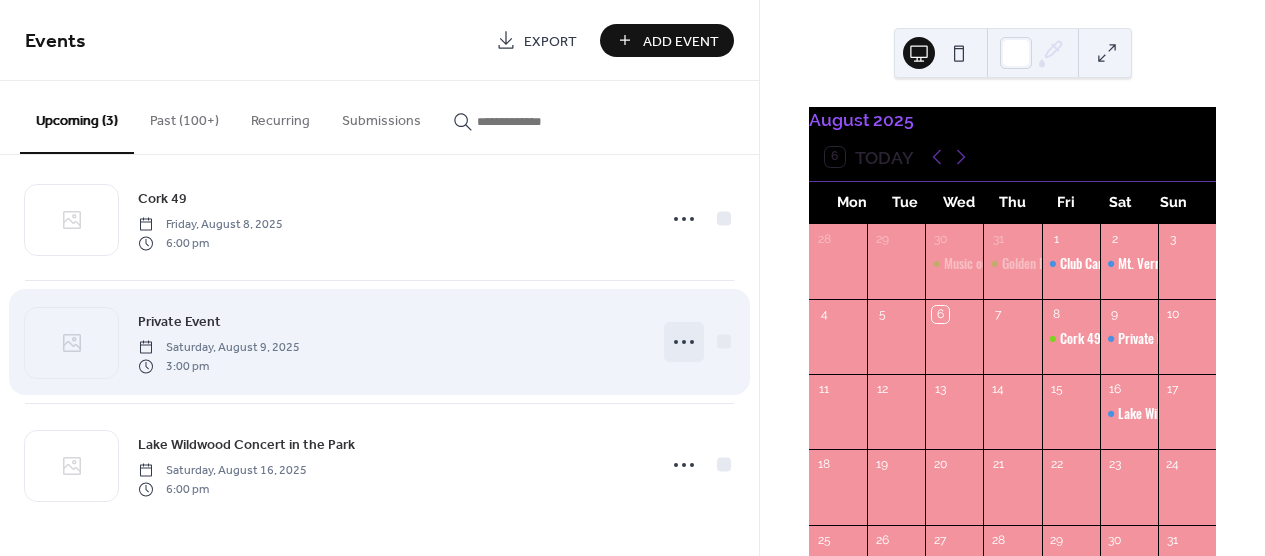 click 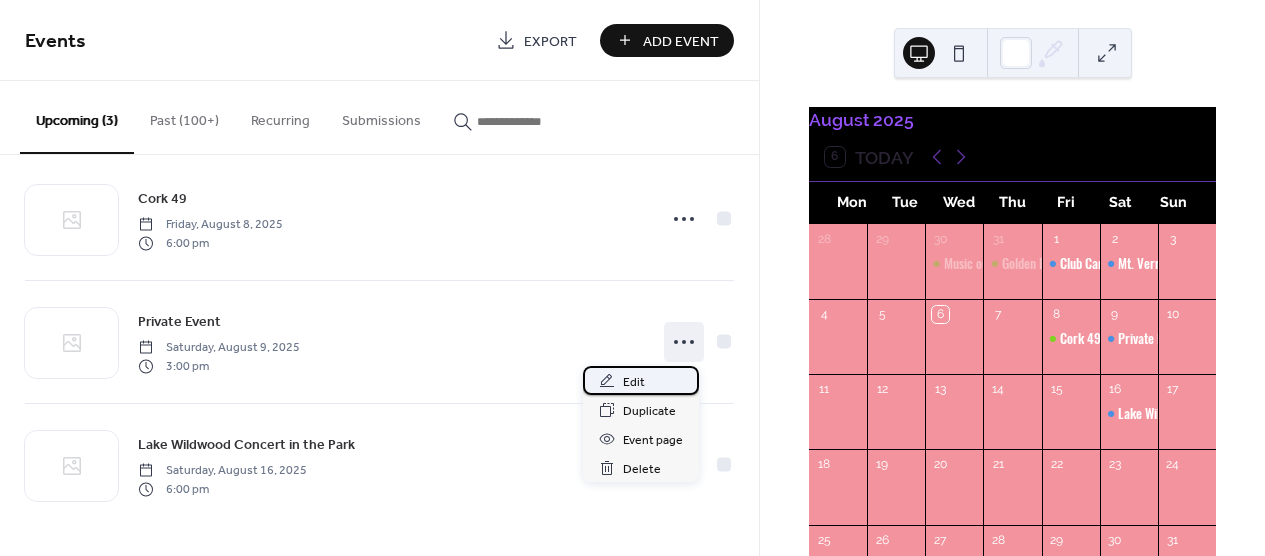 click on "Edit" at bounding box center (634, 382) 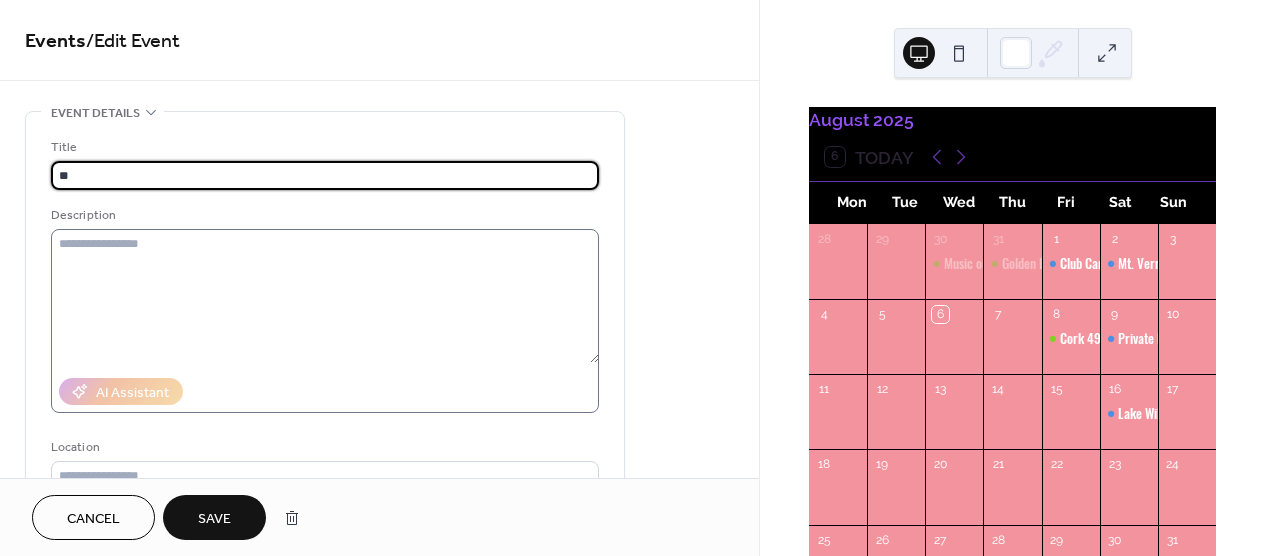 type on "*" 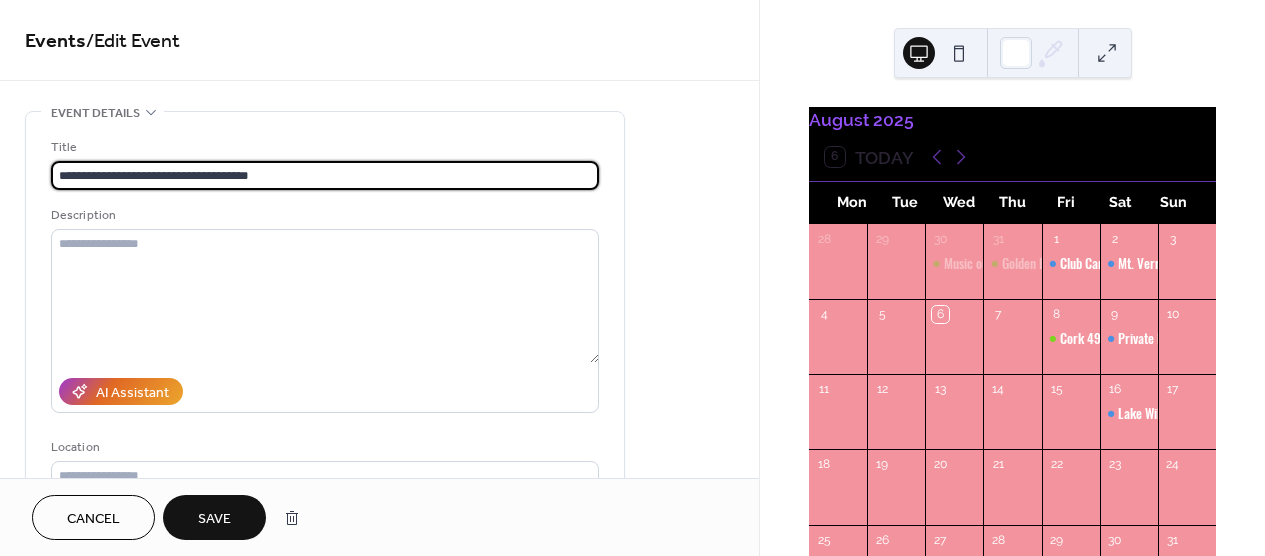 type on "**********" 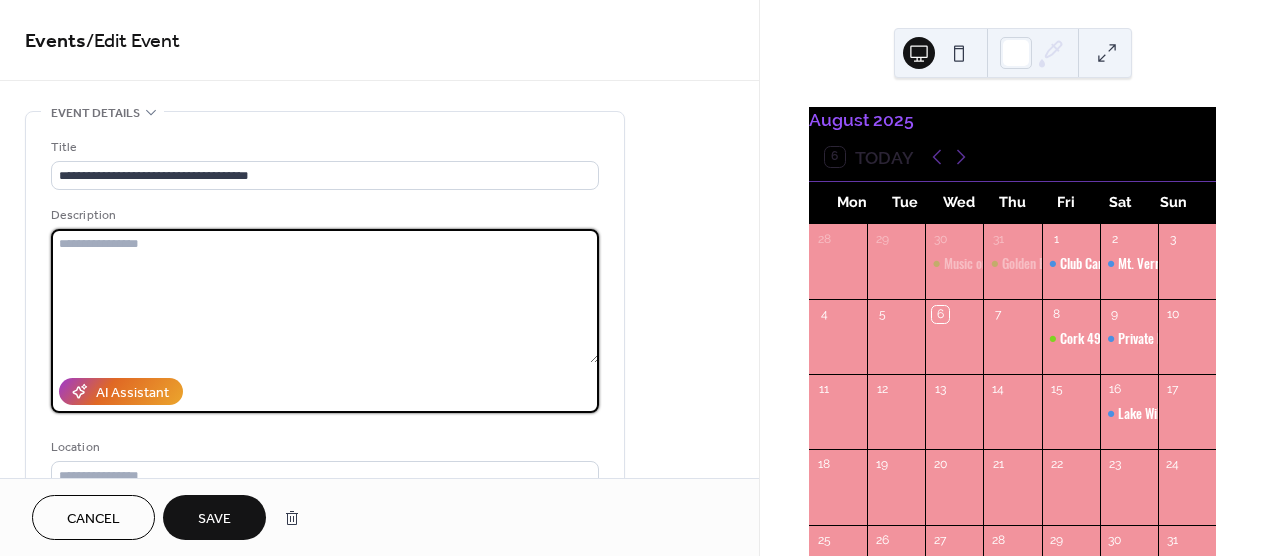 click at bounding box center (325, 296) 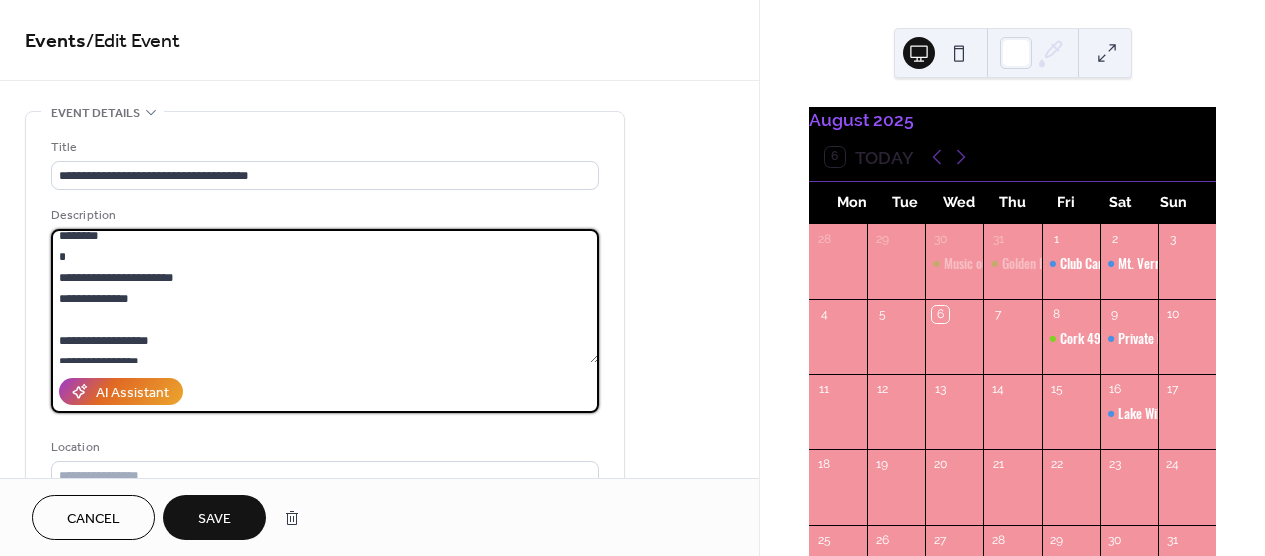 scroll, scrollTop: 416, scrollLeft: 0, axis: vertical 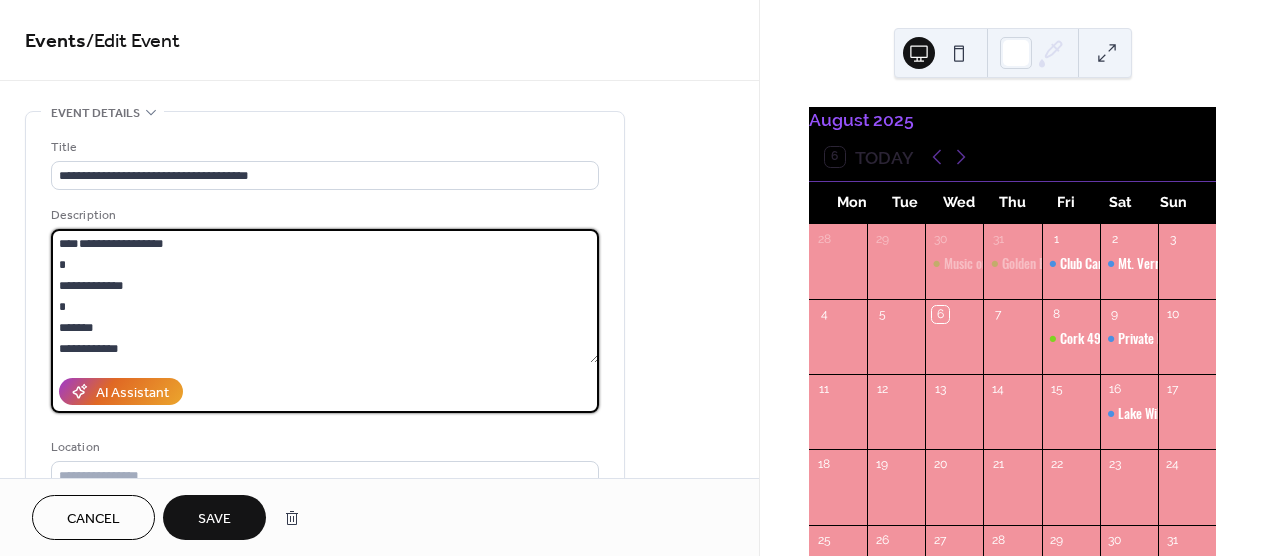 drag, startPoint x: 152, startPoint y: 259, endPoint x: 107, endPoint y: 133, distance: 133.79462 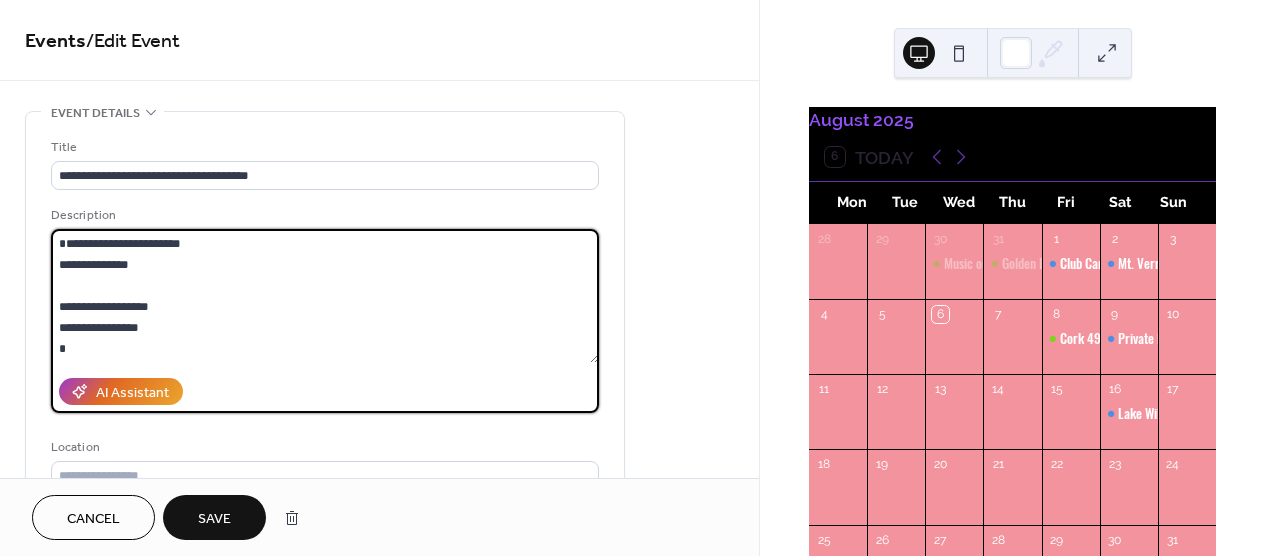 click on "**********" at bounding box center (325, 296) 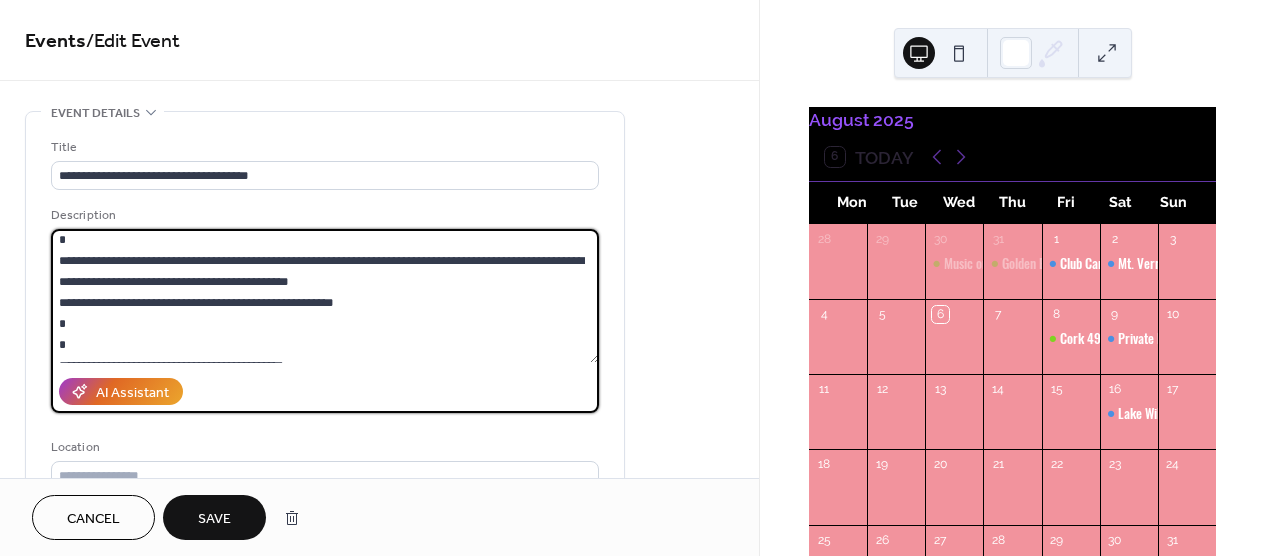 scroll, scrollTop: 189, scrollLeft: 0, axis: vertical 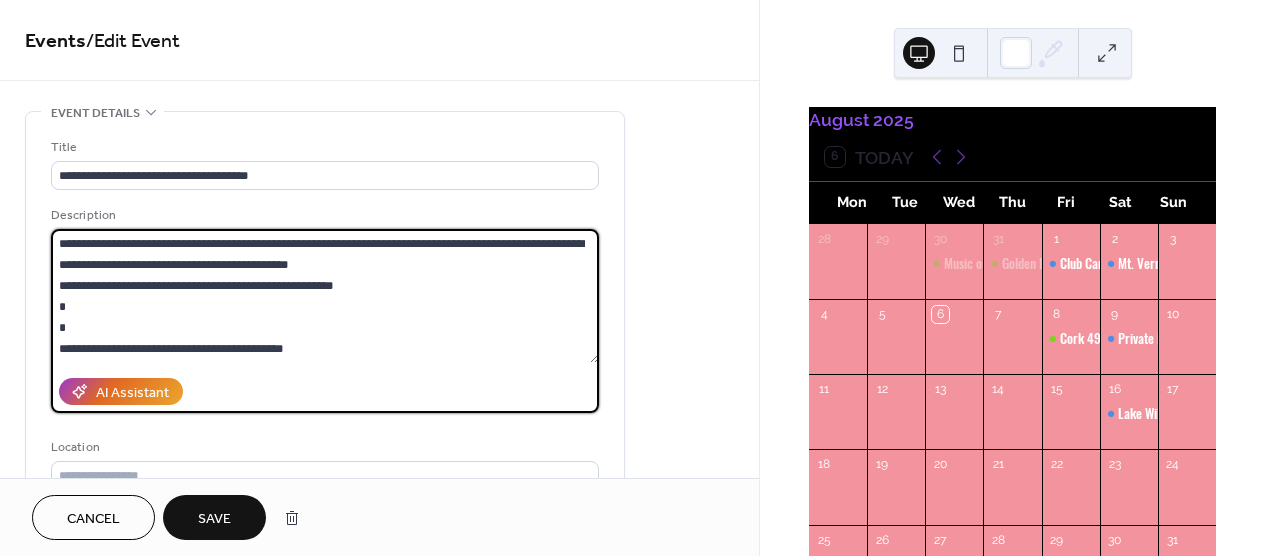 drag, startPoint x: 342, startPoint y: 328, endPoint x: 18, endPoint y: 293, distance: 325.88495 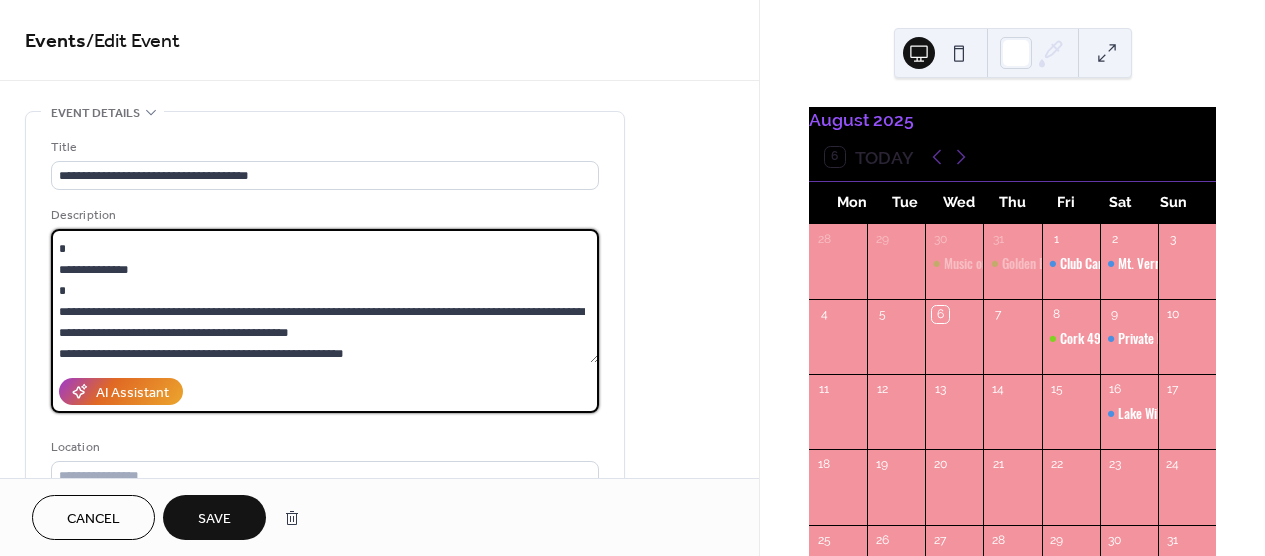 scroll, scrollTop: 147, scrollLeft: 0, axis: vertical 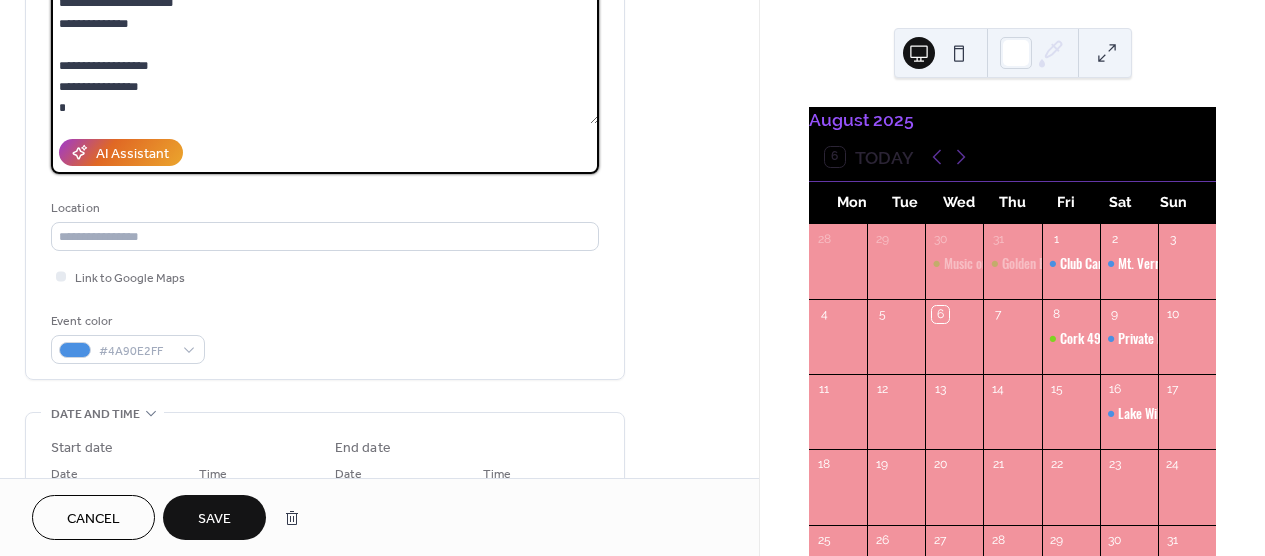 drag, startPoint x: 168, startPoint y: 89, endPoint x: -21, endPoint y: 66, distance: 190.39433 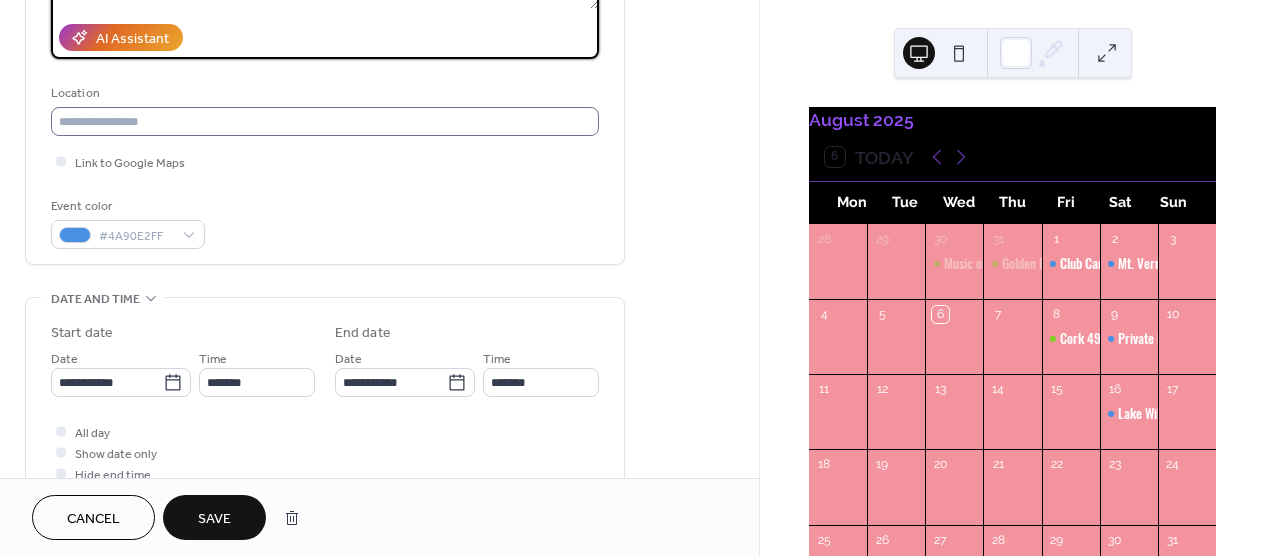 scroll, scrollTop: 360, scrollLeft: 0, axis: vertical 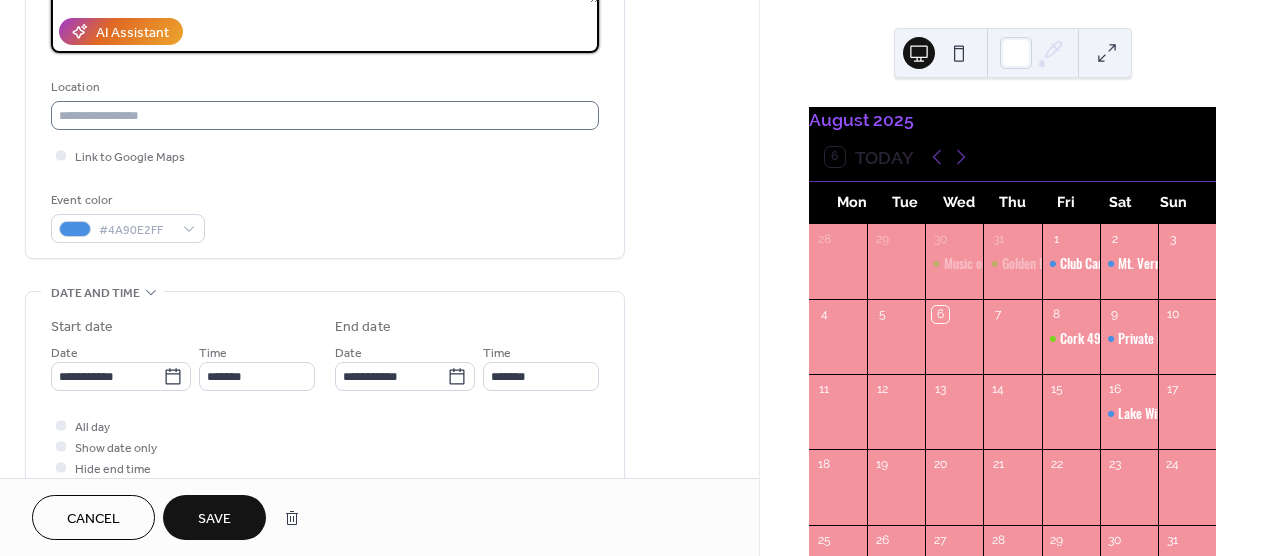 type on "**********" 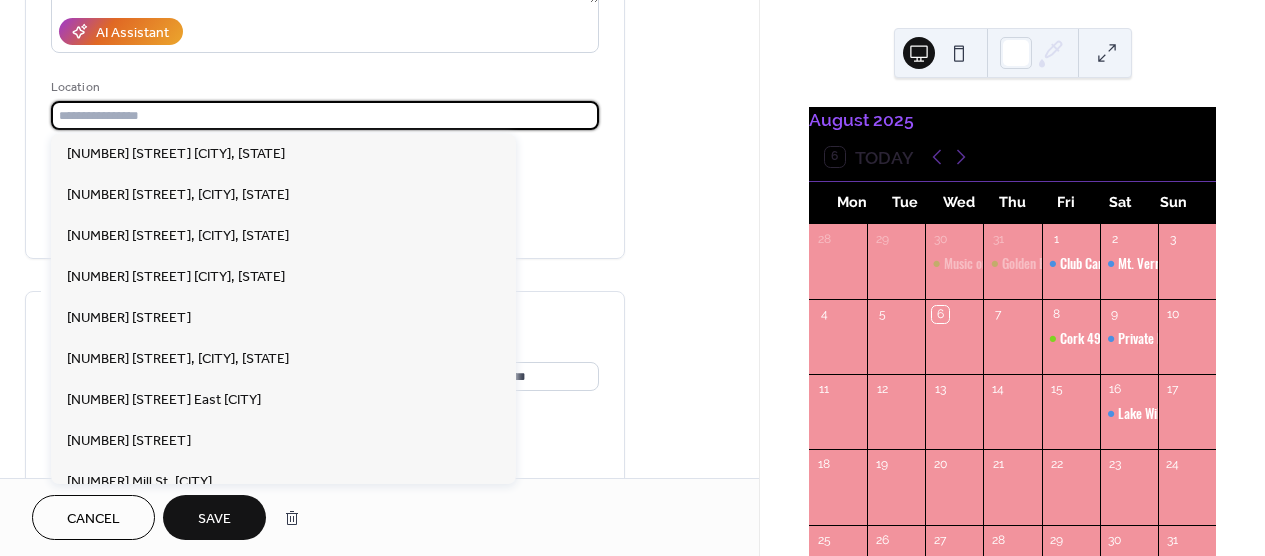 click at bounding box center (325, 115) 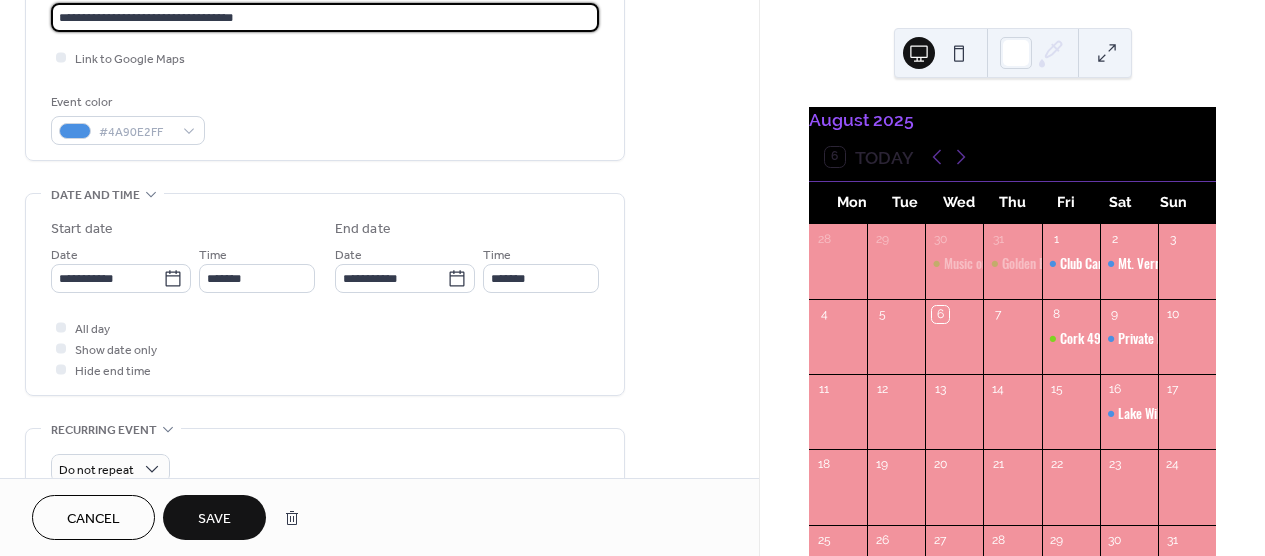 scroll, scrollTop: 489, scrollLeft: 0, axis: vertical 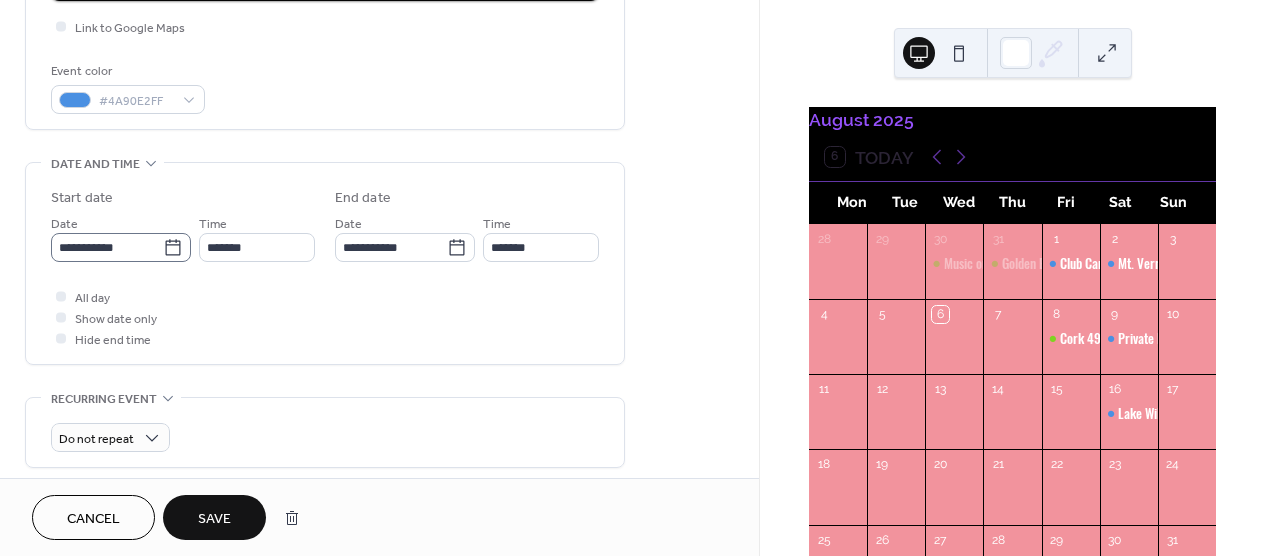 type on "**********" 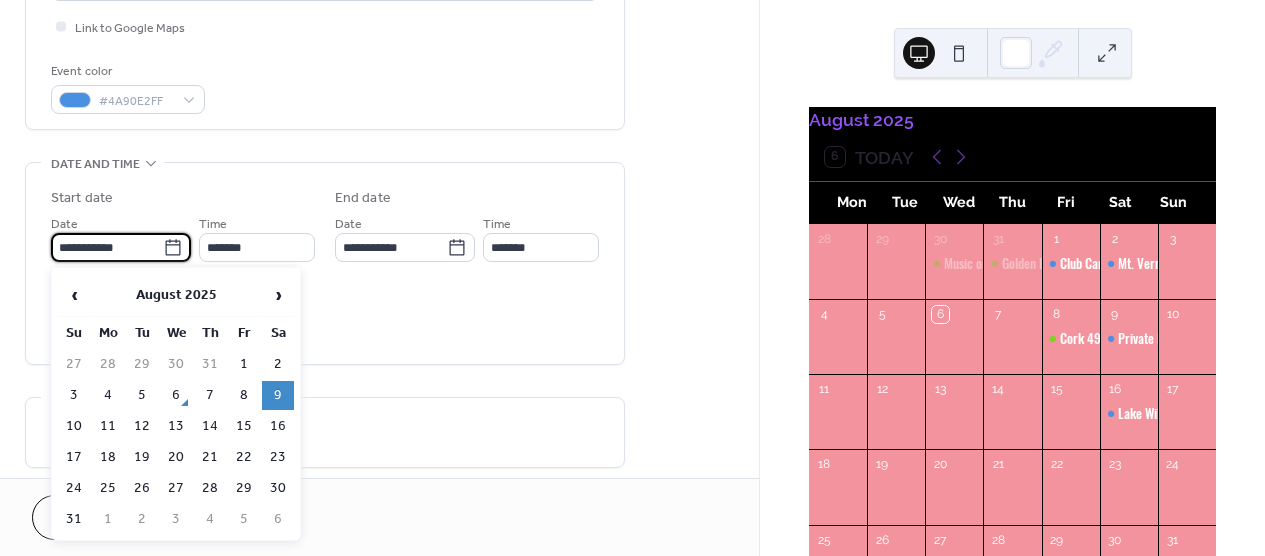 click on "**********" at bounding box center [107, 247] 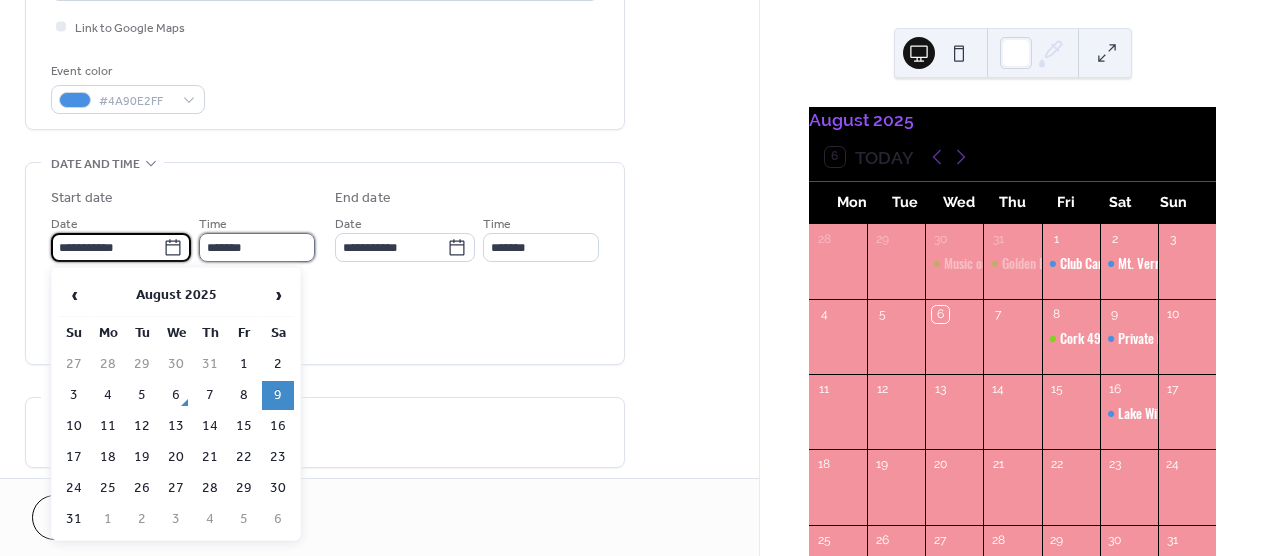 click on "*******" at bounding box center (257, 247) 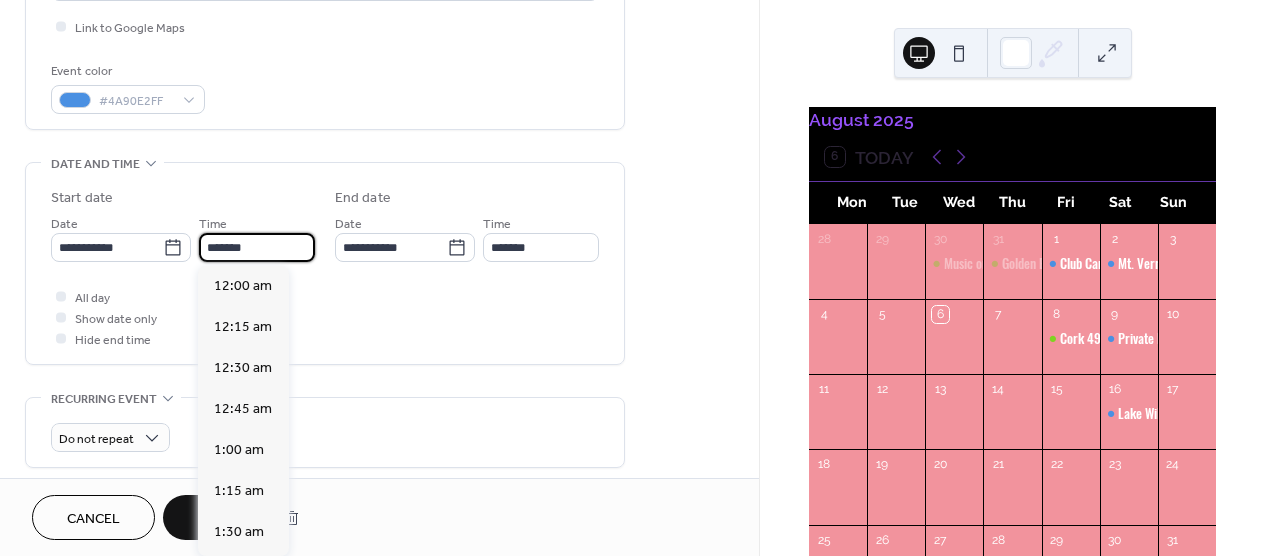 scroll, scrollTop: 2460, scrollLeft: 0, axis: vertical 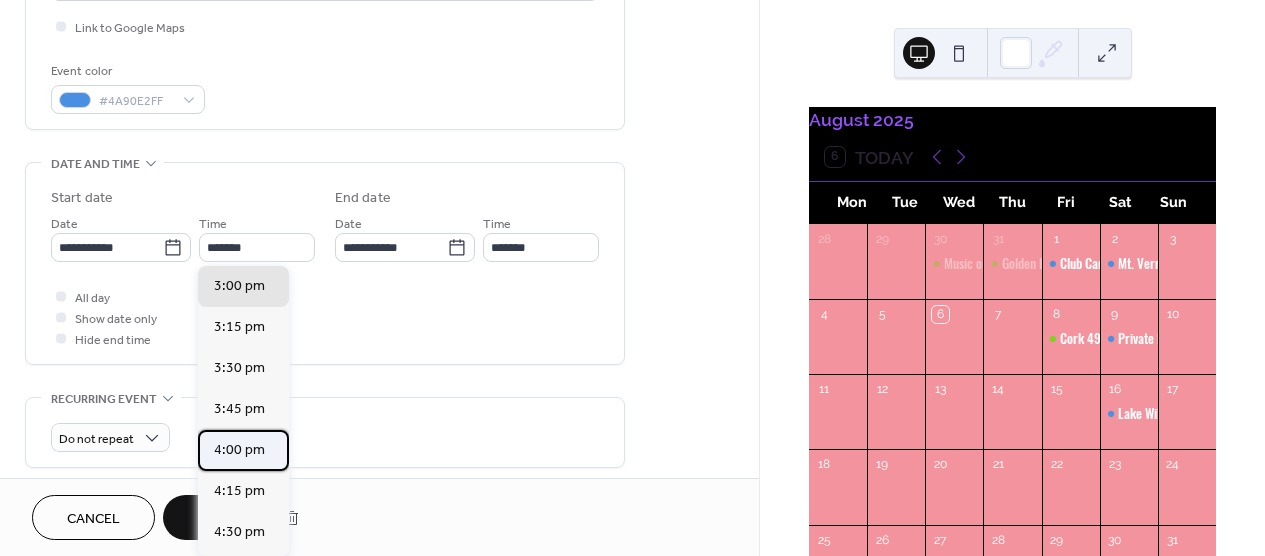 click on "4:00 pm" at bounding box center (239, 450) 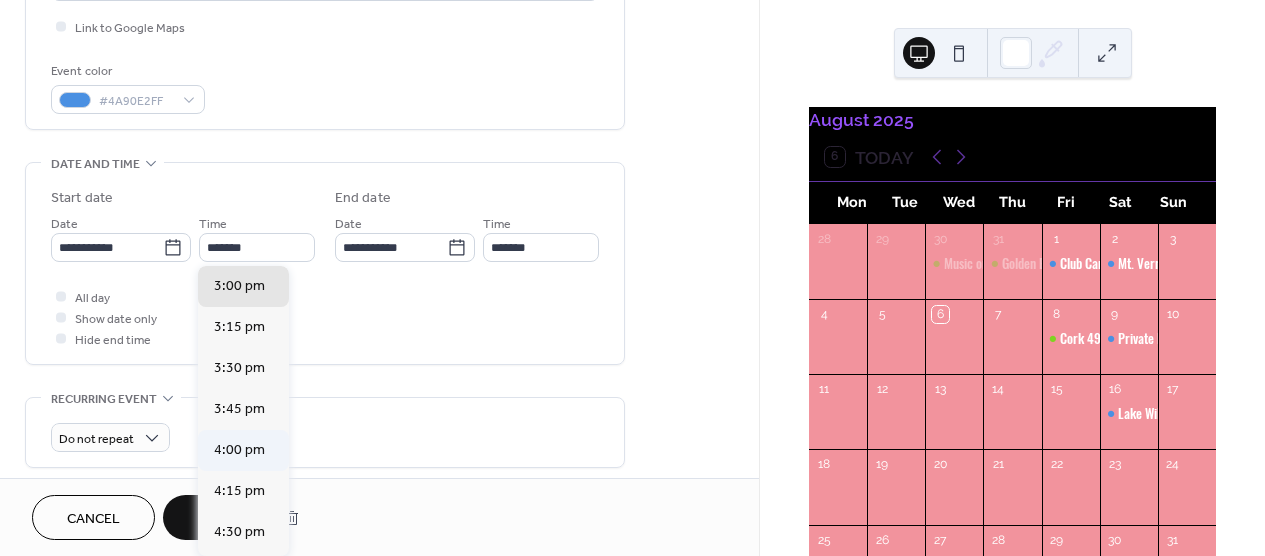type on "*******" 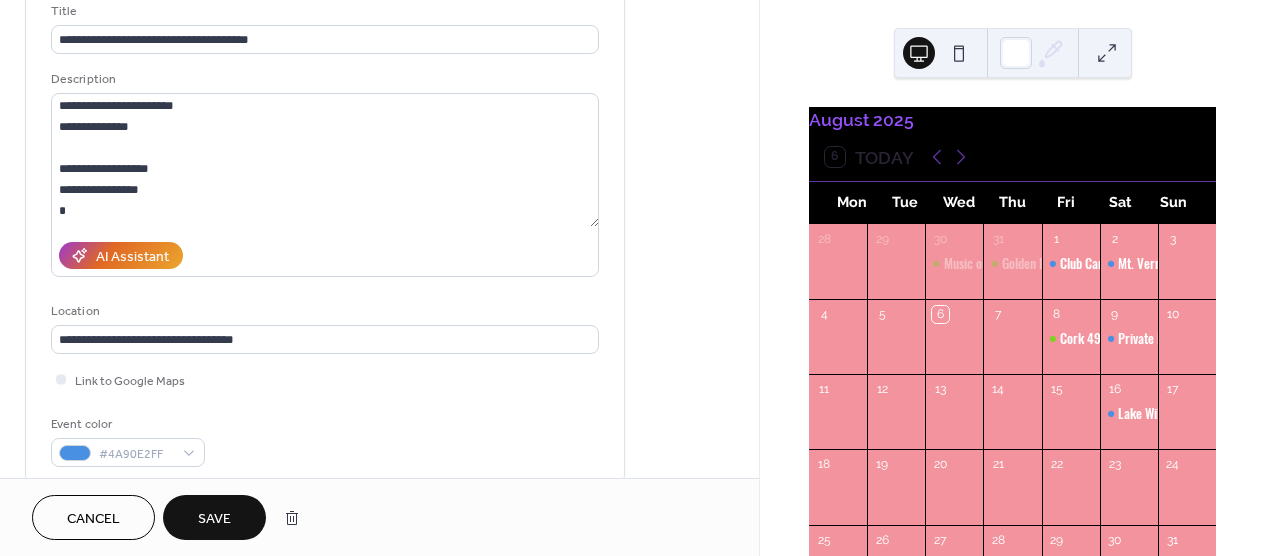 scroll, scrollTop: 128, scrollLeft: 0, axis: vertical 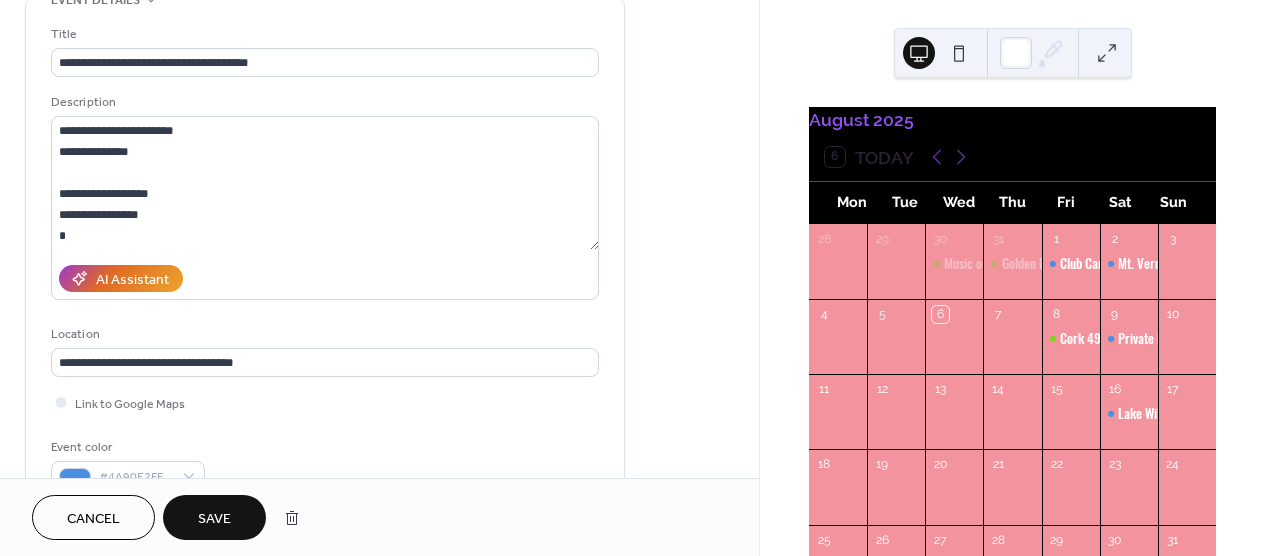 click on "Save" at bounding box center (214, 519) 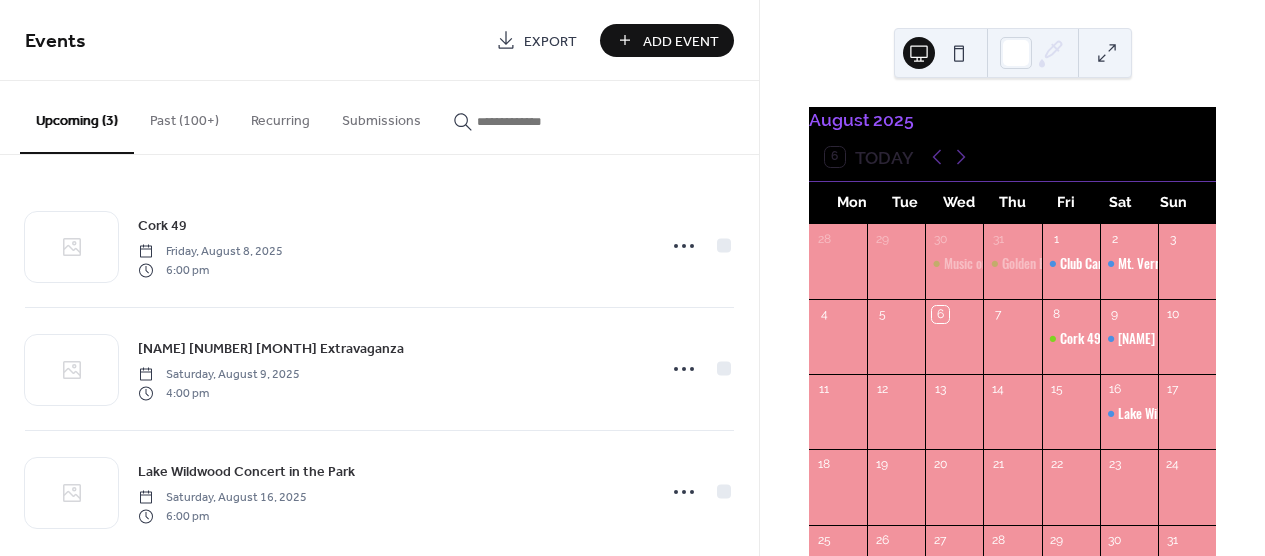 click on "Add Event" at bounding box center [681, 41] 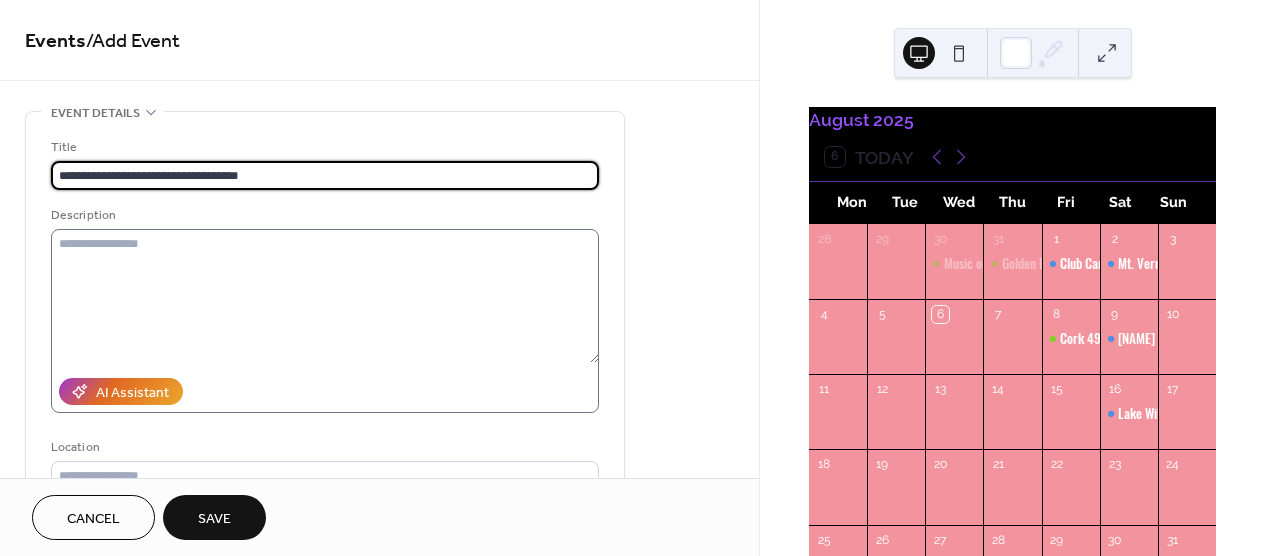 type on "**********" 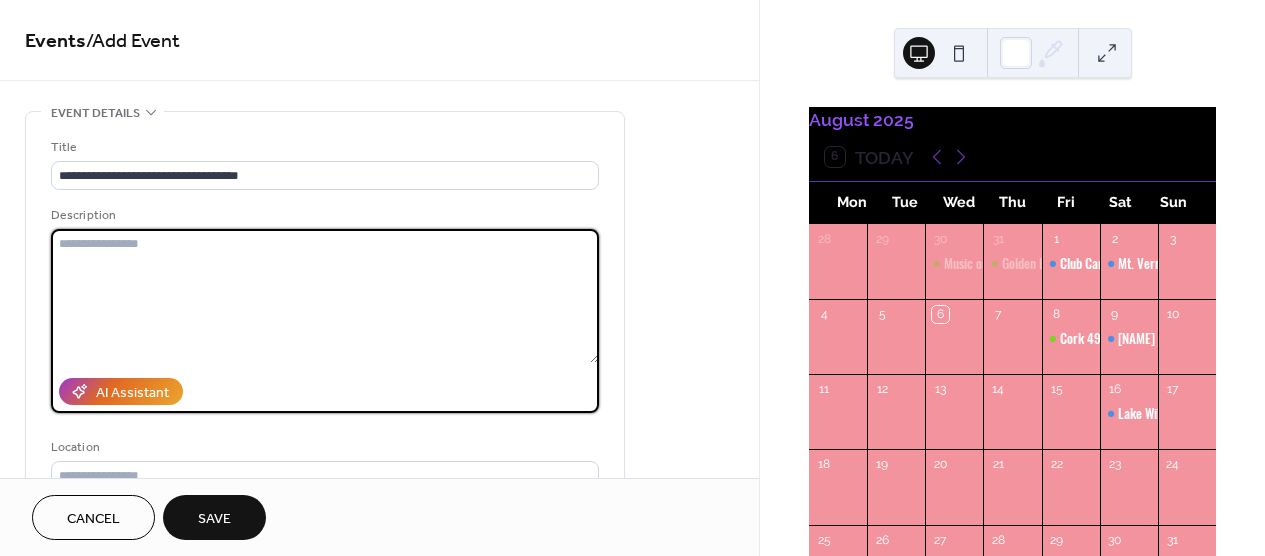 click at bounding box center [325, 296] 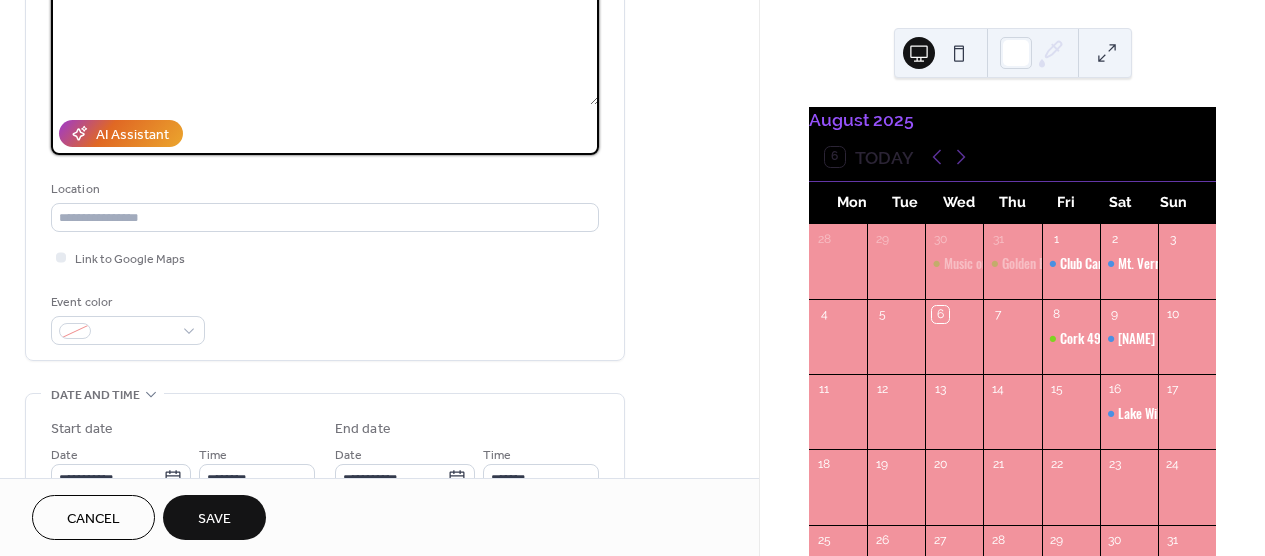 scroll, scrollTop: 271, scrollLeft: 0, axis: vertical 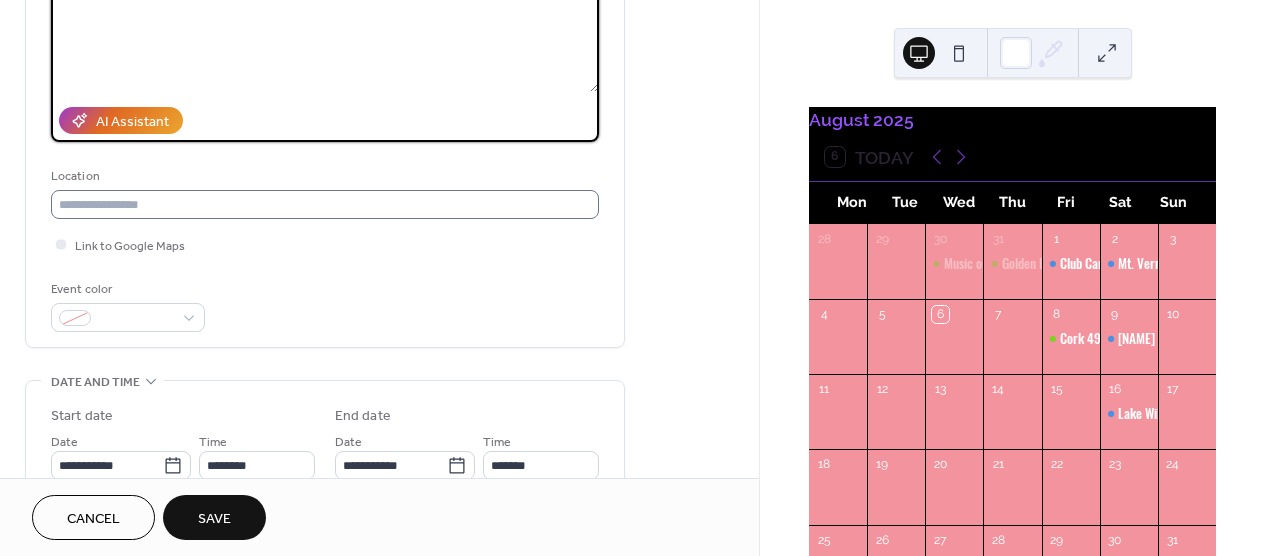 type on "**********" 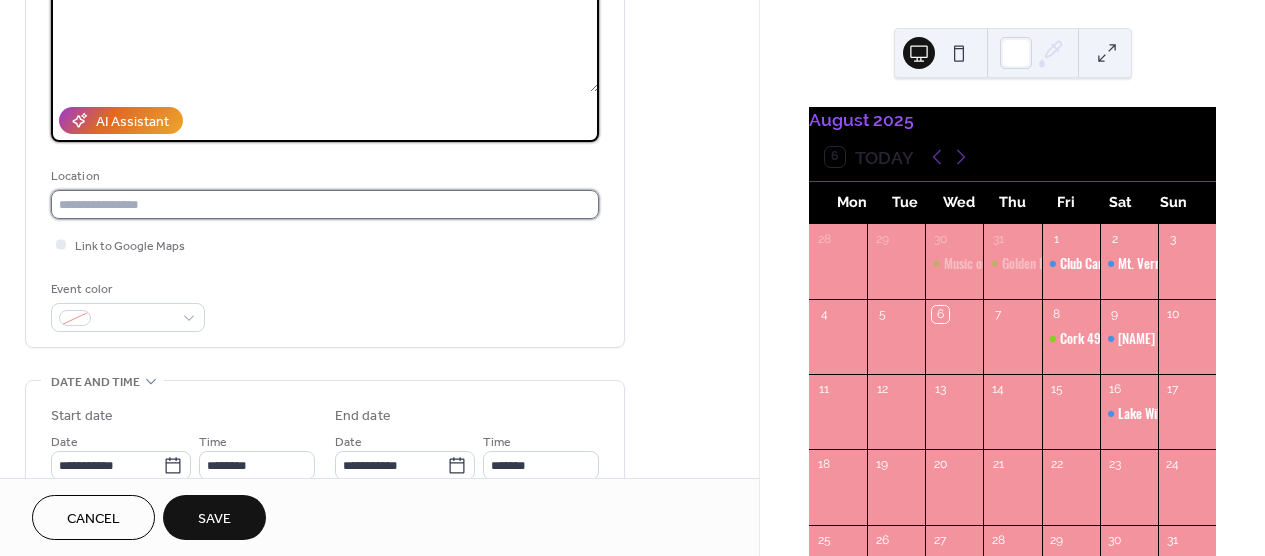 click at bounding box center (325, 204) 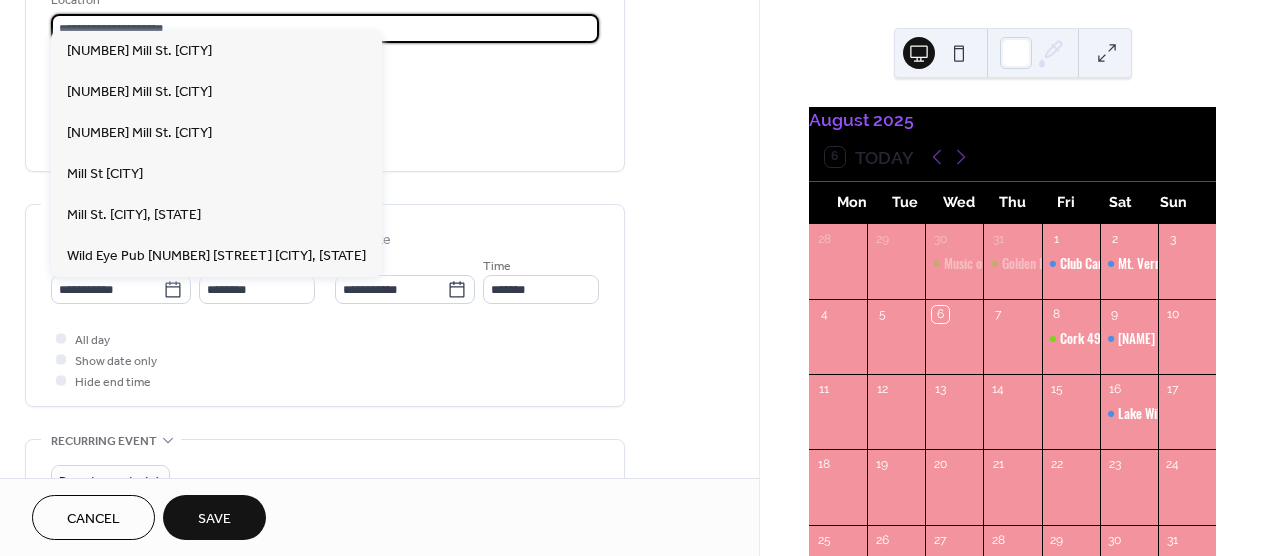 scroll, scrollTop: 464, scrollLeft: 0, axis: vertical 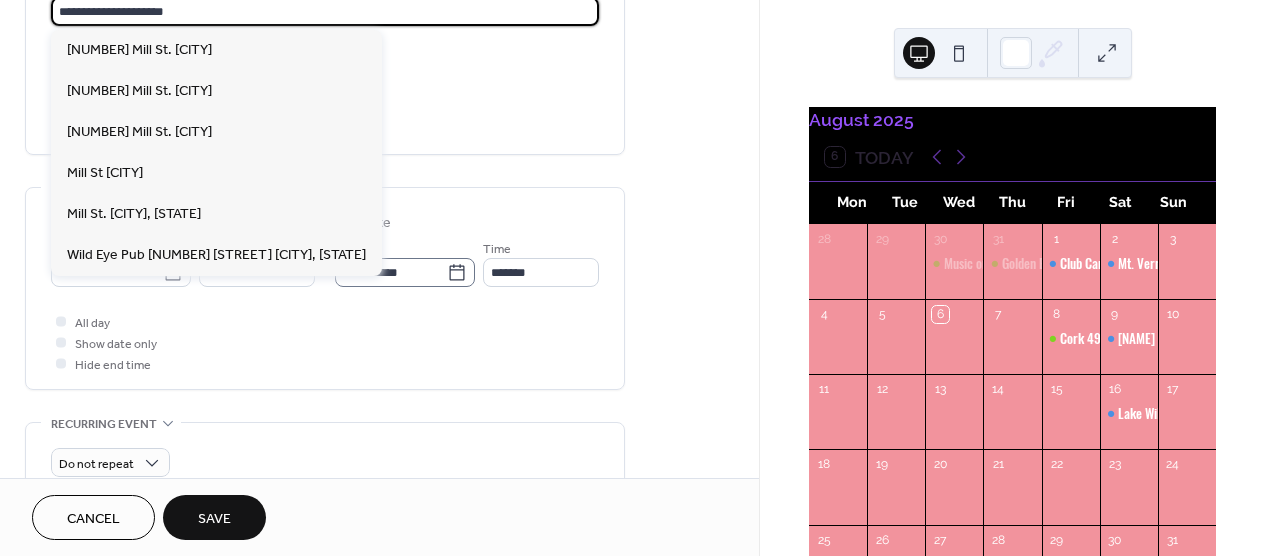 type on "**********" 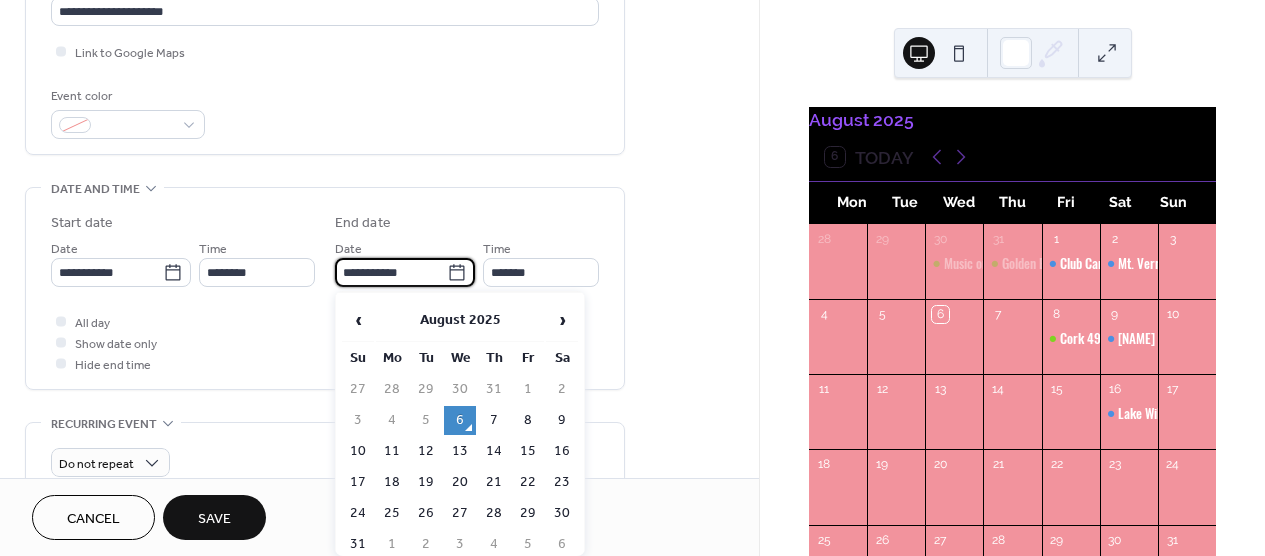 click on "**********" at bounding box center (391, 272) 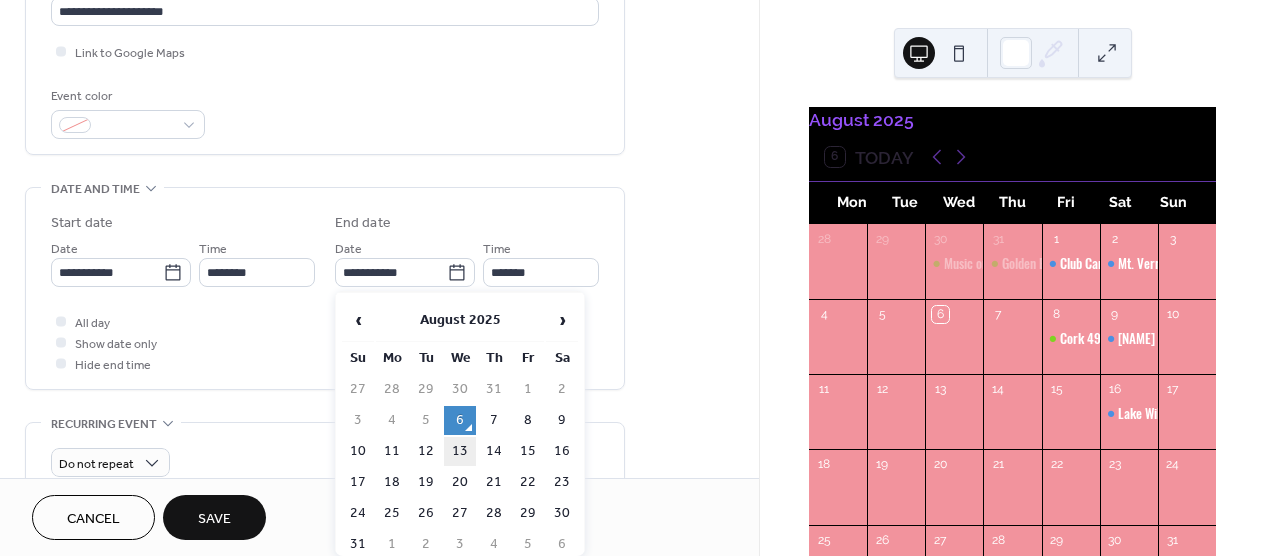 click on "13" at bounding box center (460, 451) 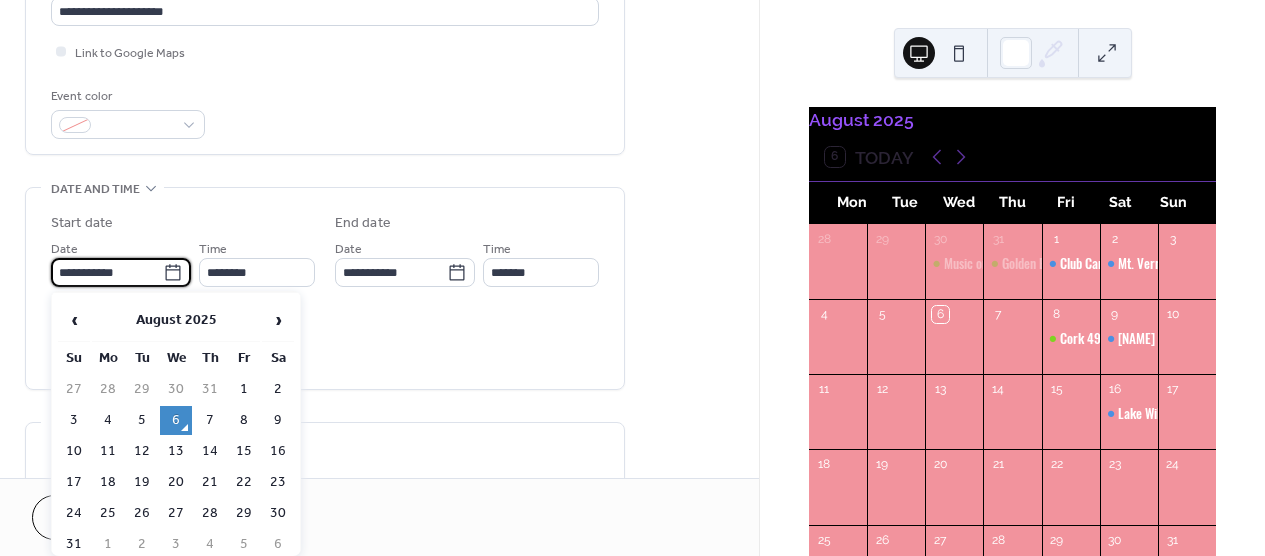 click on "**********" at bounding box center [107, 272] 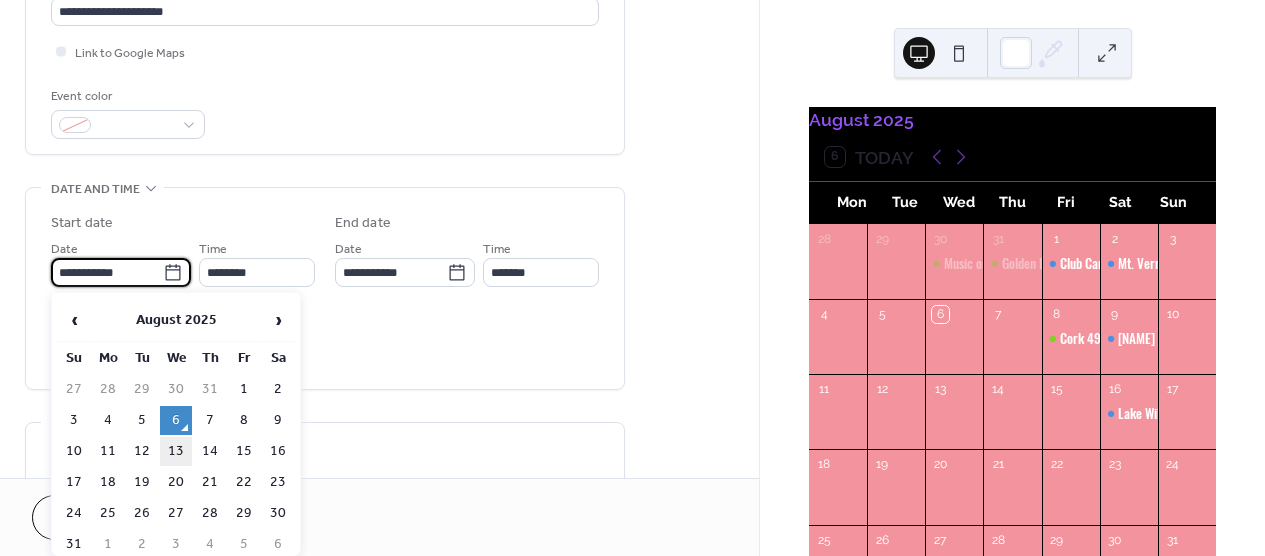 click on "13" at bounding box center (176, 451) 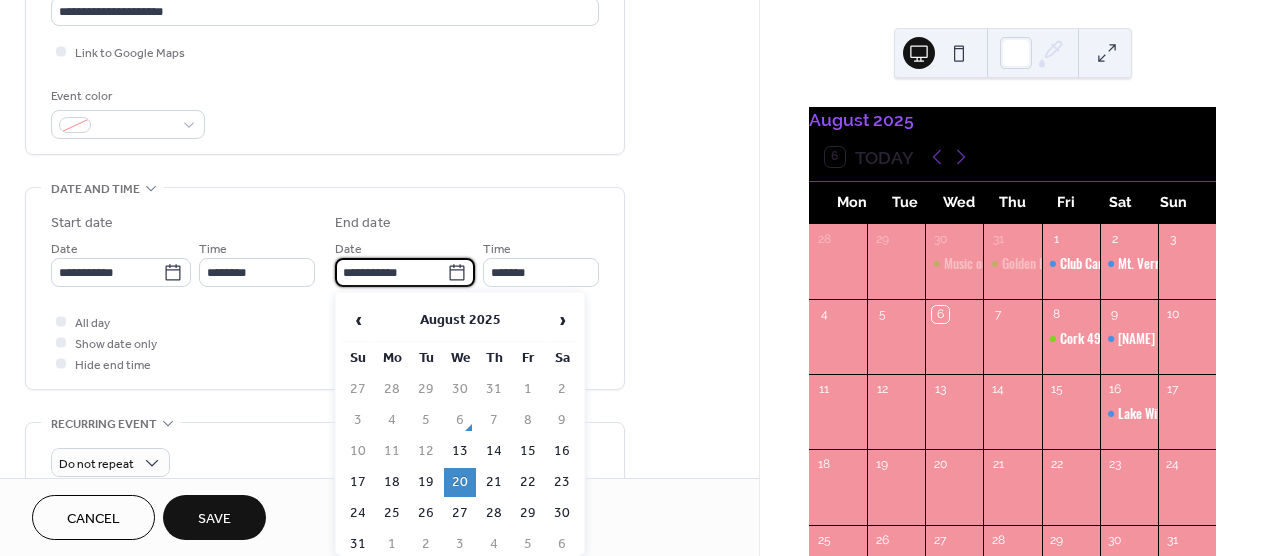 click on "**********" at bounding box center [391, 272] 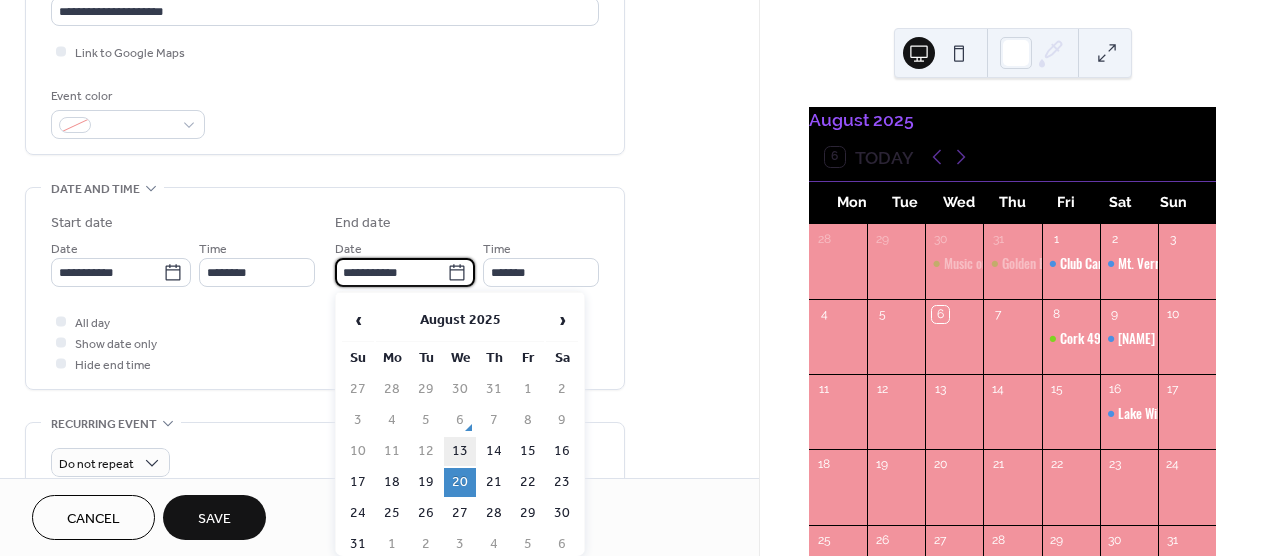 click on "13" at bounding box center (460, 451) 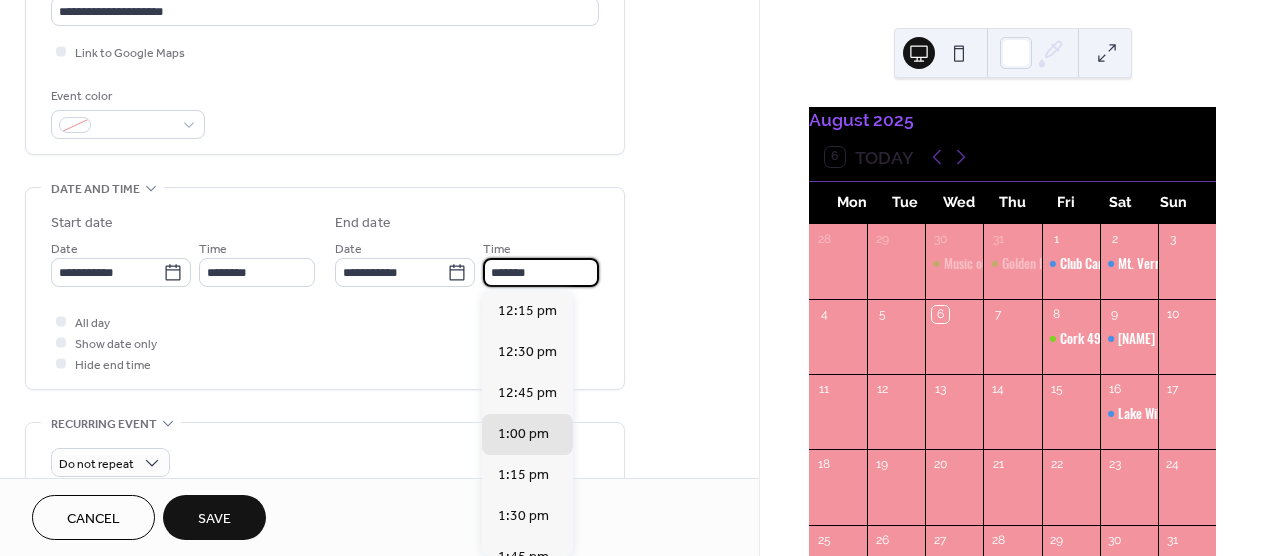 click on "*******" at bounding box center (541, 272) 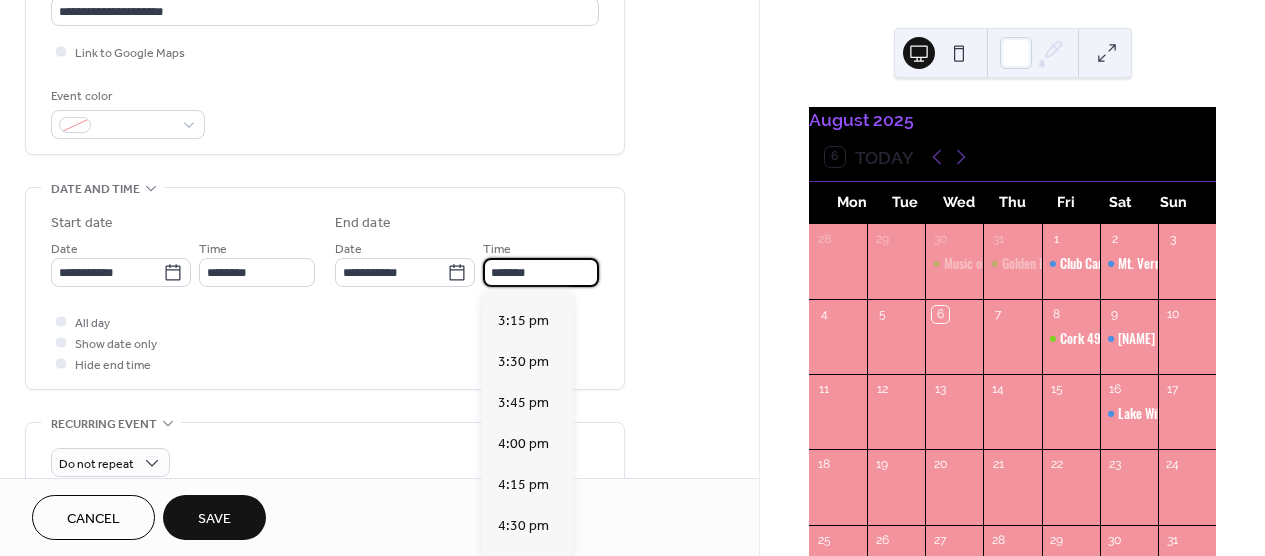 scroll, scrollTop: 483, scrollLeft: 0, axis: vertical 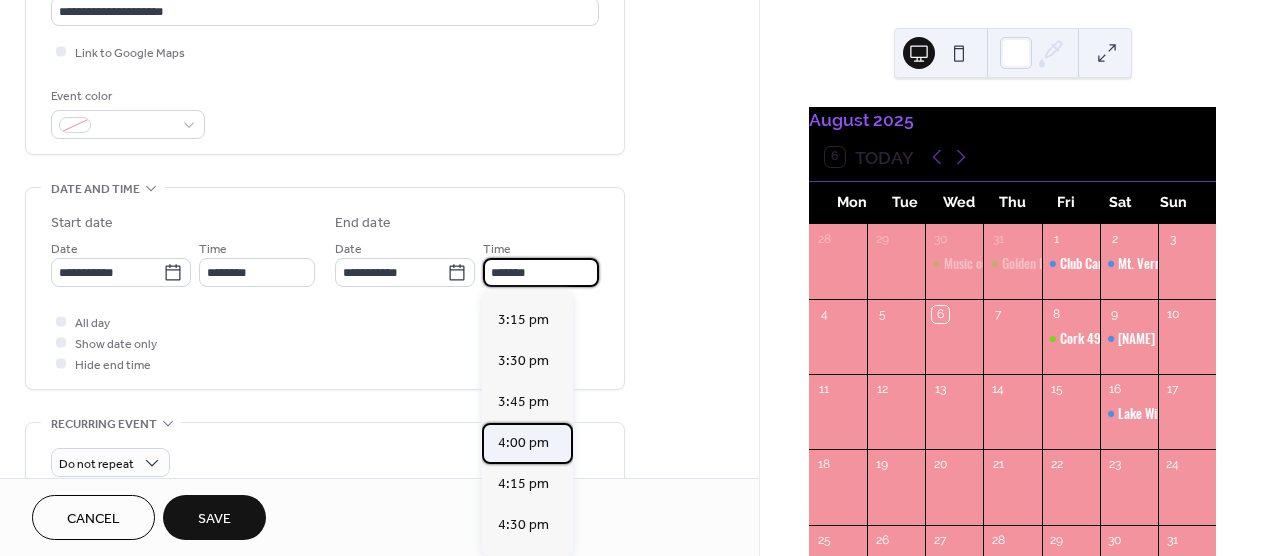 click on "4:00 pm" at bounding box center [523, 443] 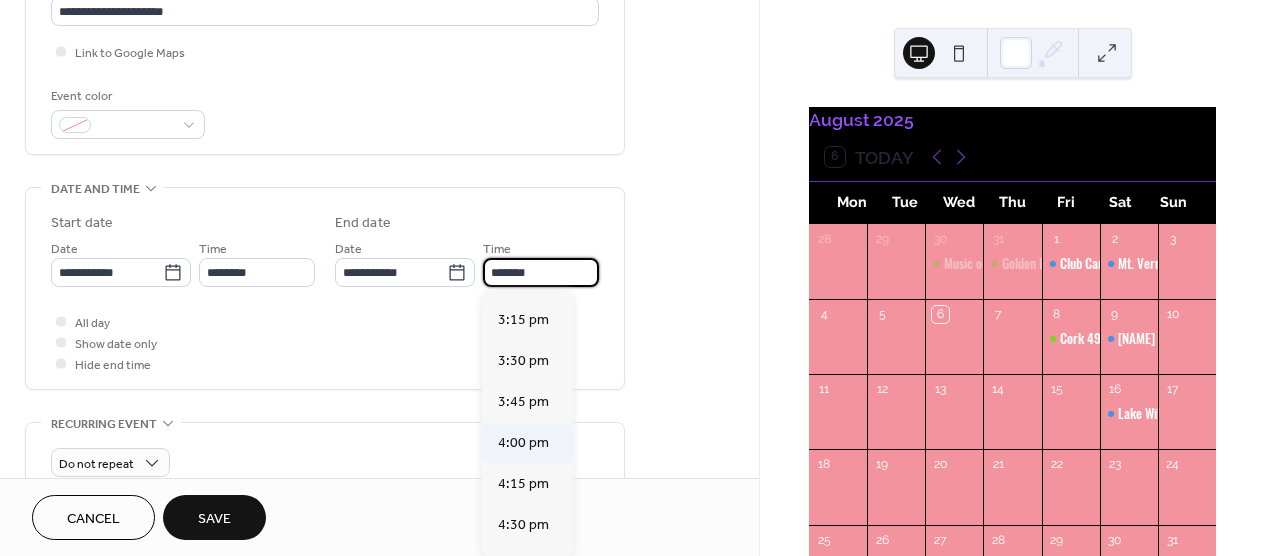 type on "*******" 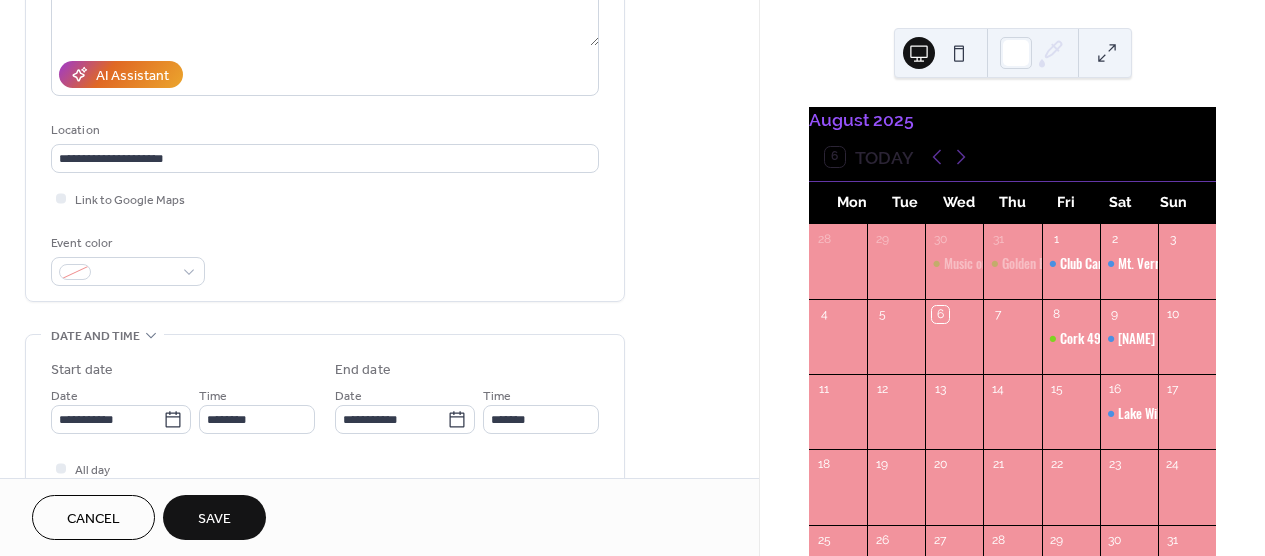 scroll, scrollTop: 312, scrollLeft: 0, axis: vertical 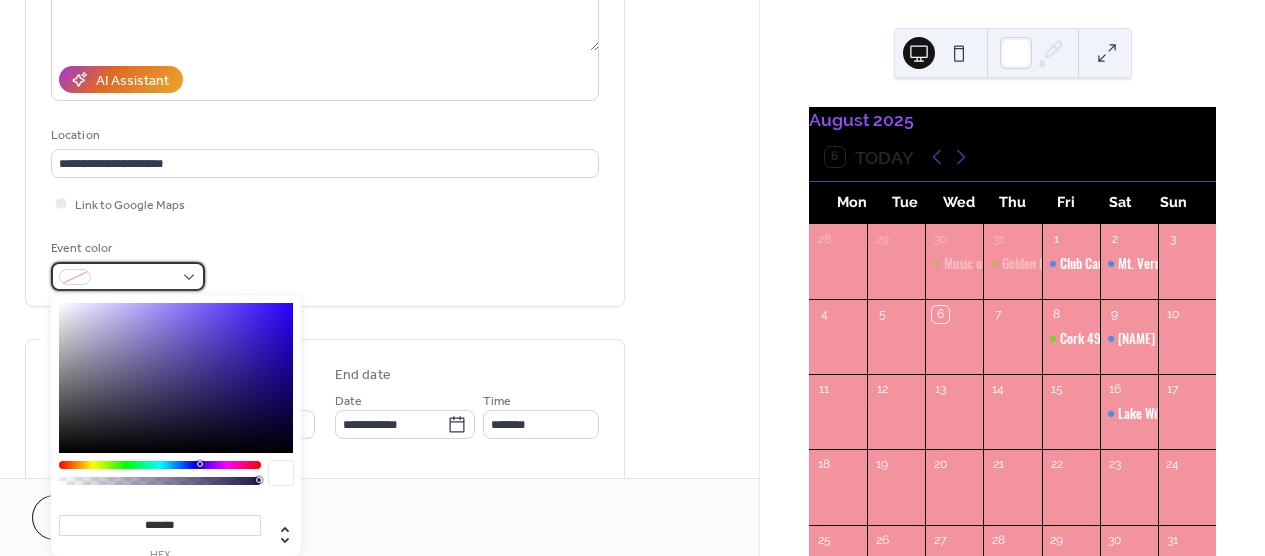 click at bounding box center (128, 276) 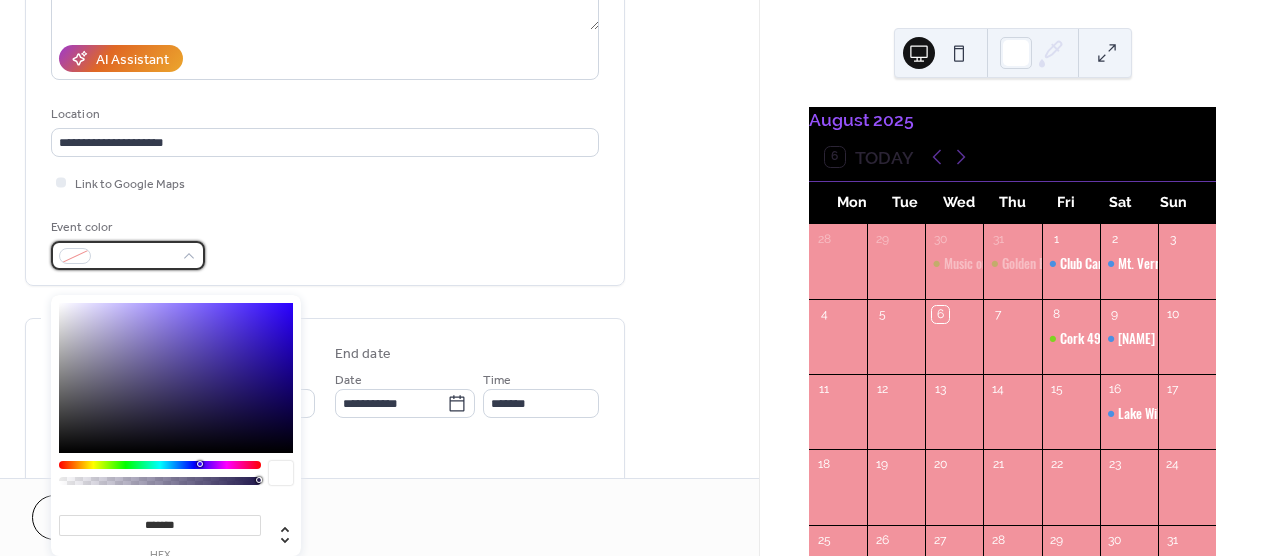 scroll, scrollTop: 338, scrollLeft: 0, axis: vertical 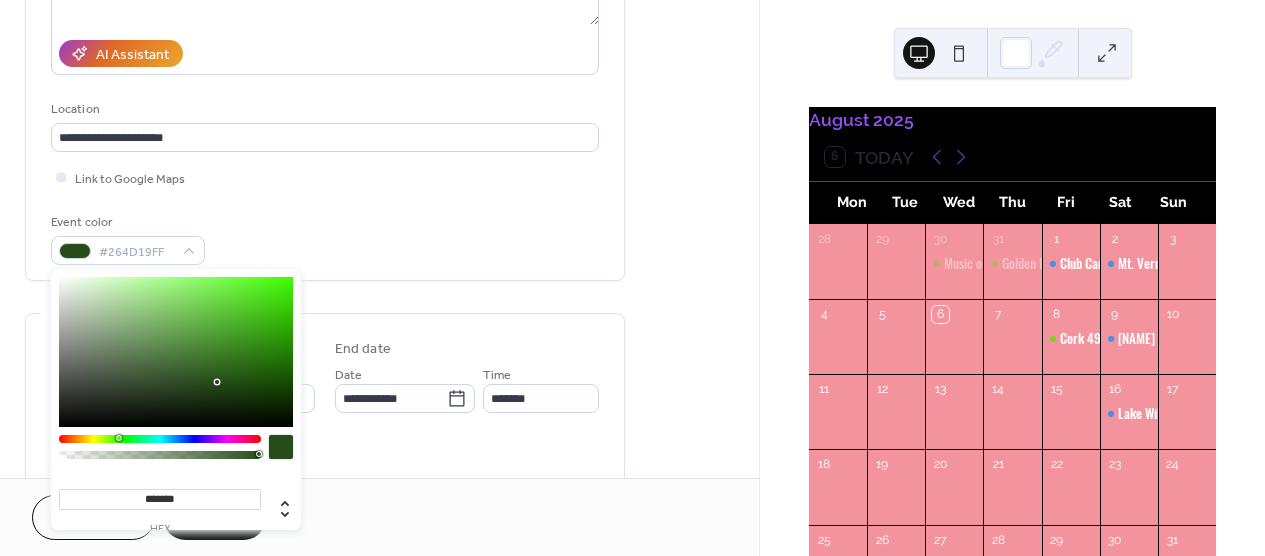 click at bounding box center [160, 452] 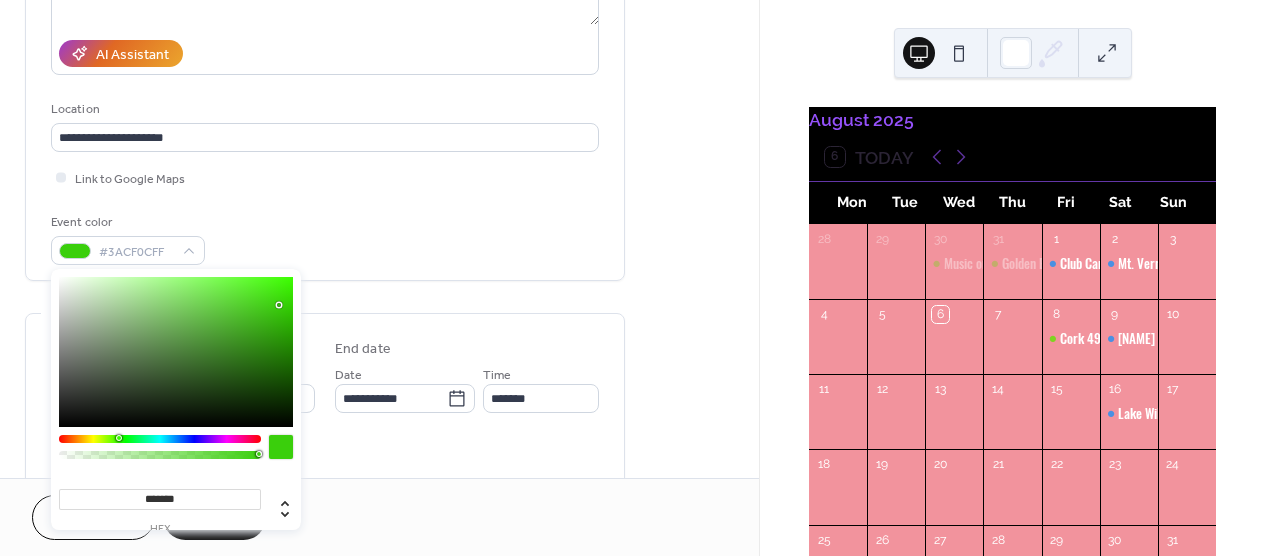 type on "*******" 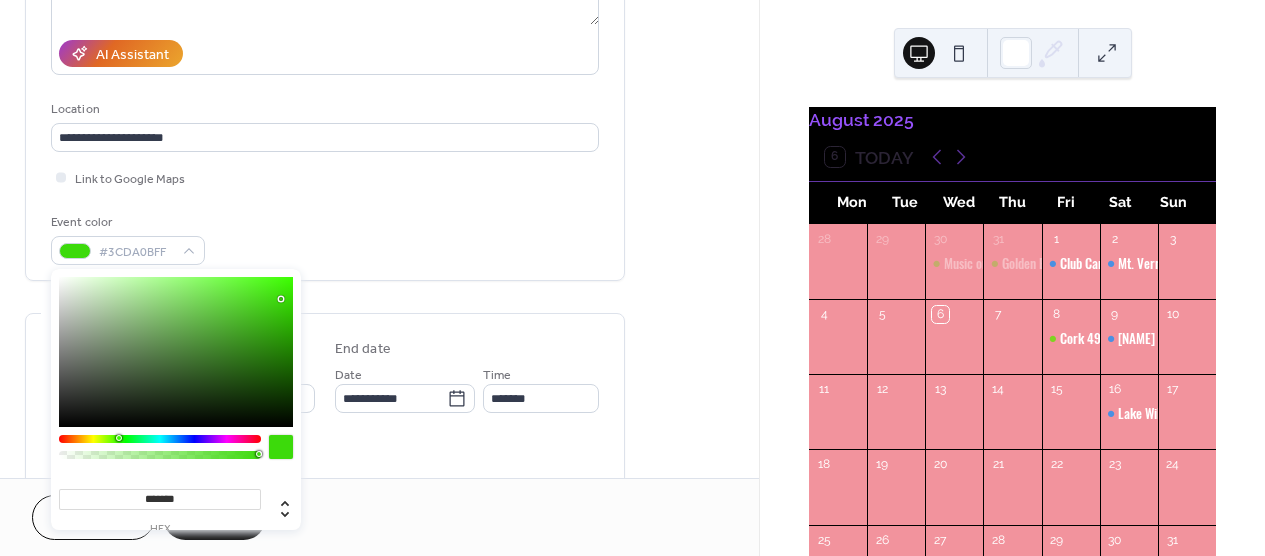 drag, startPoint x: 217, startPoint y: 383, endPoint x: 281, endPoint y: 299, distance: 105.60303 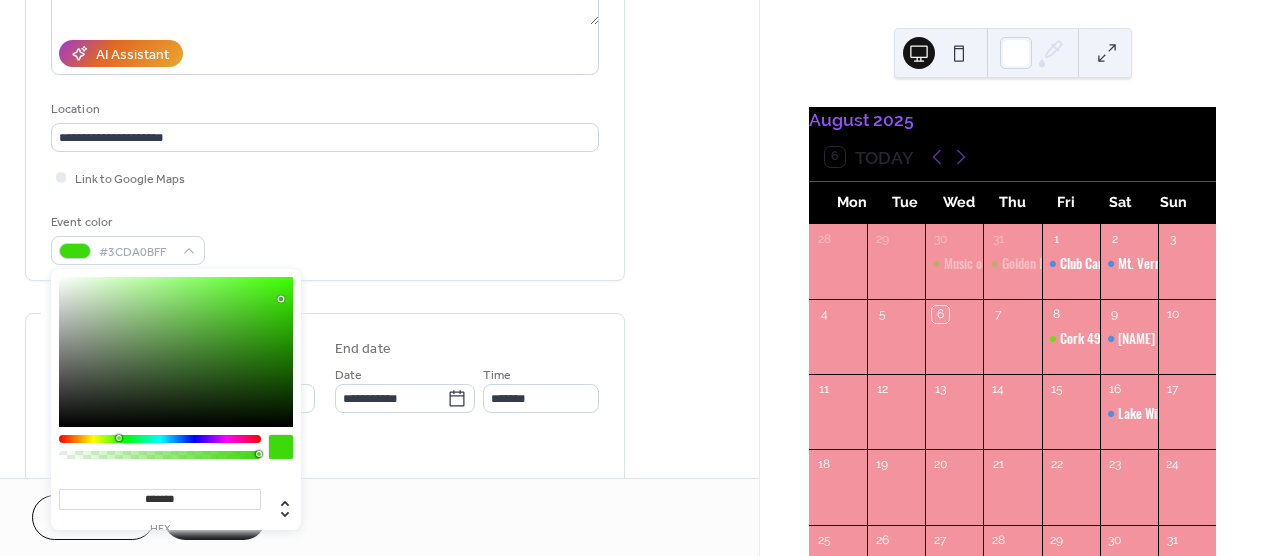 click at bounding box center [281, 299] 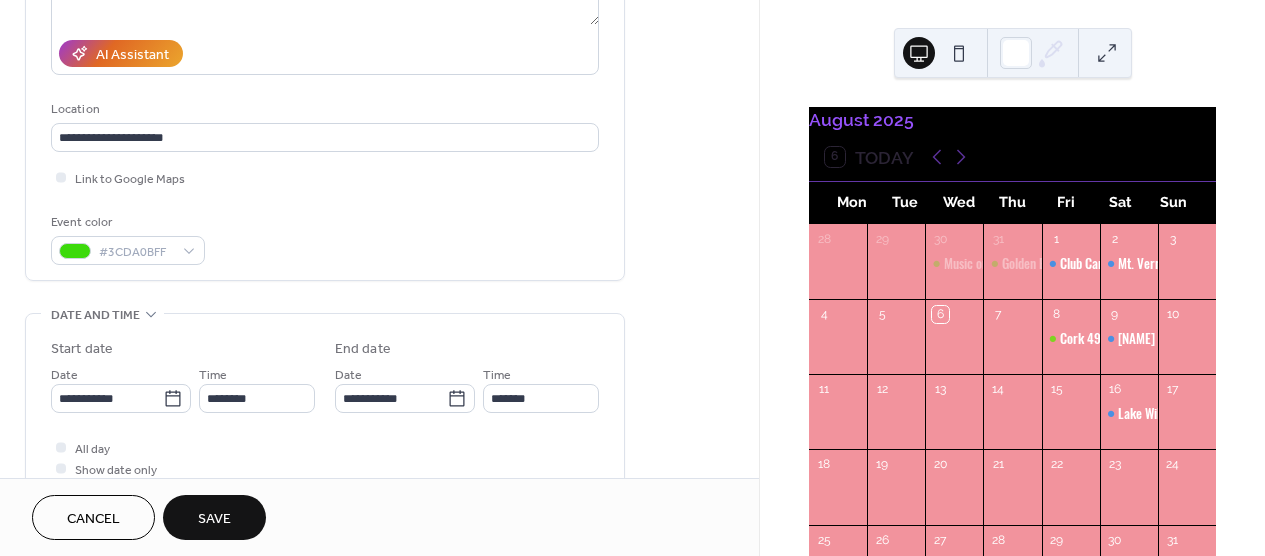 click on "**********" at bounding box center (325, 32) 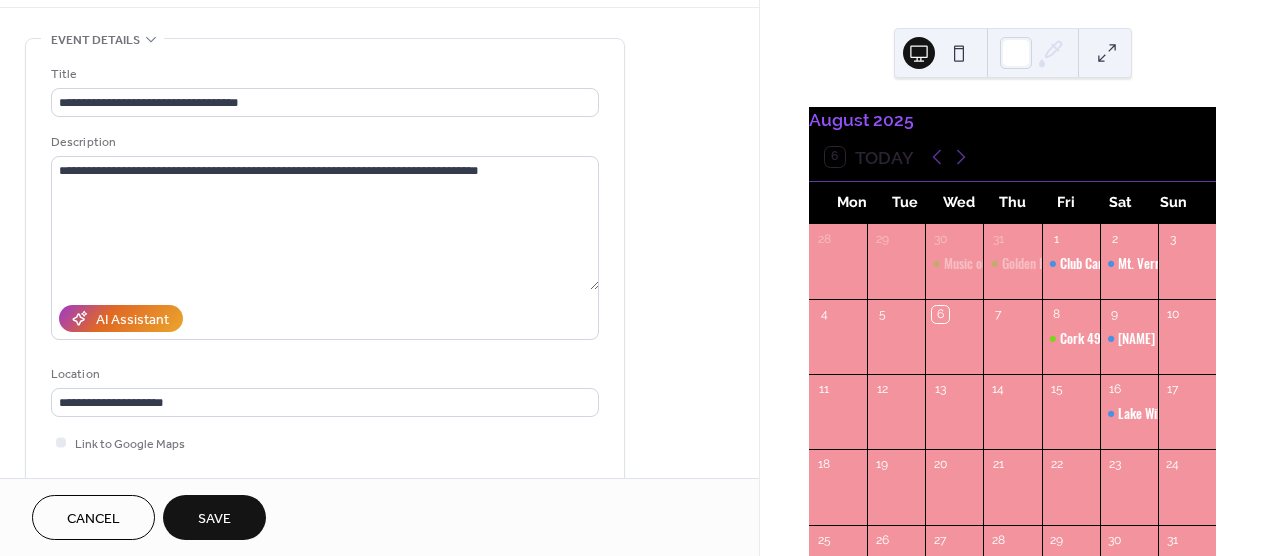 scroll, scrollTop: 79, scrollLeft: 0, axis: vertical 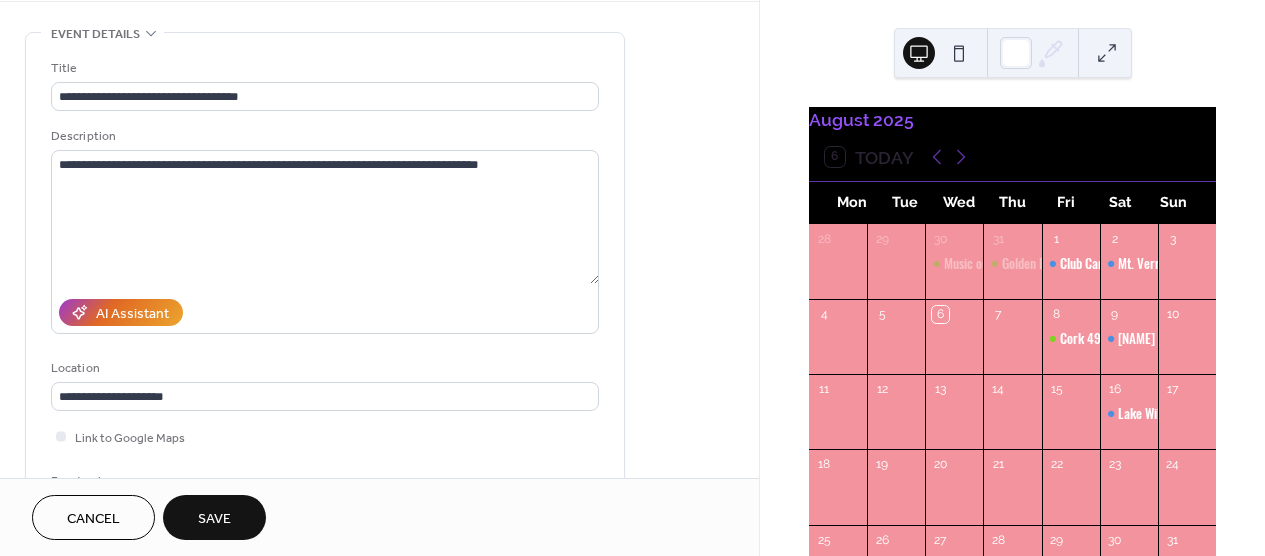 click on "Save" at bounding box center (214, 519) 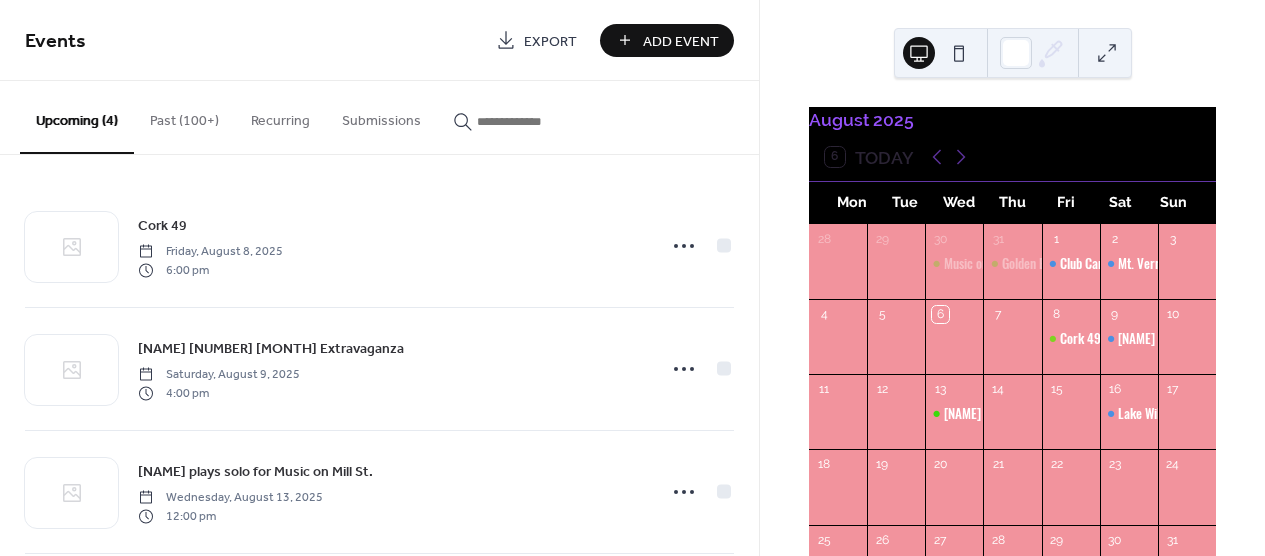 click on "Add Event" at bounding box center [681, 41] 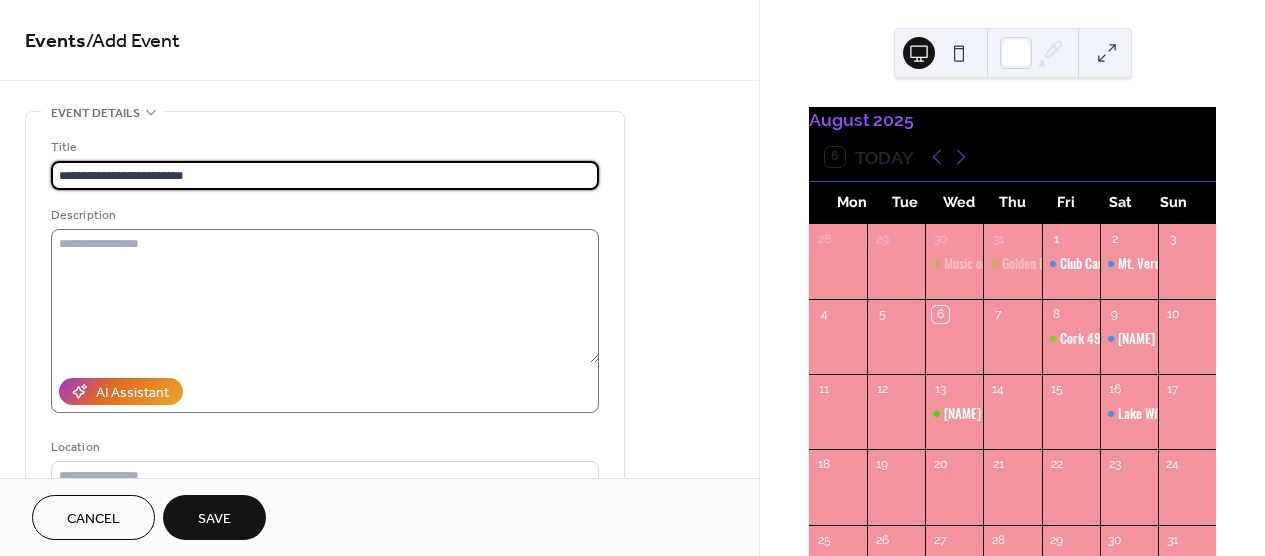 type on "**********" 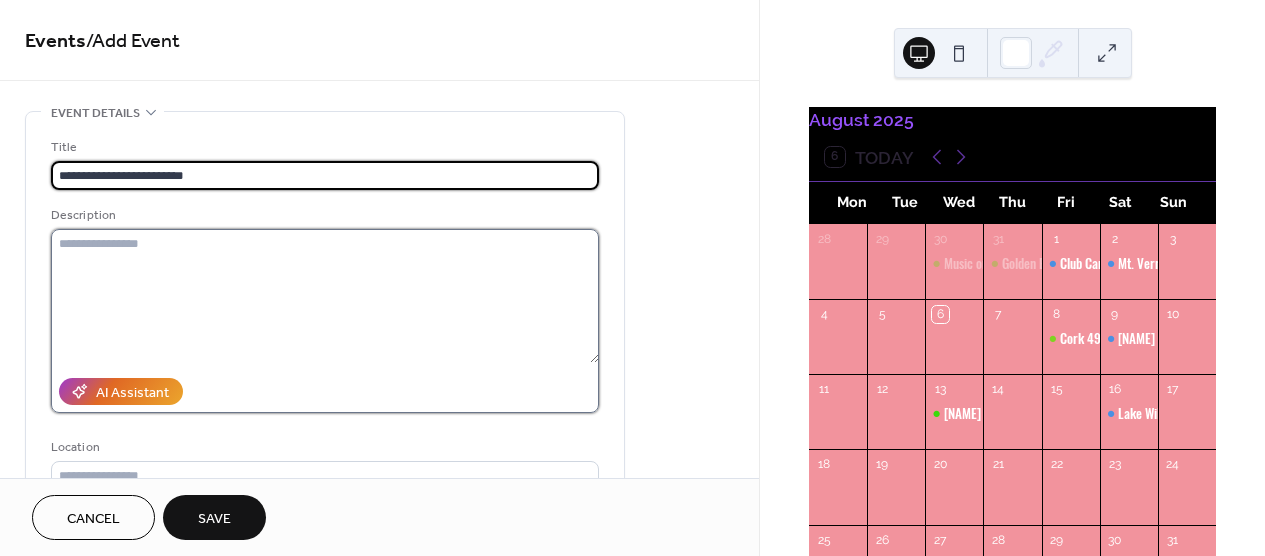 click at bounding box center (325, 296) 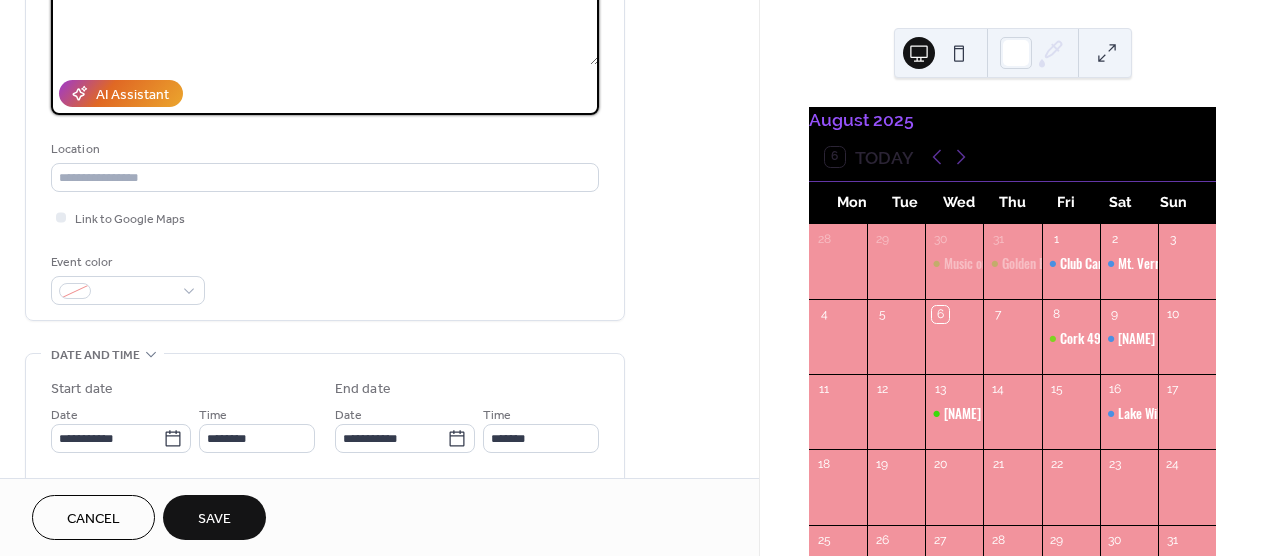 scroll, scrollTop: 299, scrollLeft: 0, axis: vertical 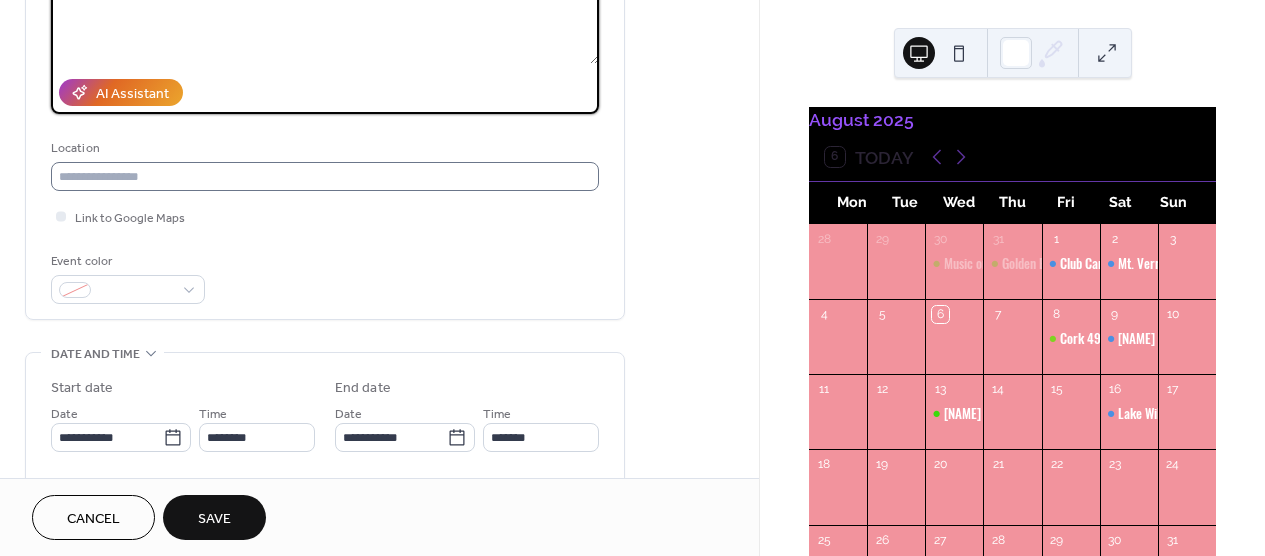 type on "**********" 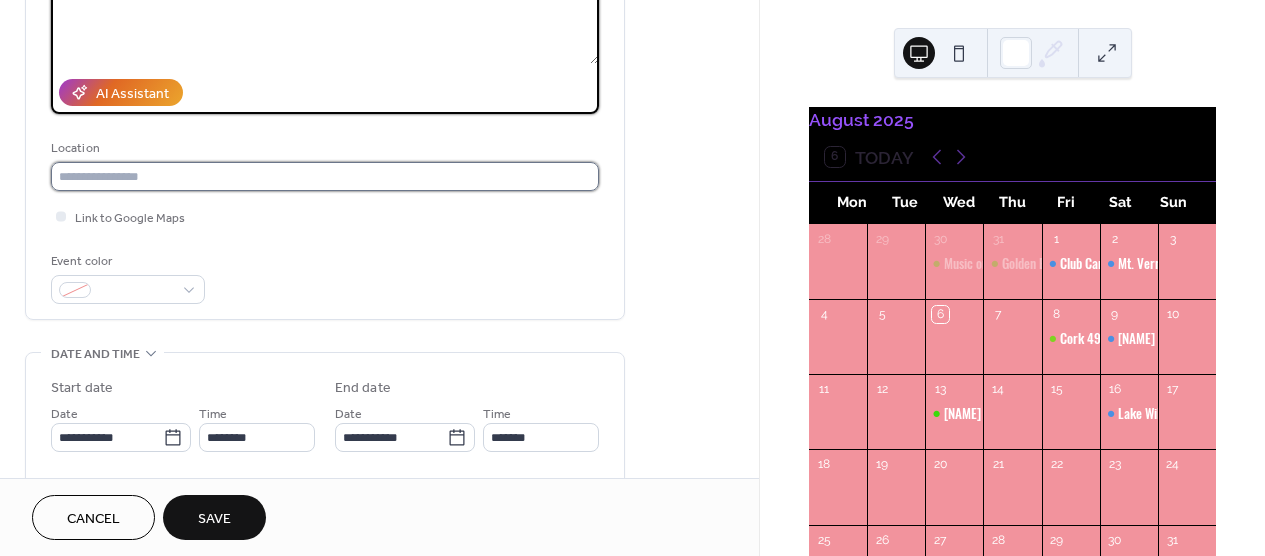 click at bounding box center (325, 176) 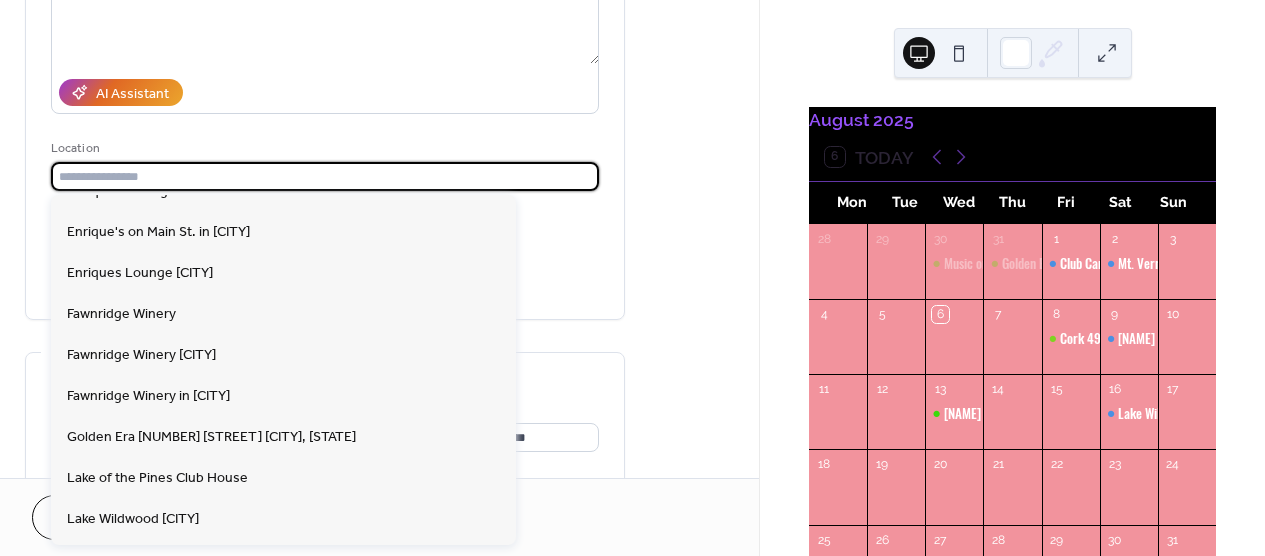 scroll, scrollTop: 1585, scrollLeft: 0, axis: vertical 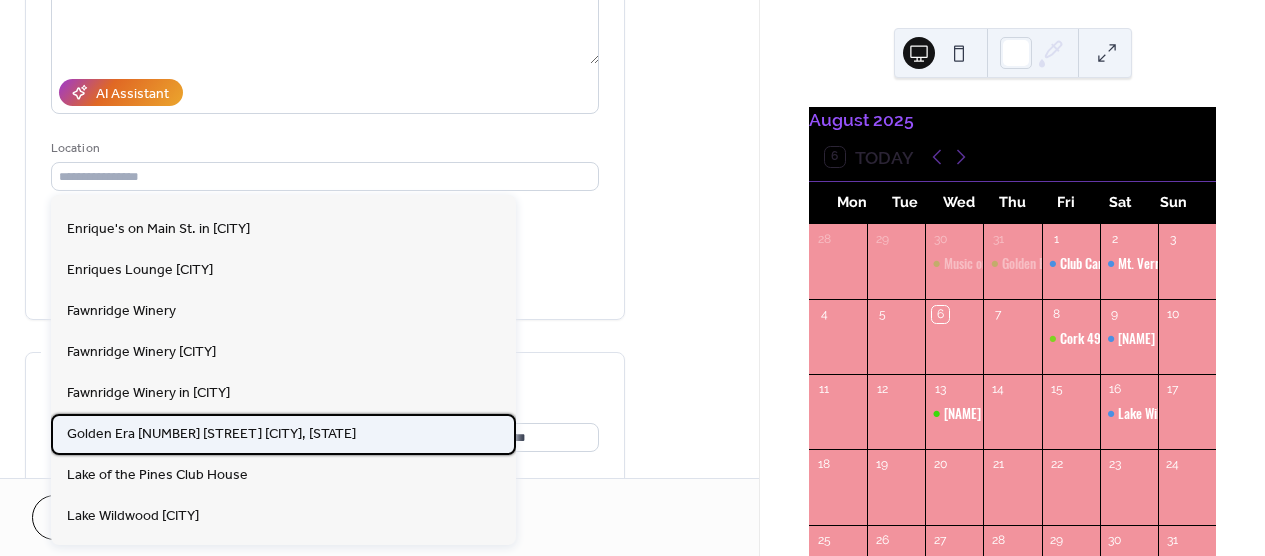 click on "Golden Era [NUMBER] [STREET] [CITY], [STATE]" at bounding box center (211, 434) 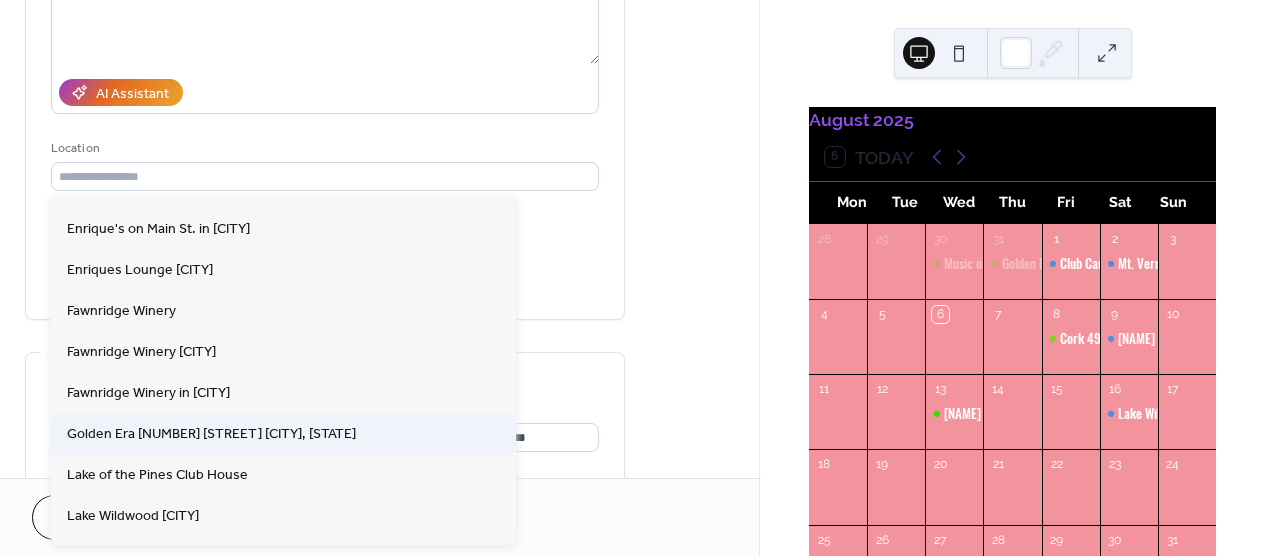type on "**********" 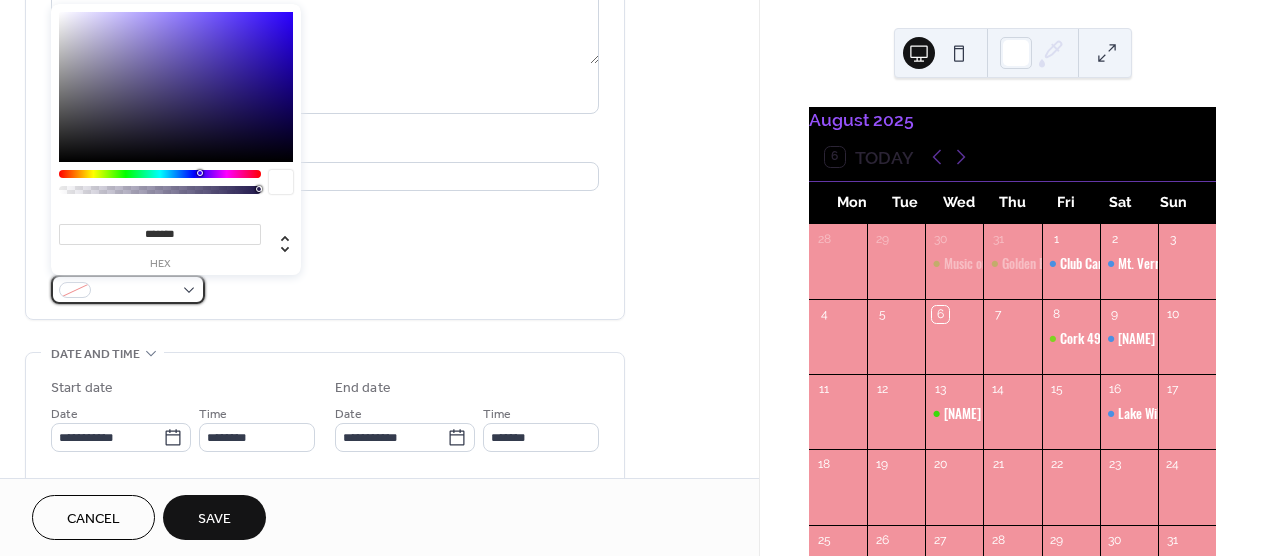click at bounding box center (128, 289) 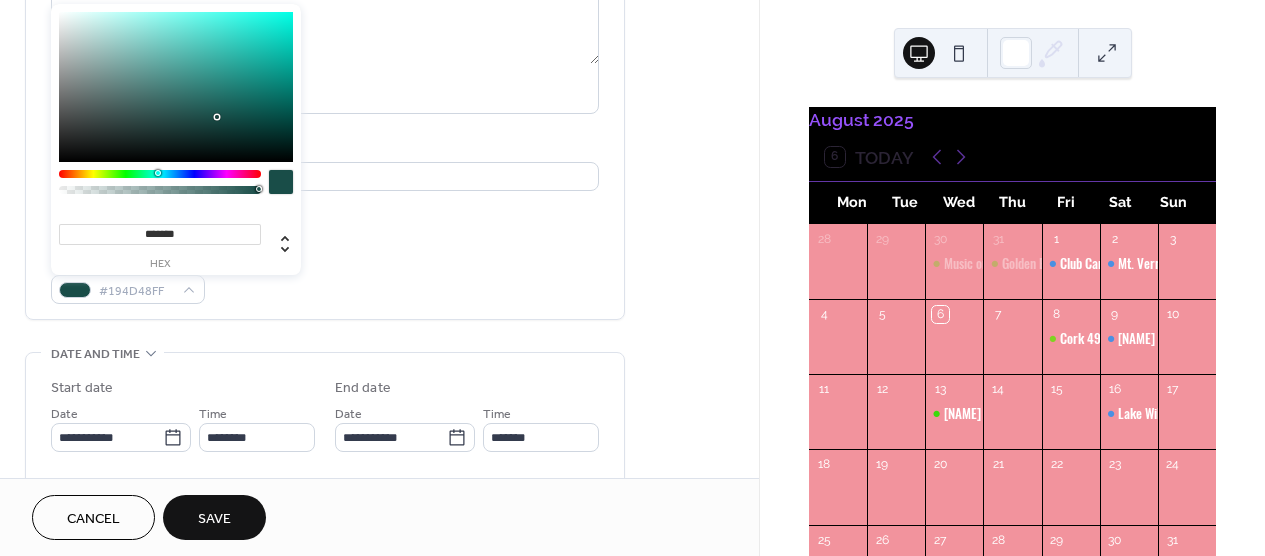 drag, startPoint x: 199, startPoint y: 173, endPoint x: 157, endPoint y: 175, distance: 42.047592 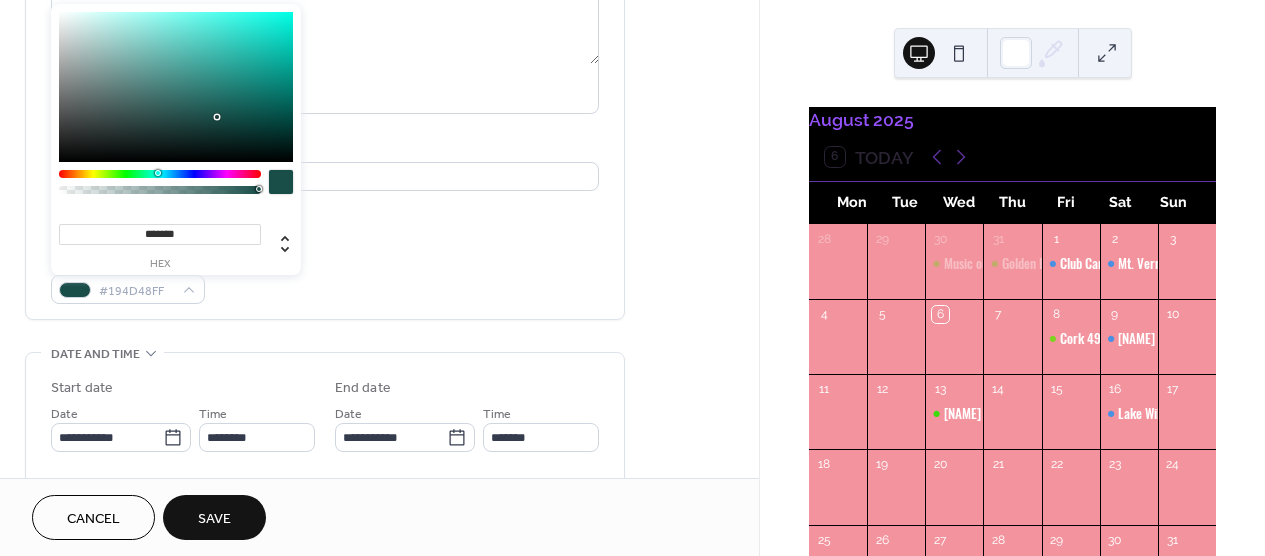 click at bounding box center (158, 173) 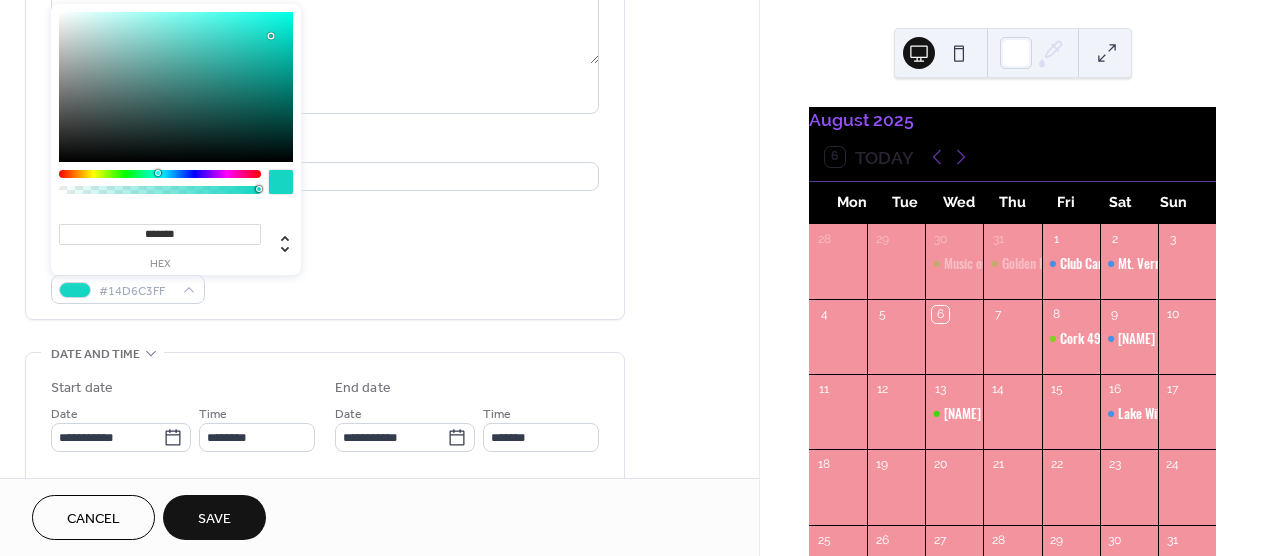 type on "*******" 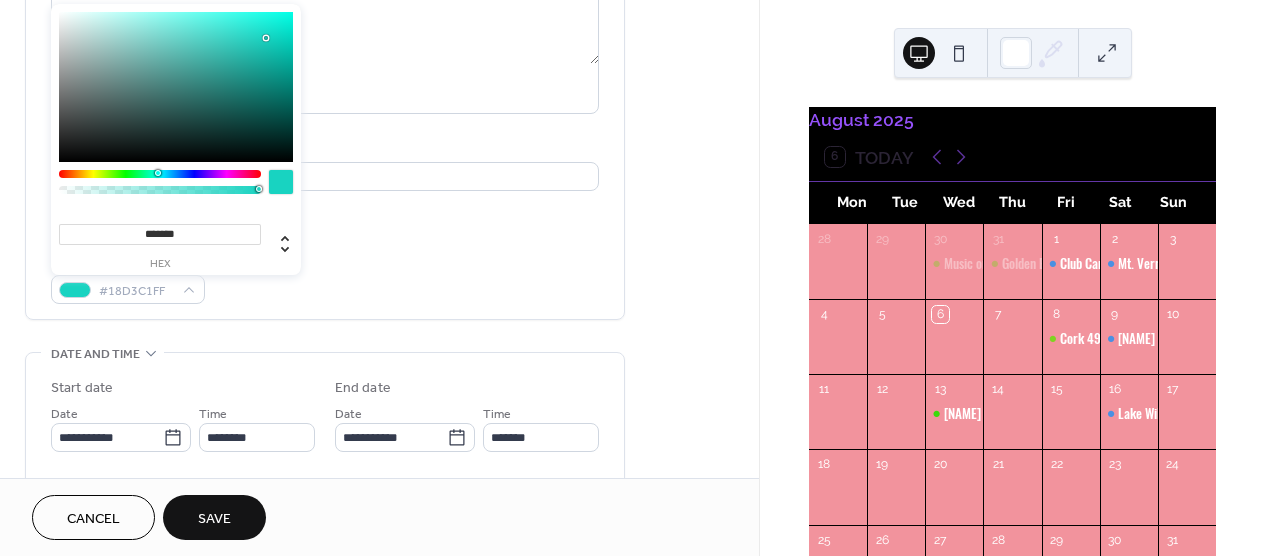 drag, startPoint x: 217, startPoint y: 118, endPoint x: 266, endPoint y: 38, distance: 93.813644 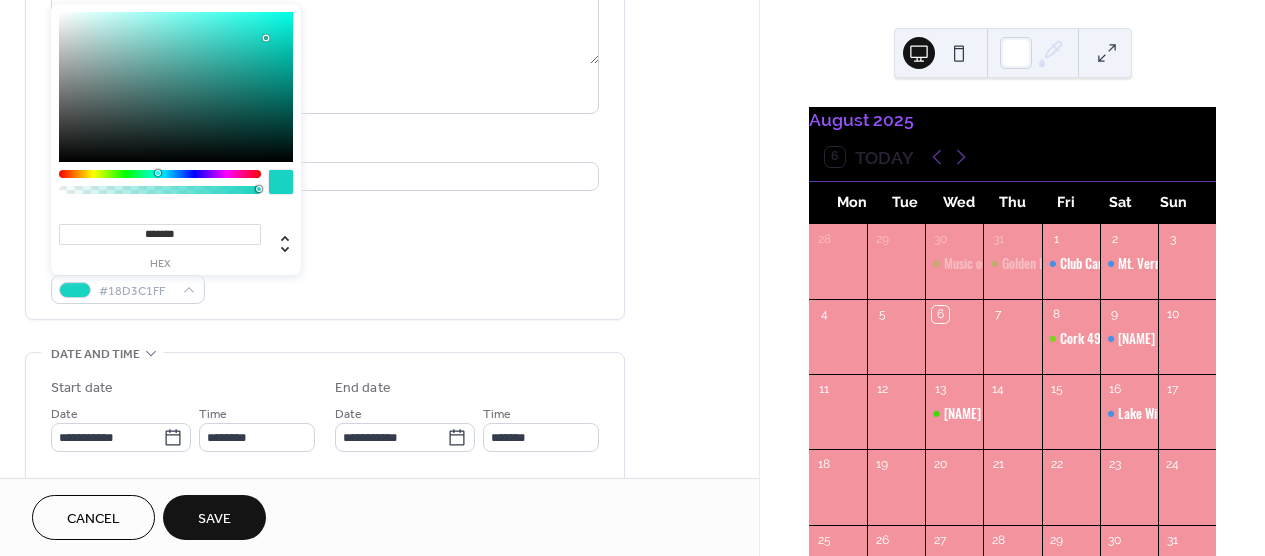click at bounding box center (266, 38) 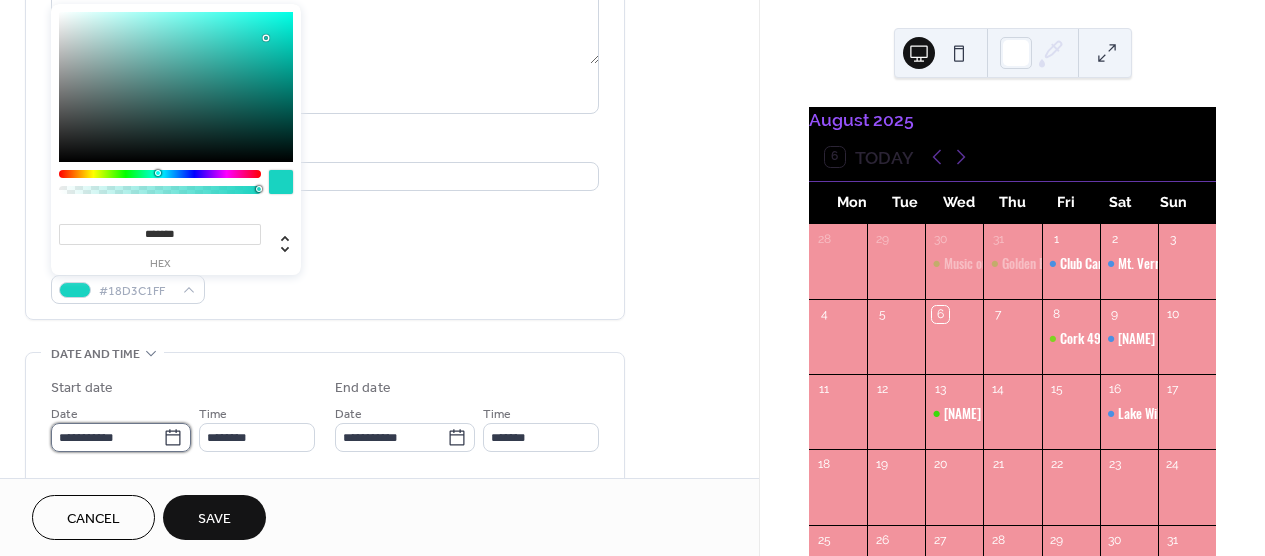 click on "**********" at bounding box center [107, 437] 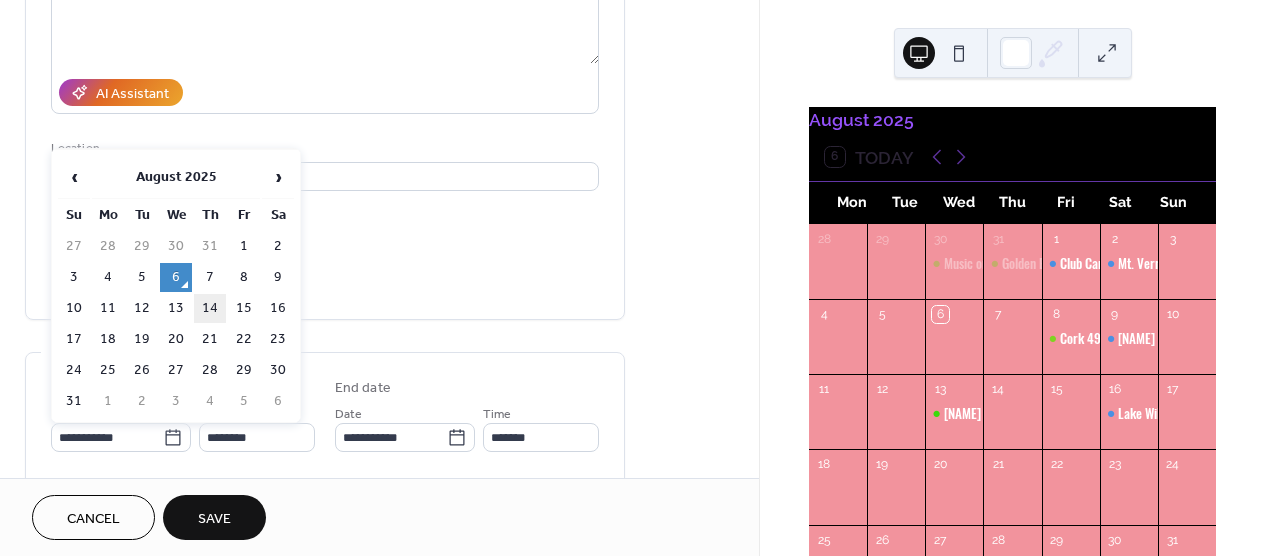 click on "14" at bounding box center [210, 308] 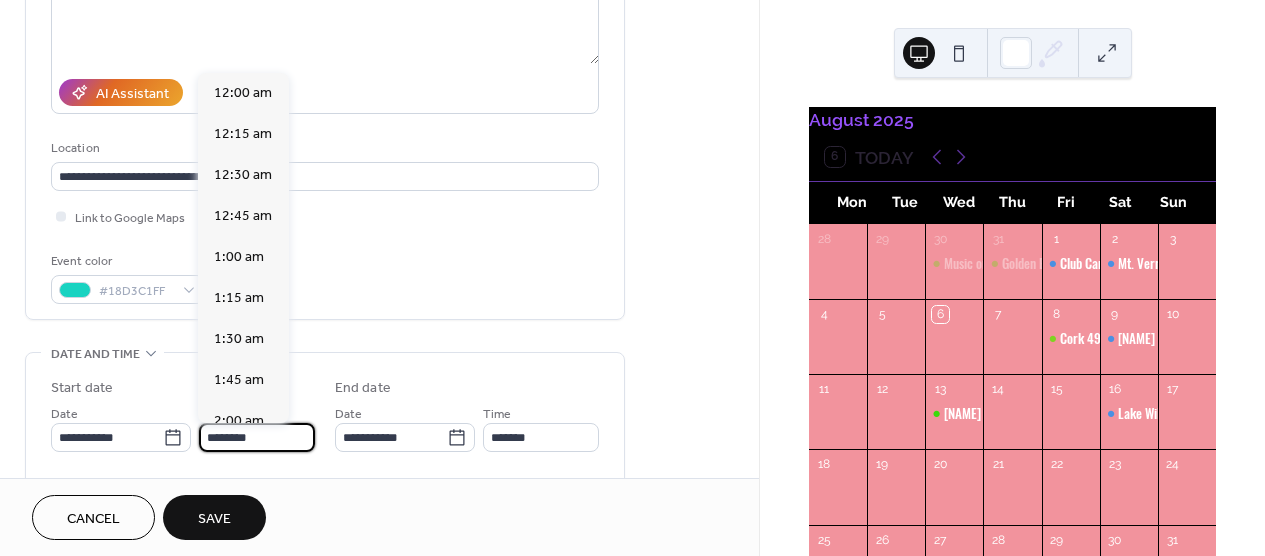 click on "********" at bounding box center [257, 437] 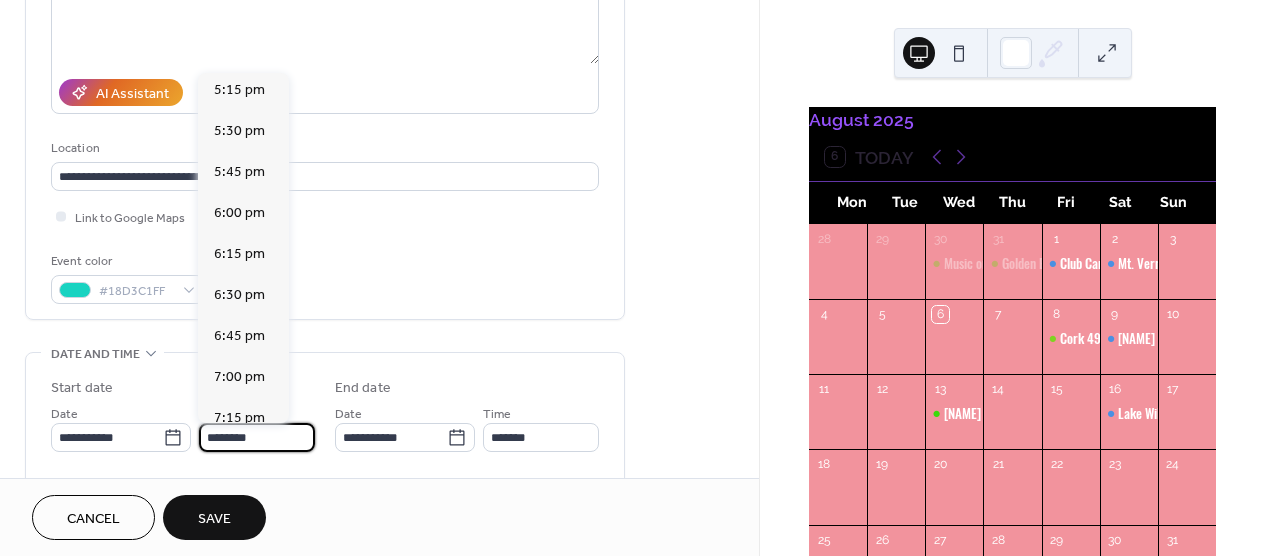 scroll, scrollTop: 2836, scrollLeft: 0, axis: vertical 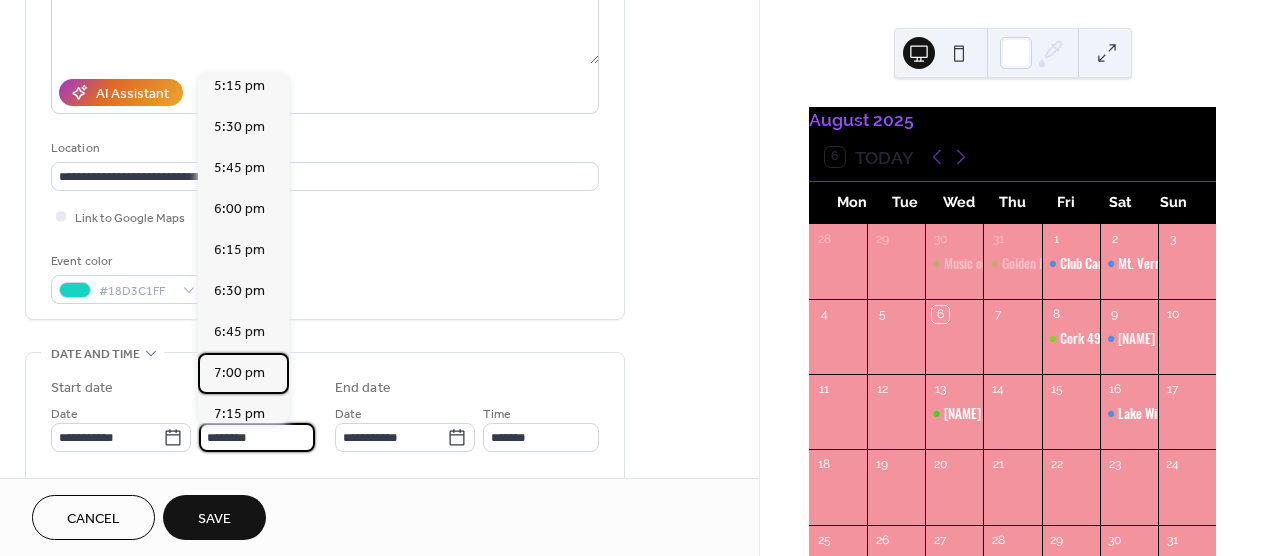 click on "7:00 pm" at bounding box center [239, 373] 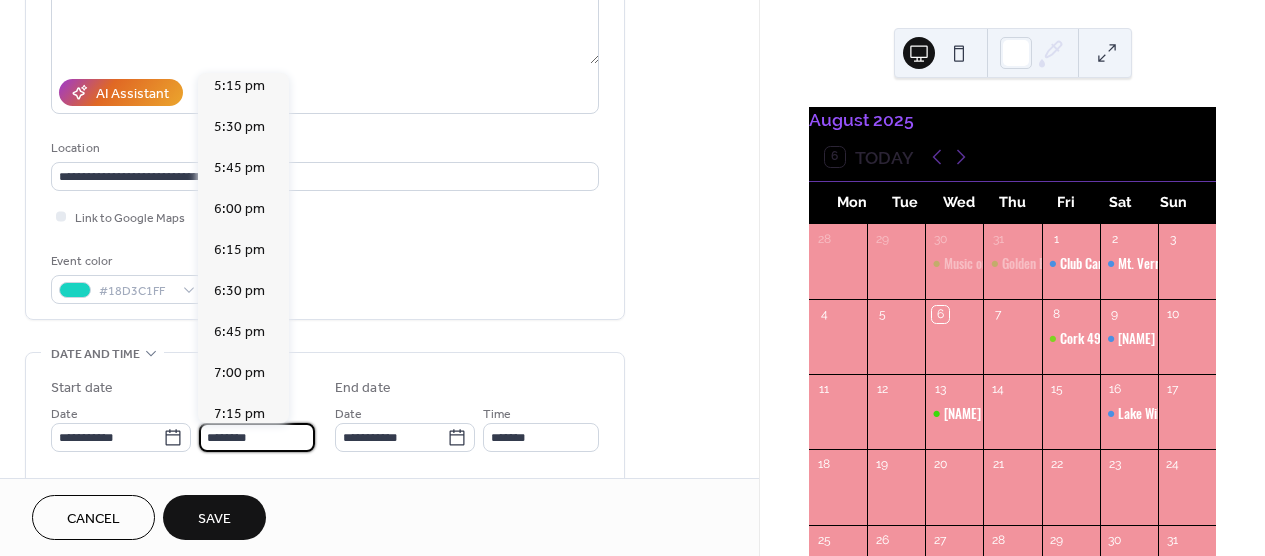 type on "*******" 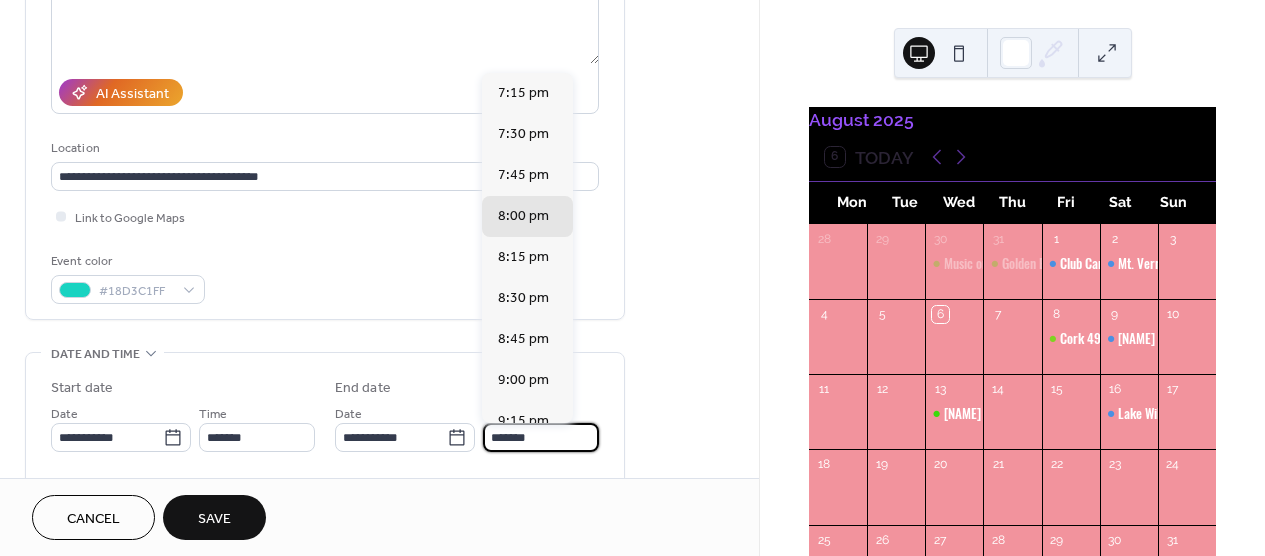 click on "*******" at bounding box center (541, 437) 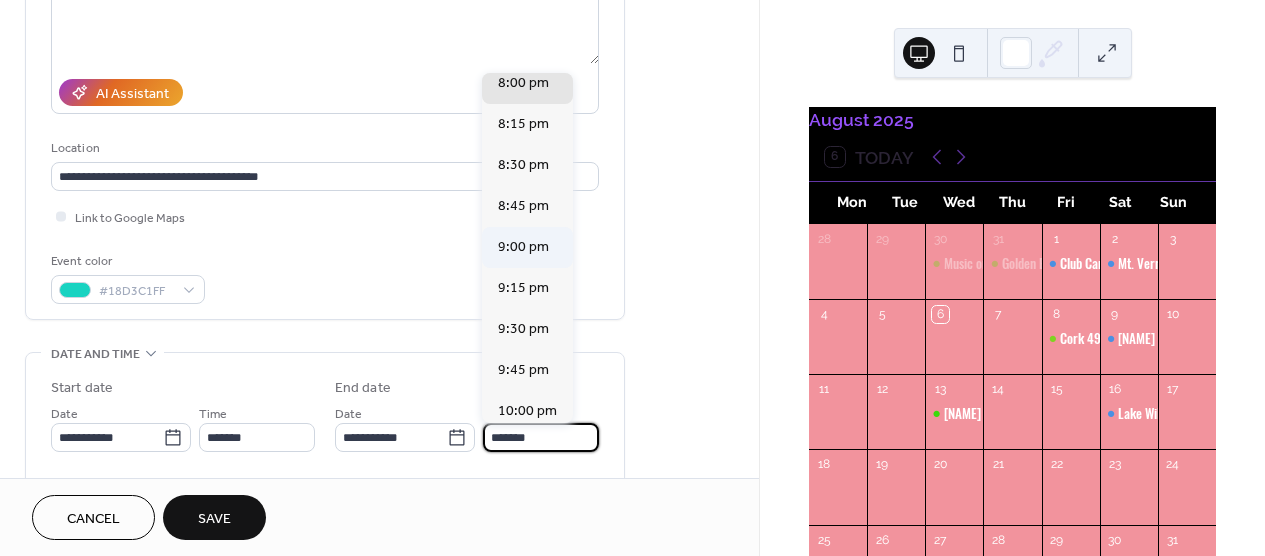 scroll, scrollTop: 134, scrollLeft: 0, axis: vertical 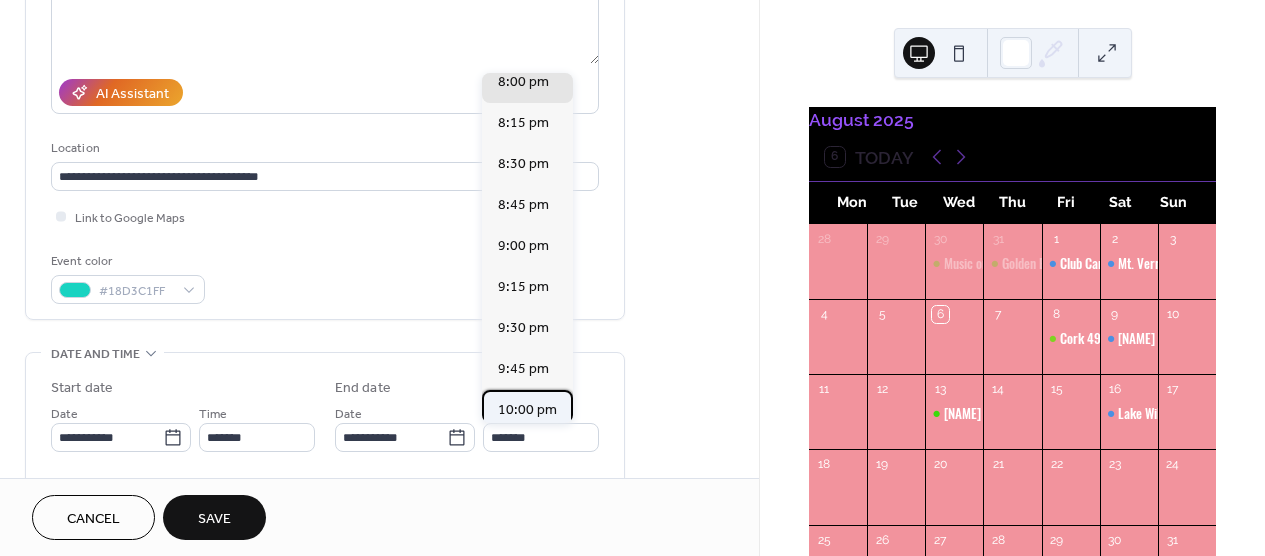 click on "10:00 pm" at bounding box center [527, 410] 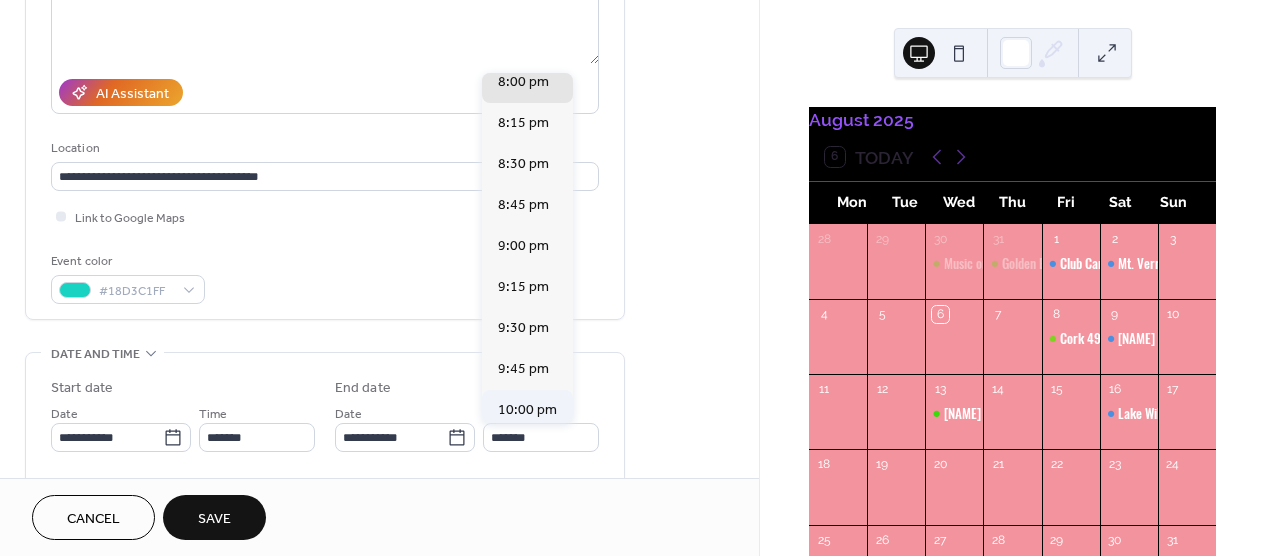 type on "********" 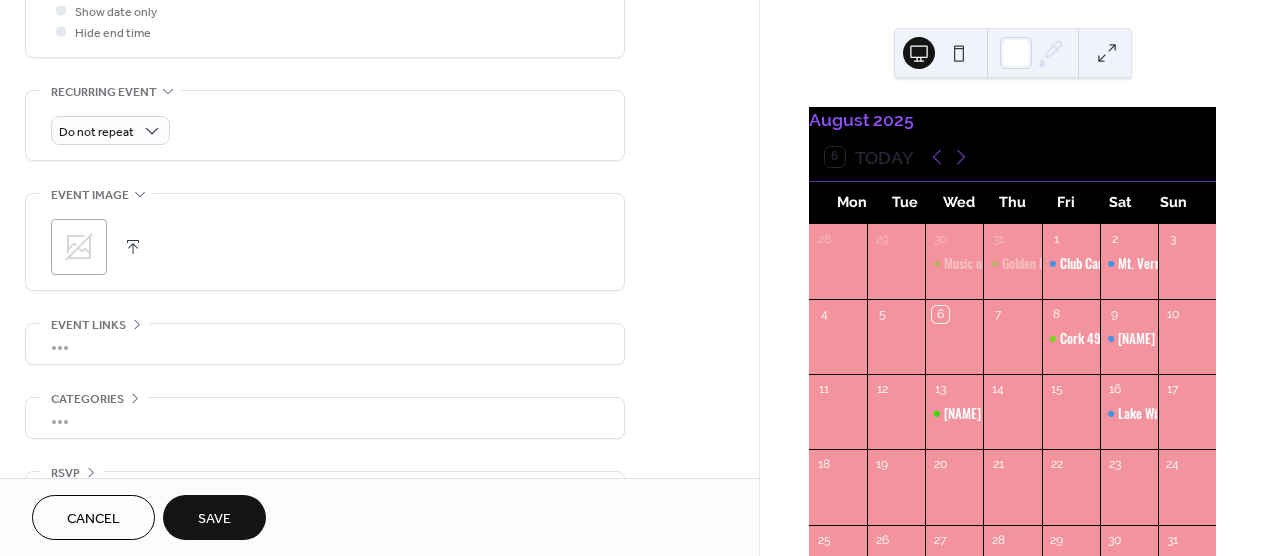 scroll, scrollTop: 851, scrollLeft: 0, axis: vertical 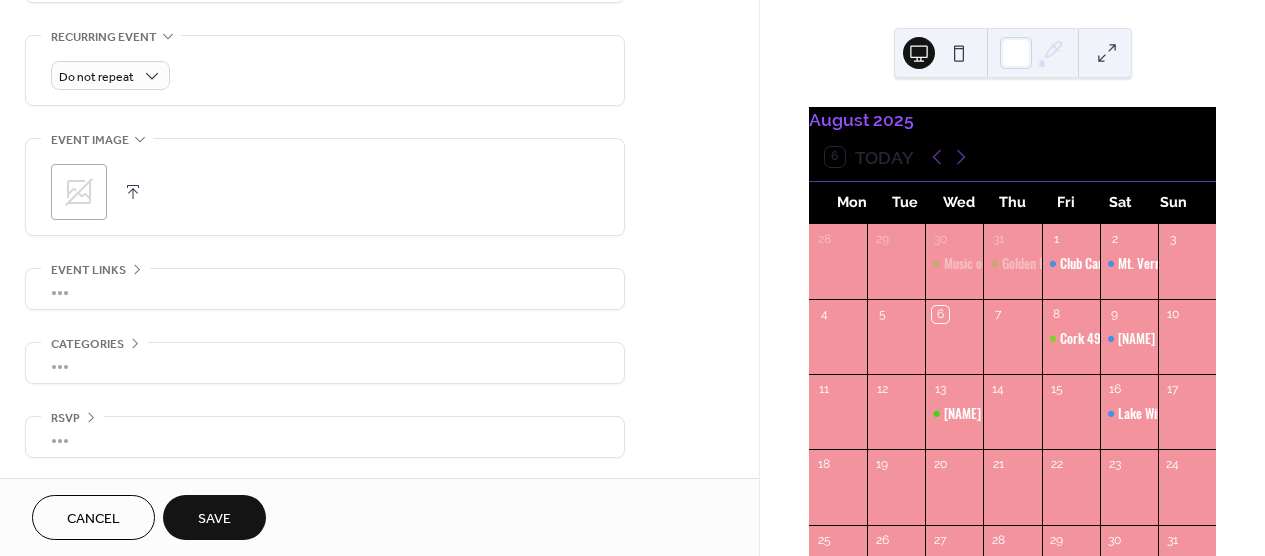 click on "Save" at bounding box center [214, 517] 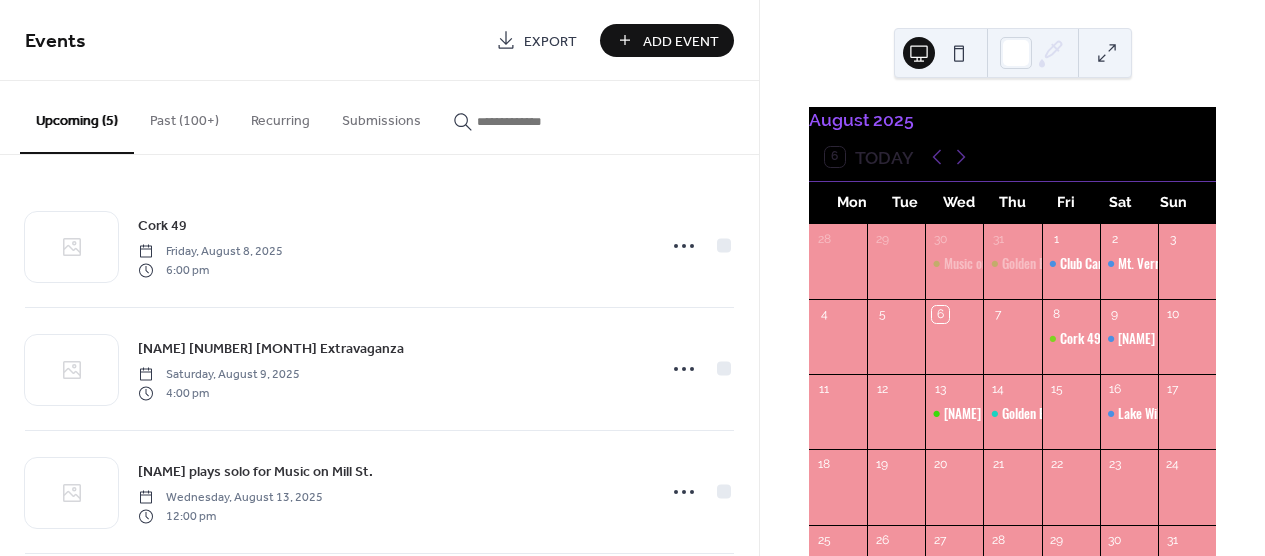 click on "Add Event" at bounding box center [681, 41] 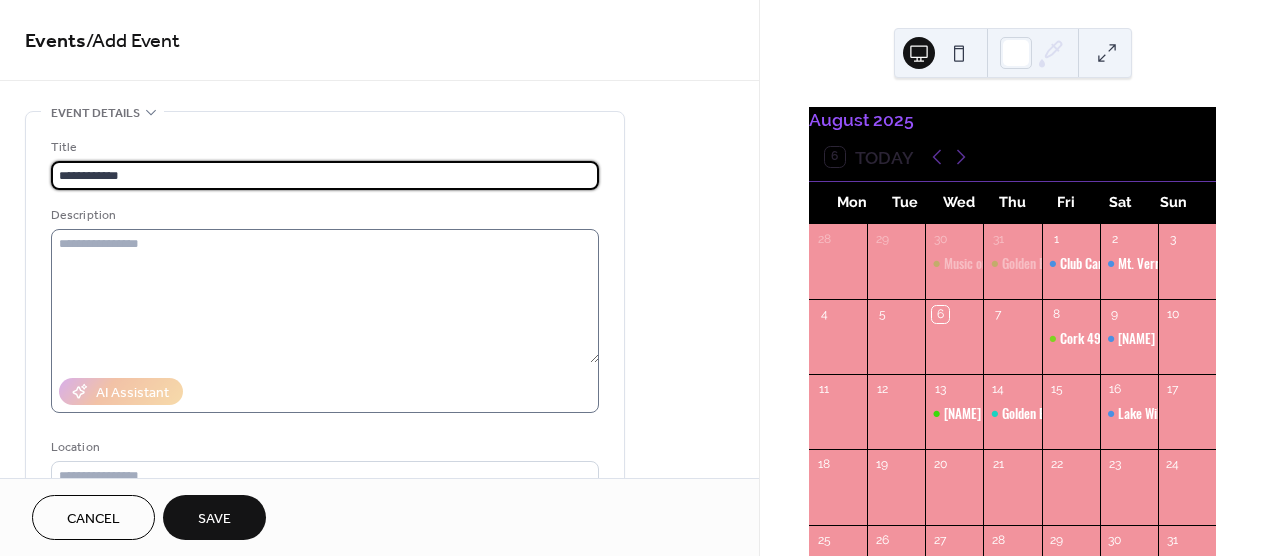 type on "**********" 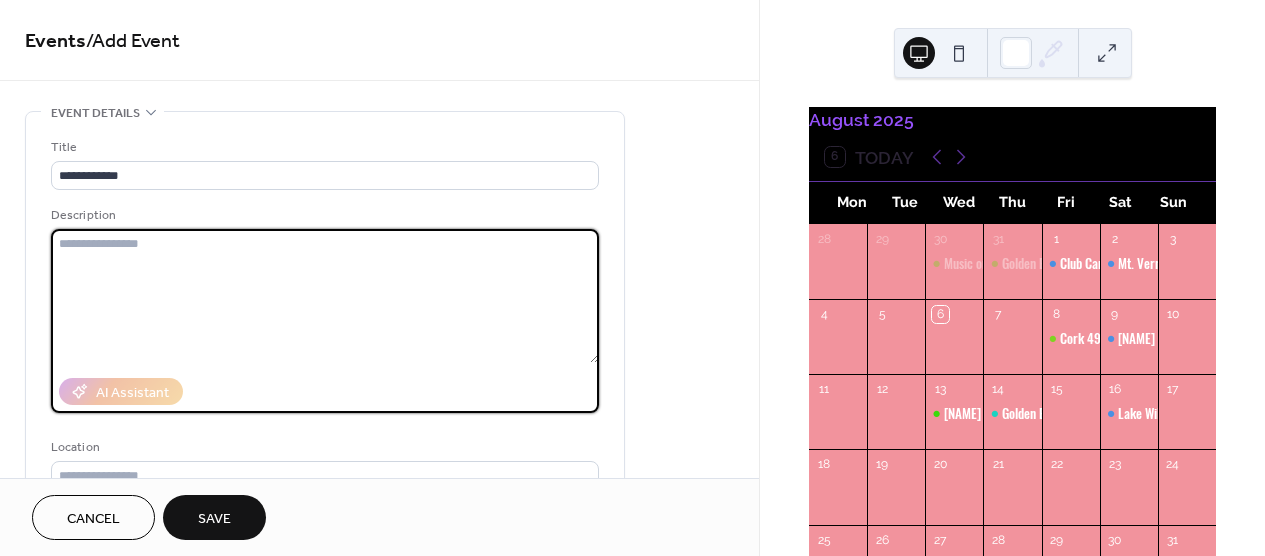 click at bounding box center (325, 296) 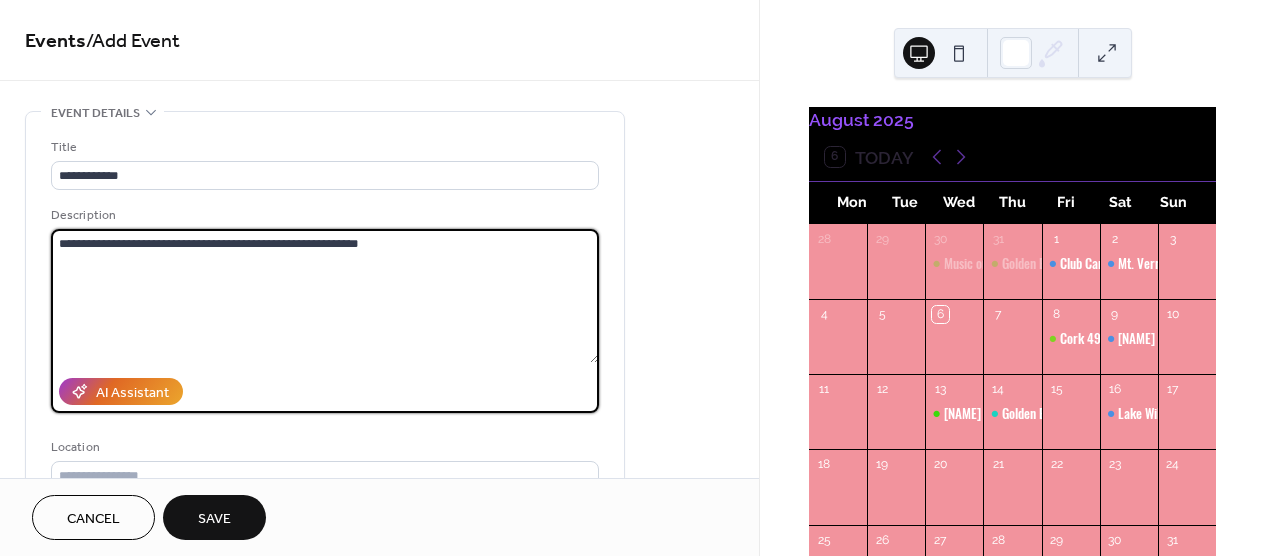 click on "**********" at bounding box center (325, 296) 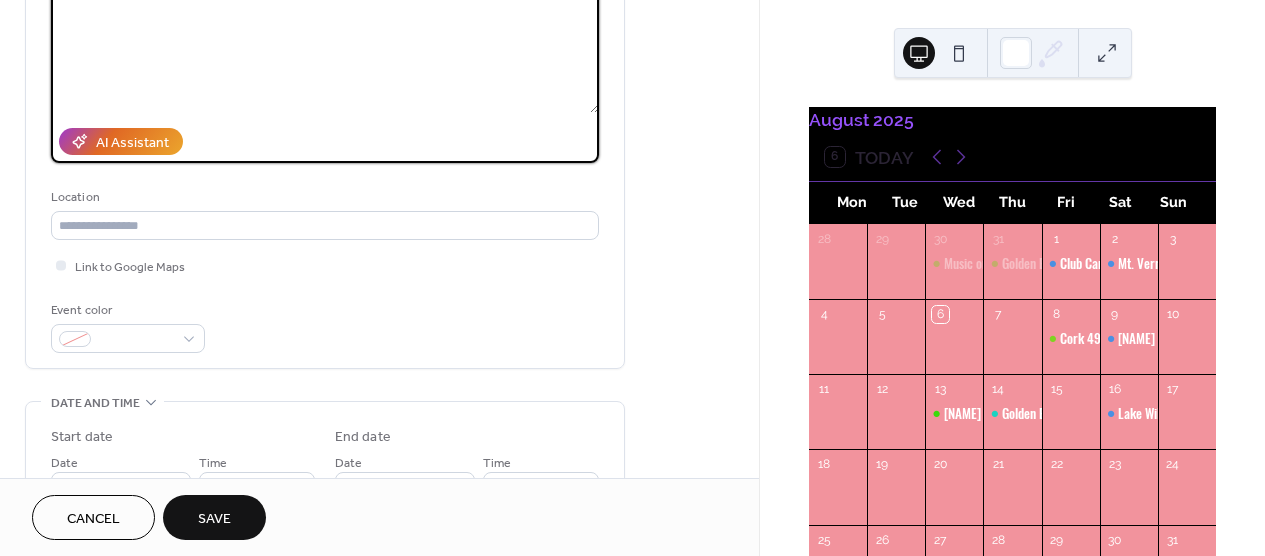 scroll, scrollTop: 253, scrollLeft: 0, axis: vertical 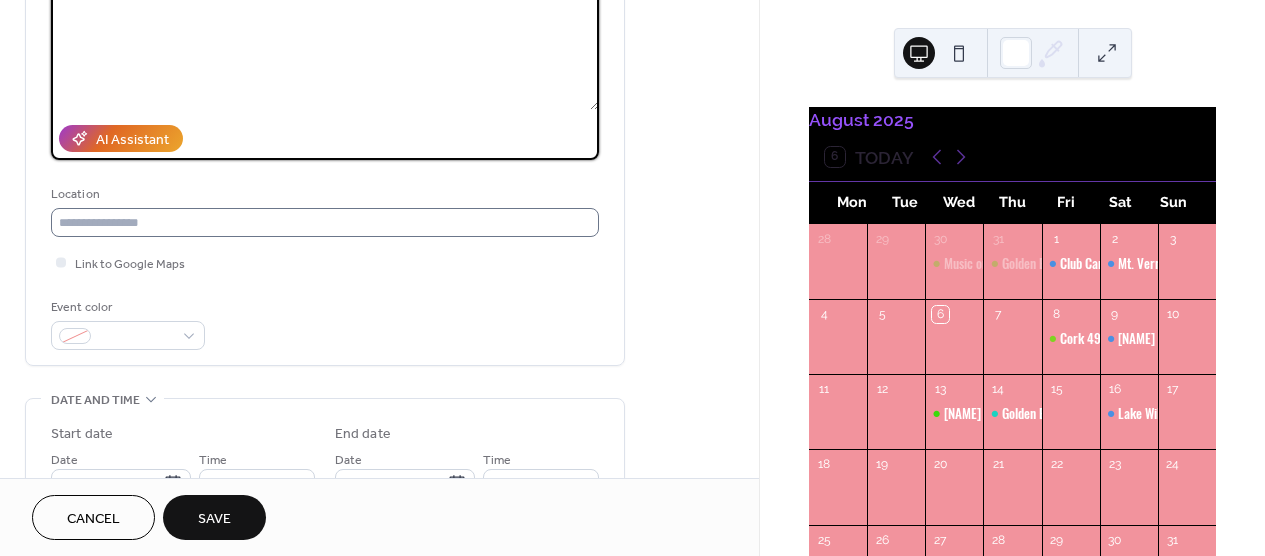 type on "**********" 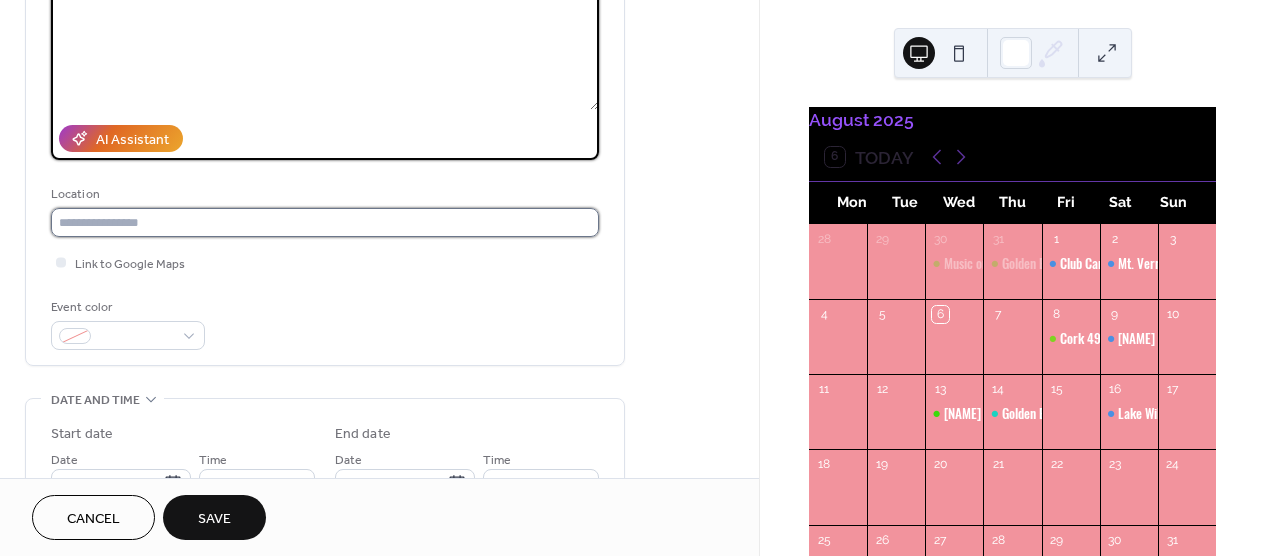 click at bounding box center [325, 222] 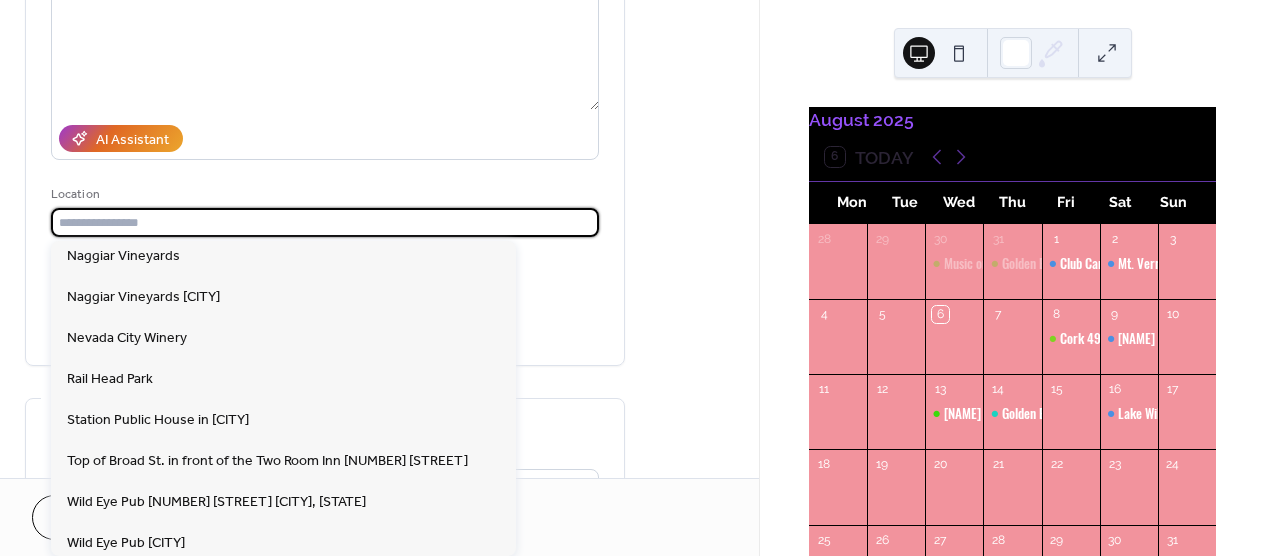 scroll, scrollTop: 2145, scrollLeft: 0, axis: vertical 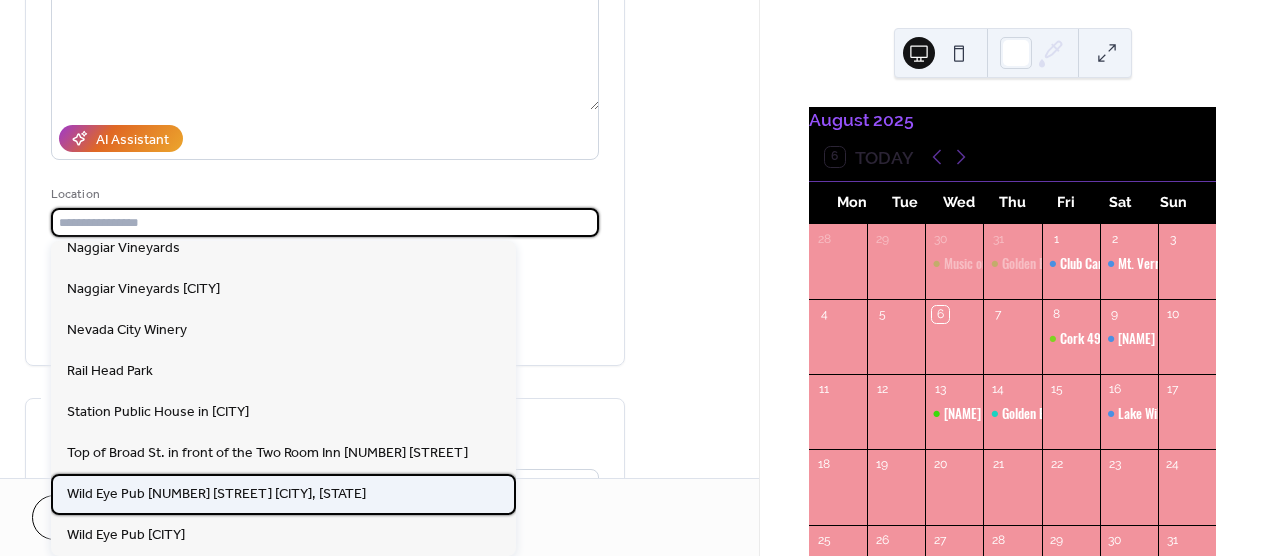 click on "Wild Eye Pub [NUMBER] [STREET] [CITY], [STATE]" at bounding box center (216, 494) 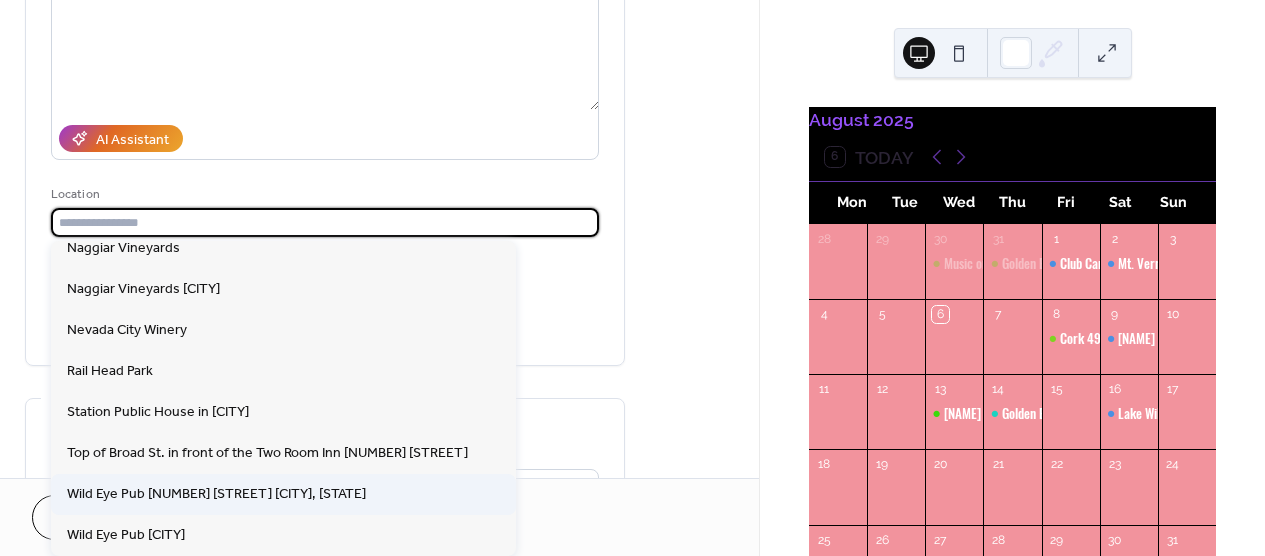 type on "**********" 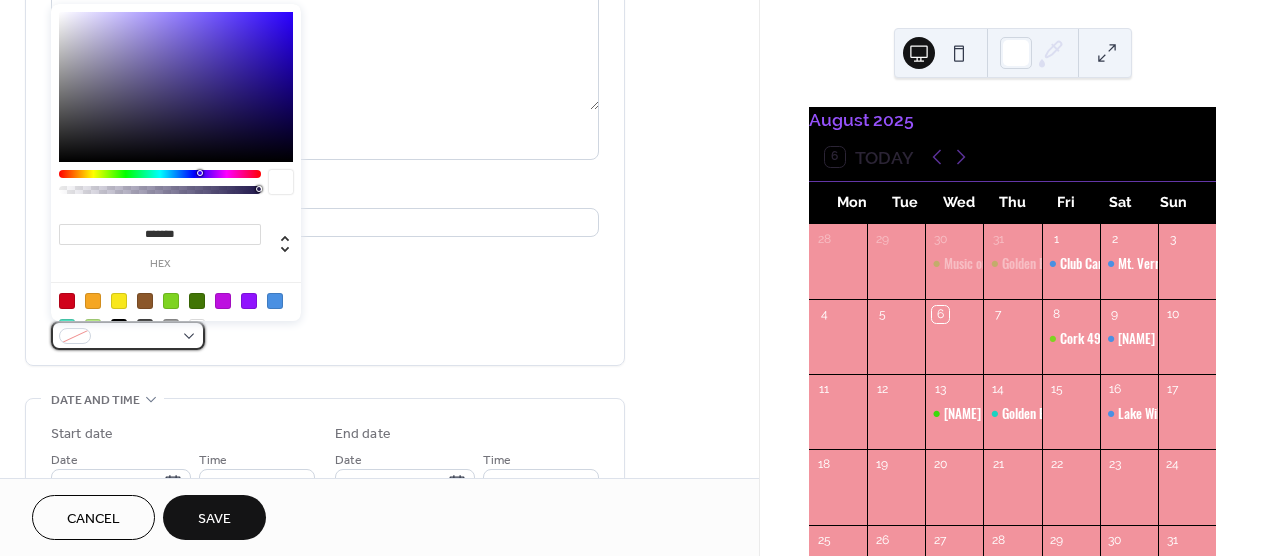 click at bounding box center (128, 335) 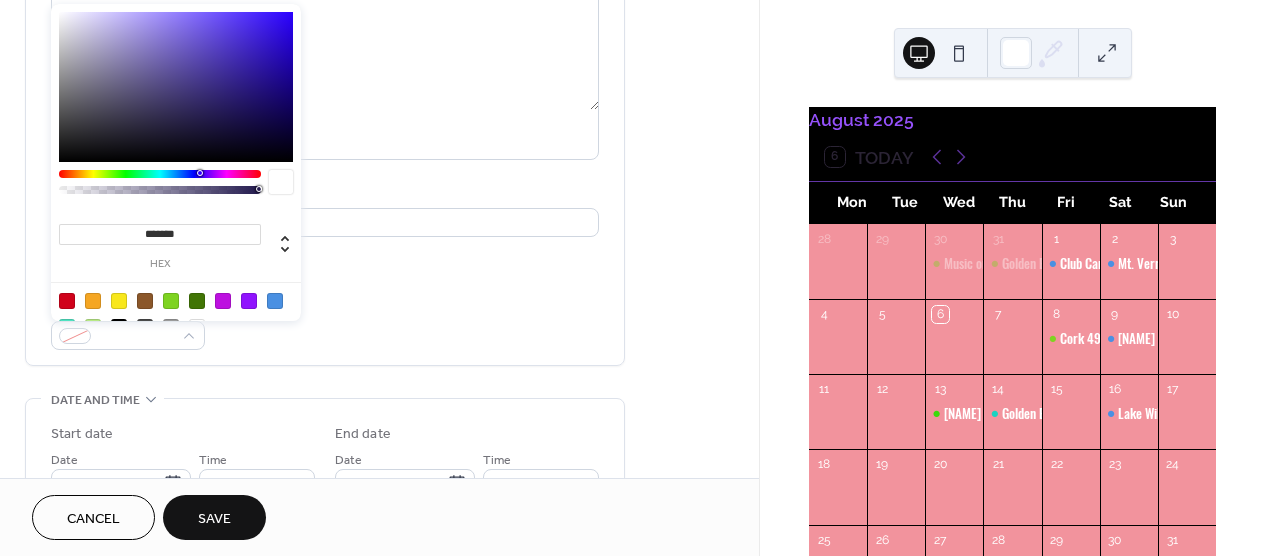 click at bounding box center [275, 301] 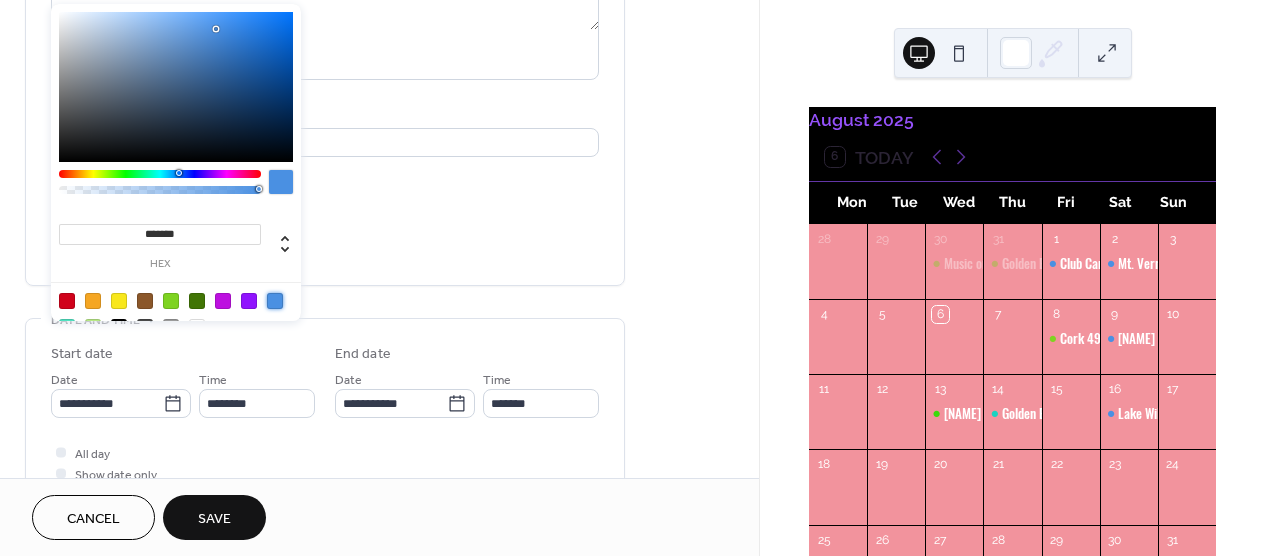 scroll, scrollTop: 339, scrollLeft: 0, axis: vertical 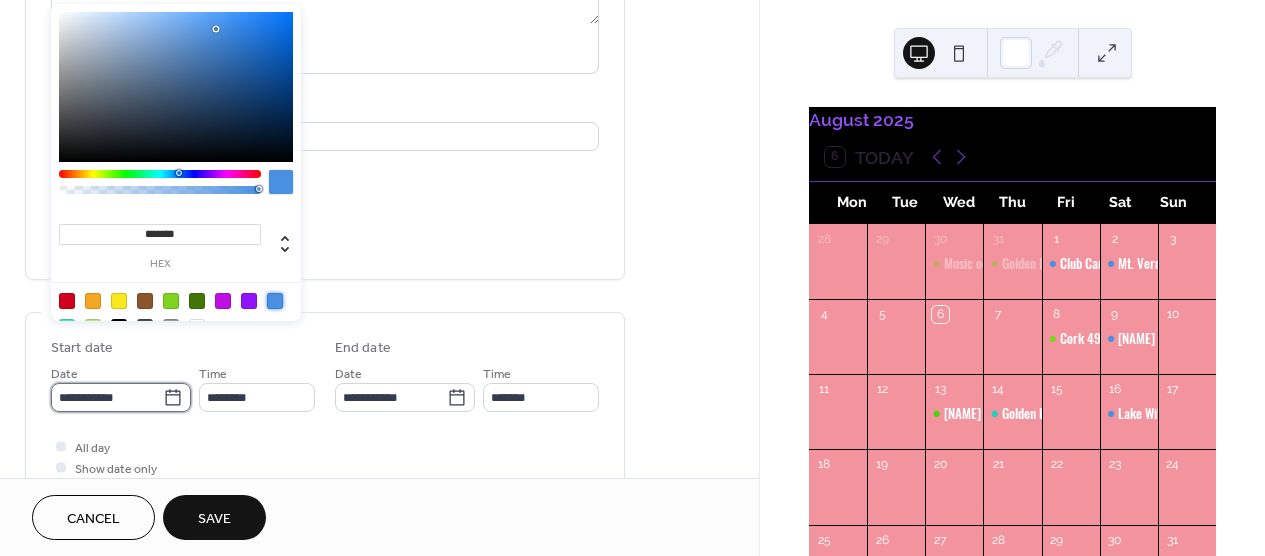 click on "**********" at bounding box center [107, 397] 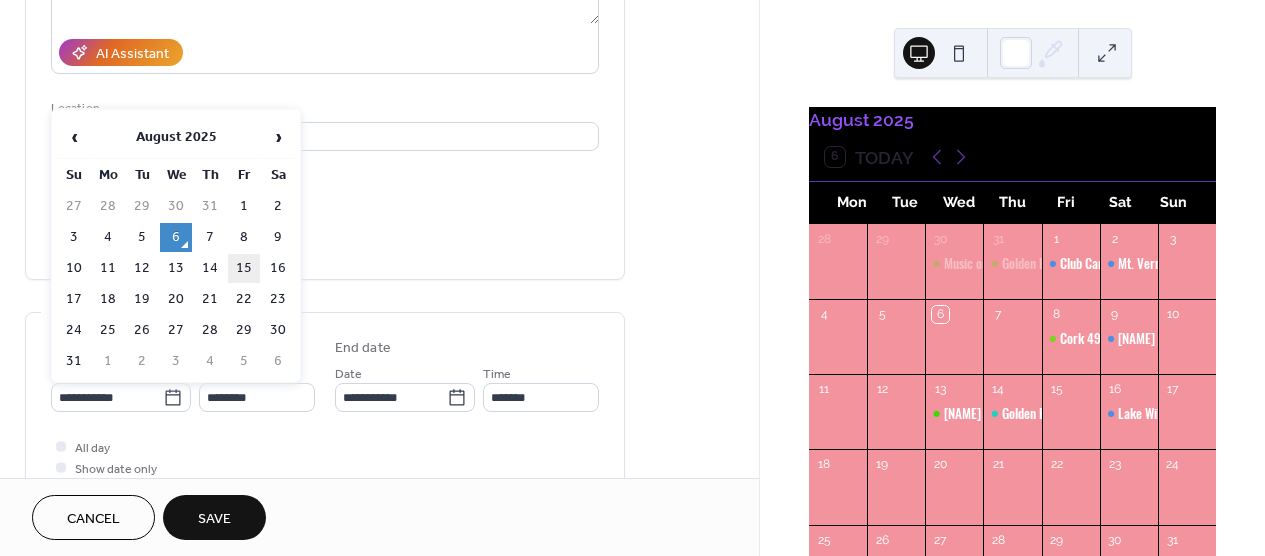 click on "15" at bounding box center (244, 268) 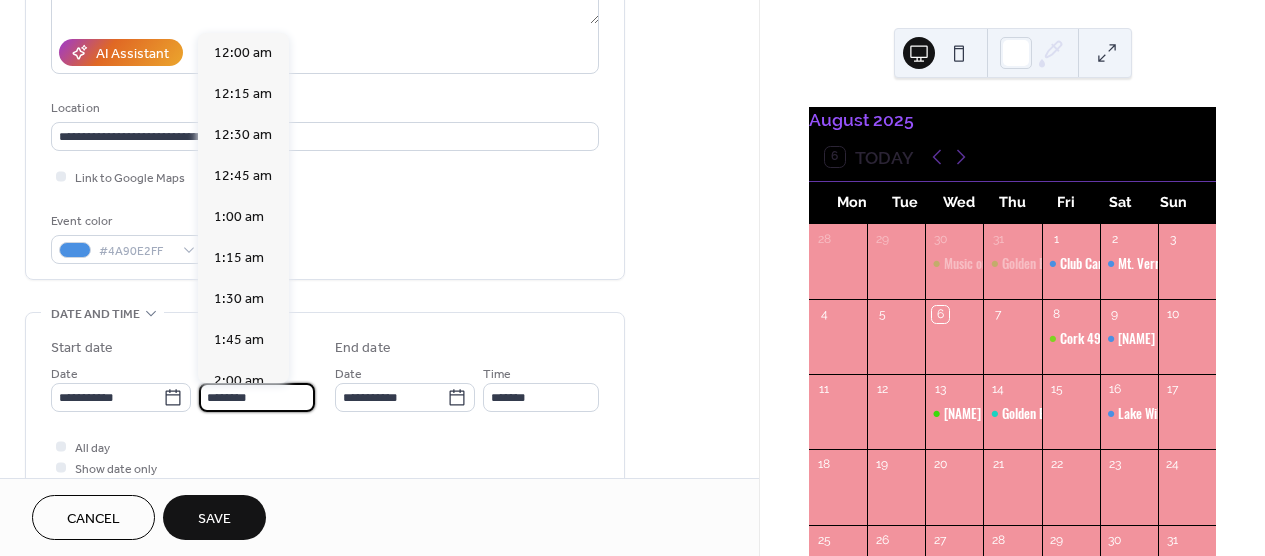 click on "********" at bounding box center [257, 397] 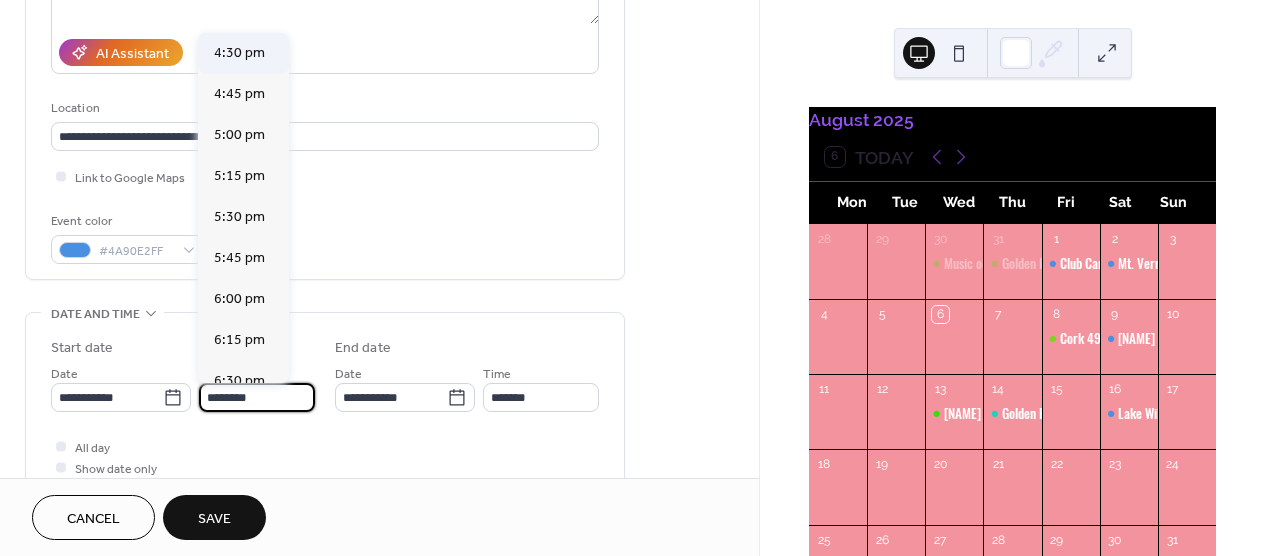 scroll, scrollTop: 2713, scrollLeft: 0, axis: vertical 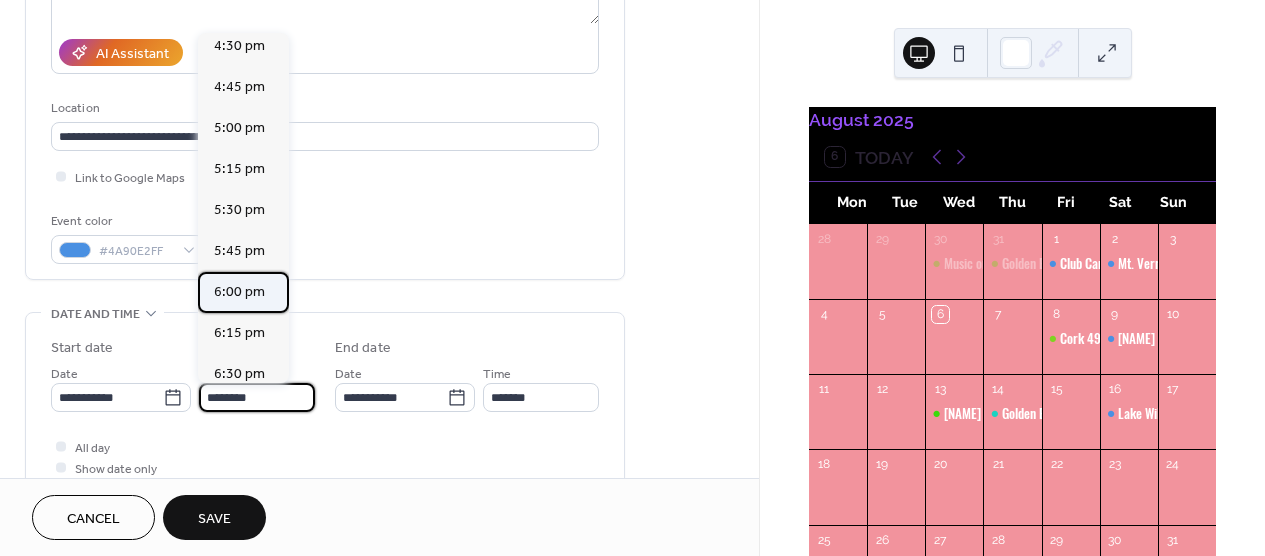 click on "6:00 pm" at bounding box center [239, 292] 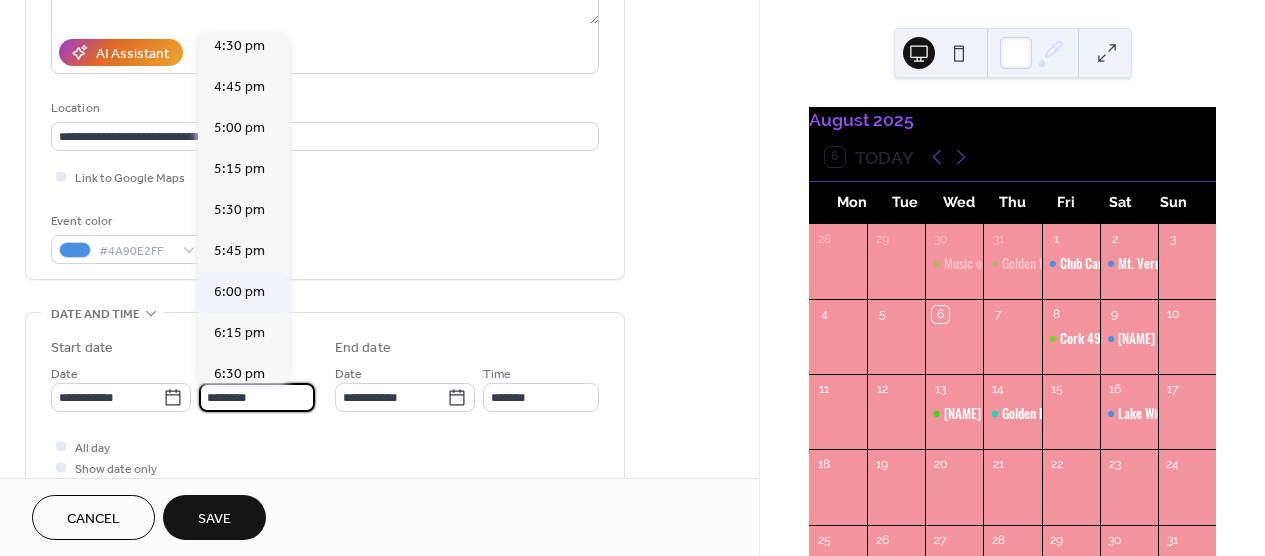 type on "*******" 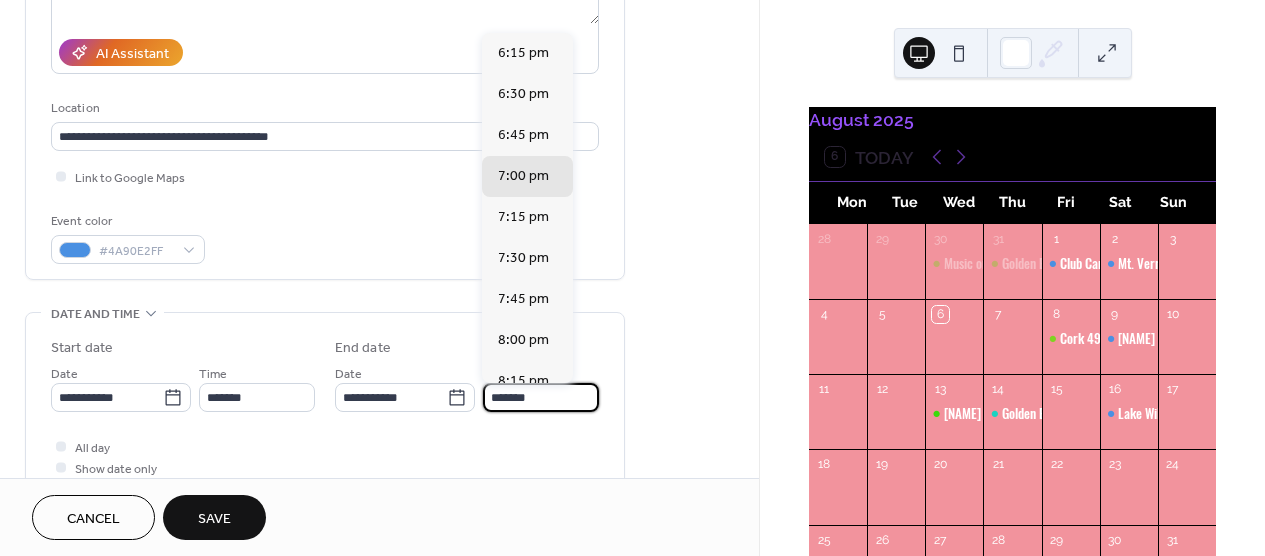 click on "*******" at bounding box center (541, 397) 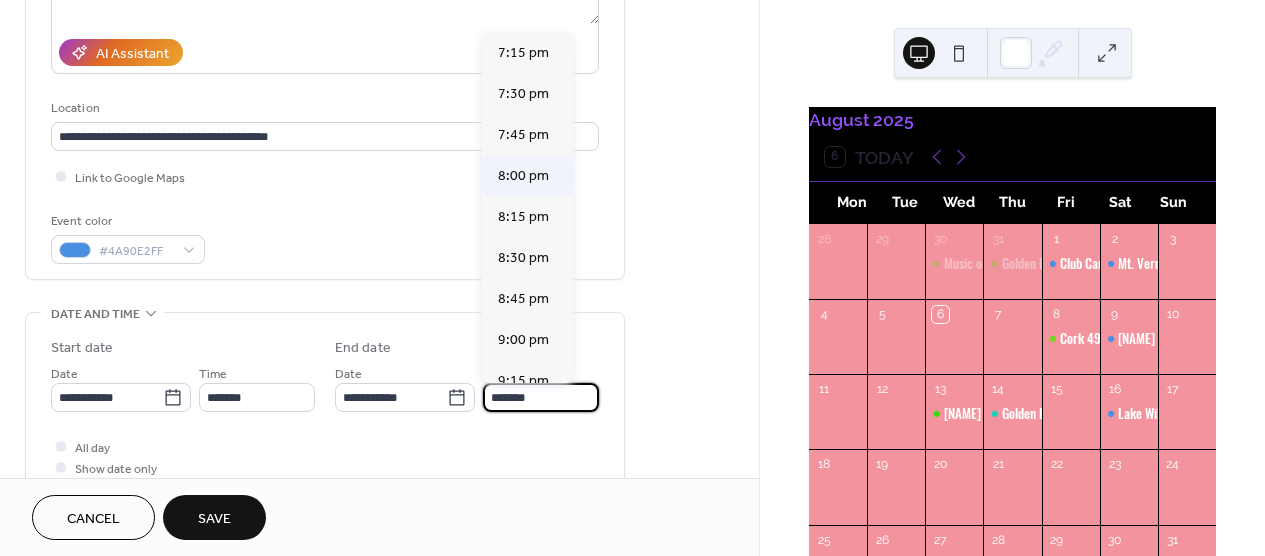 scroll, scrollTop: 163, scrollLeft: 0, axis: vertical 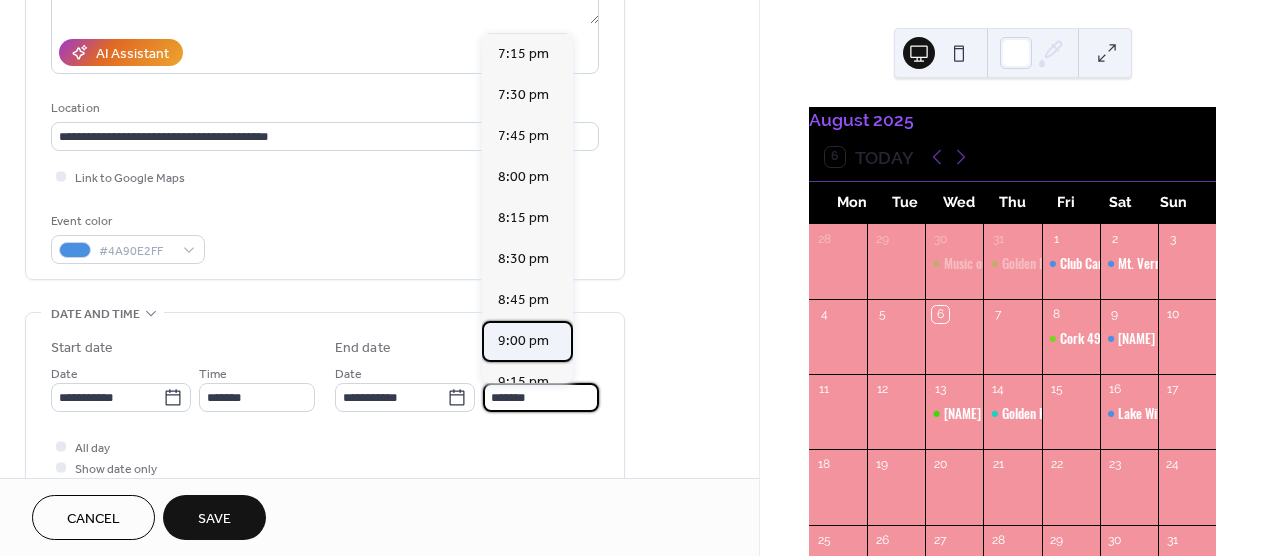 click on "9:00 pm" at bounding box center [523, 341] 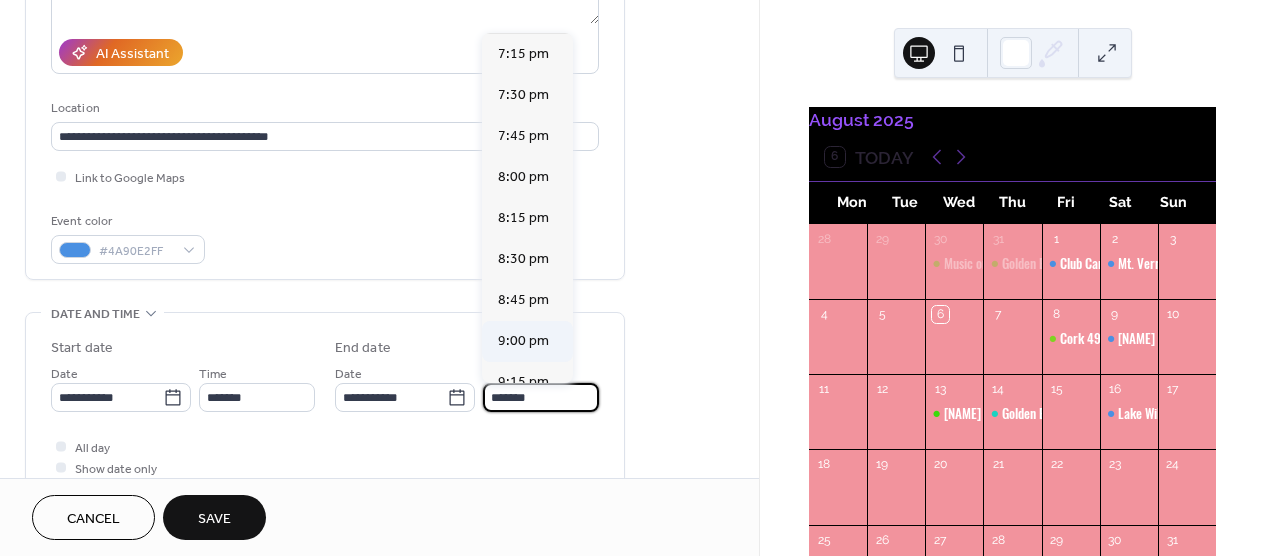 type on "*******" 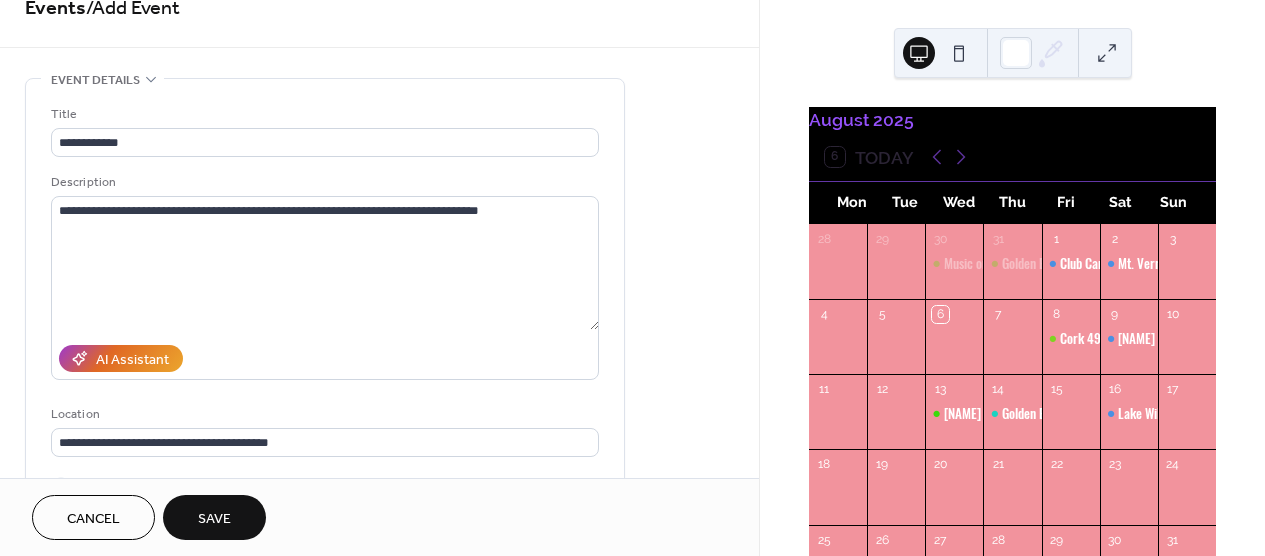 scroll, scrollTop: 0, scrollLeft: 0, axis: both 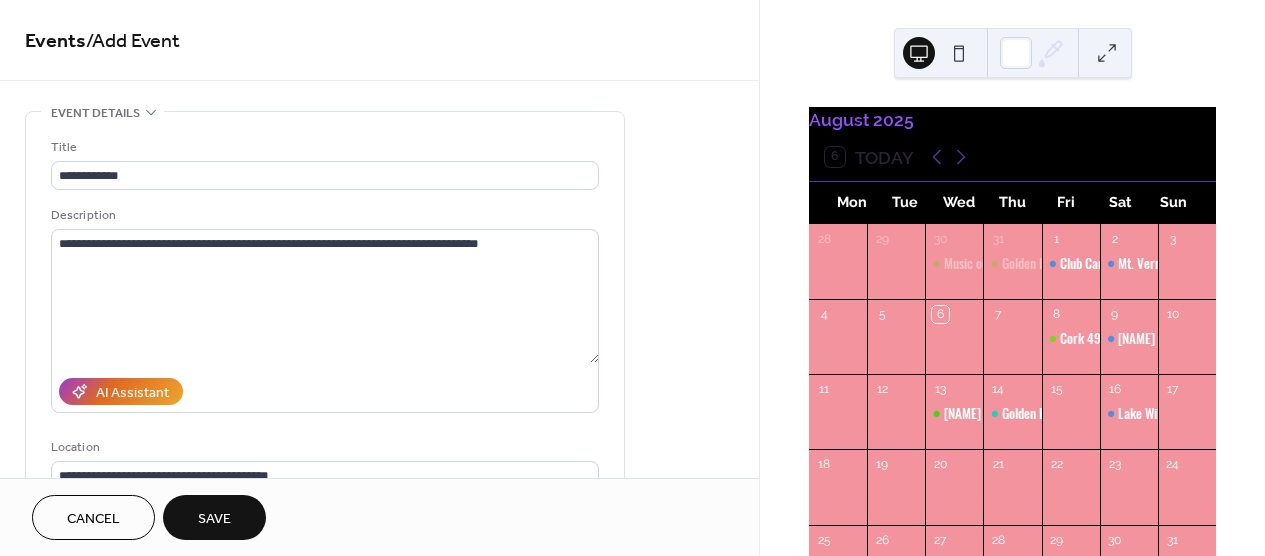 click on "Save" at bounding box center [214, 519] 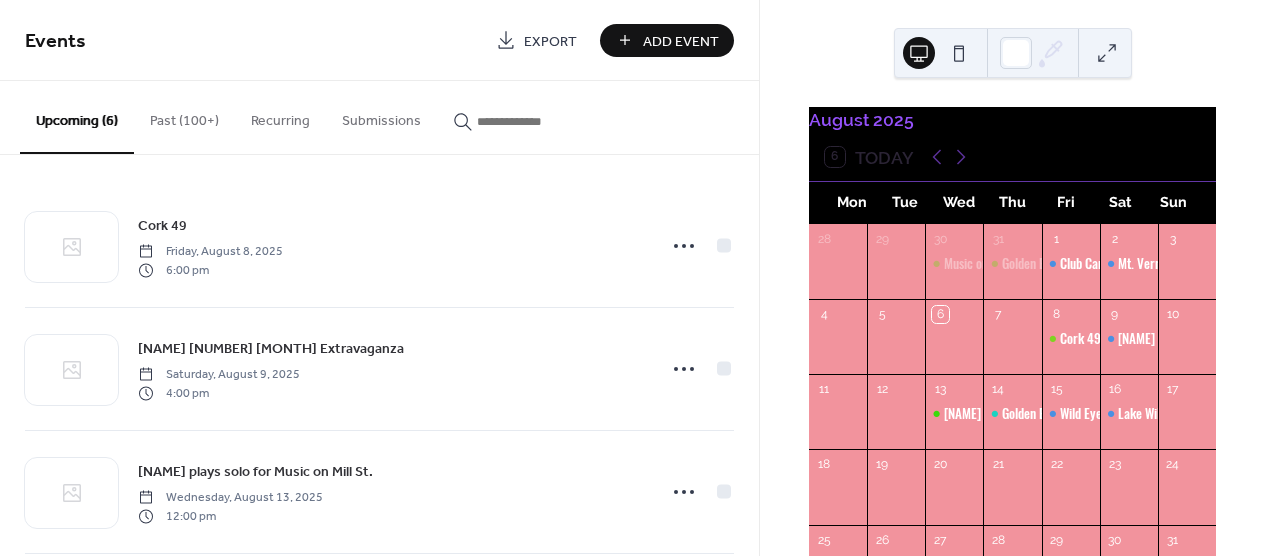 click on "Add Event" at bounding box center (681, 41) 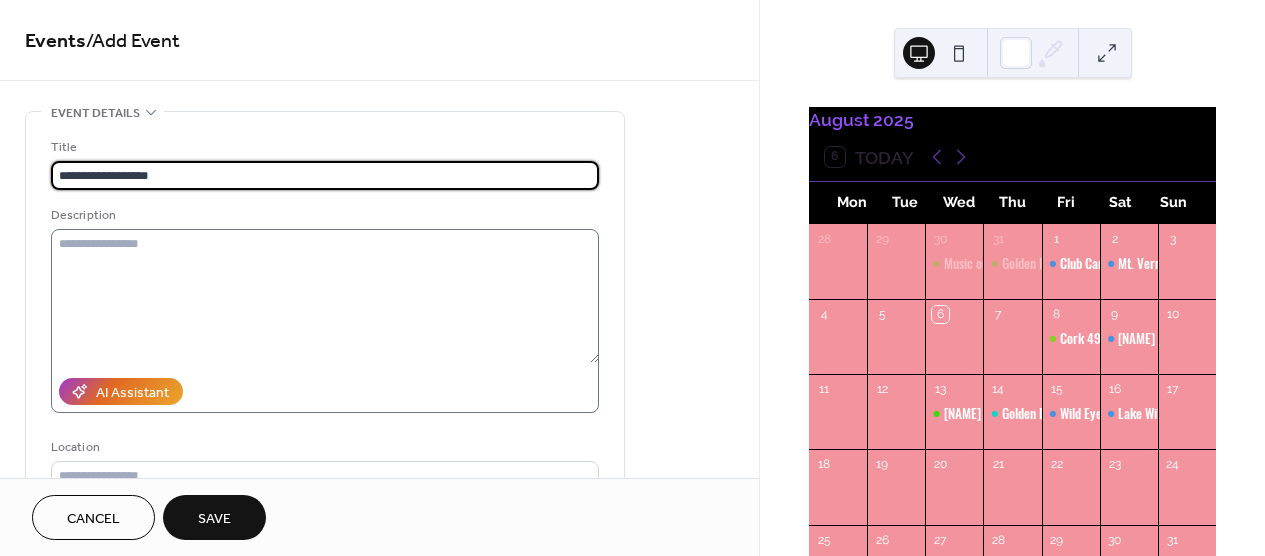 type on "**********" 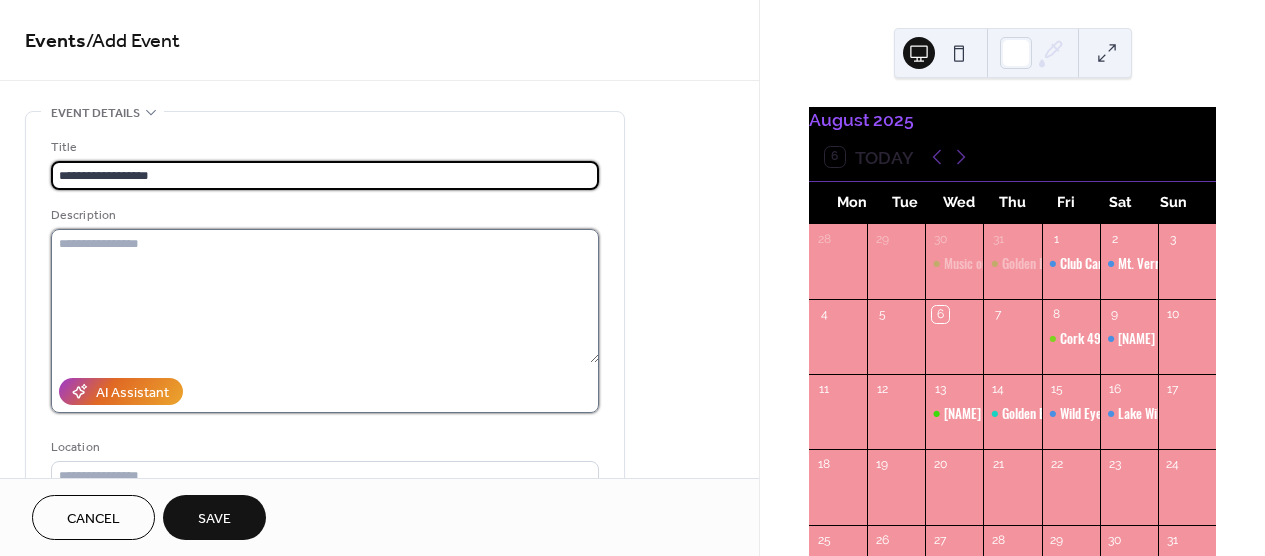 click at bounding box center (325, 296) 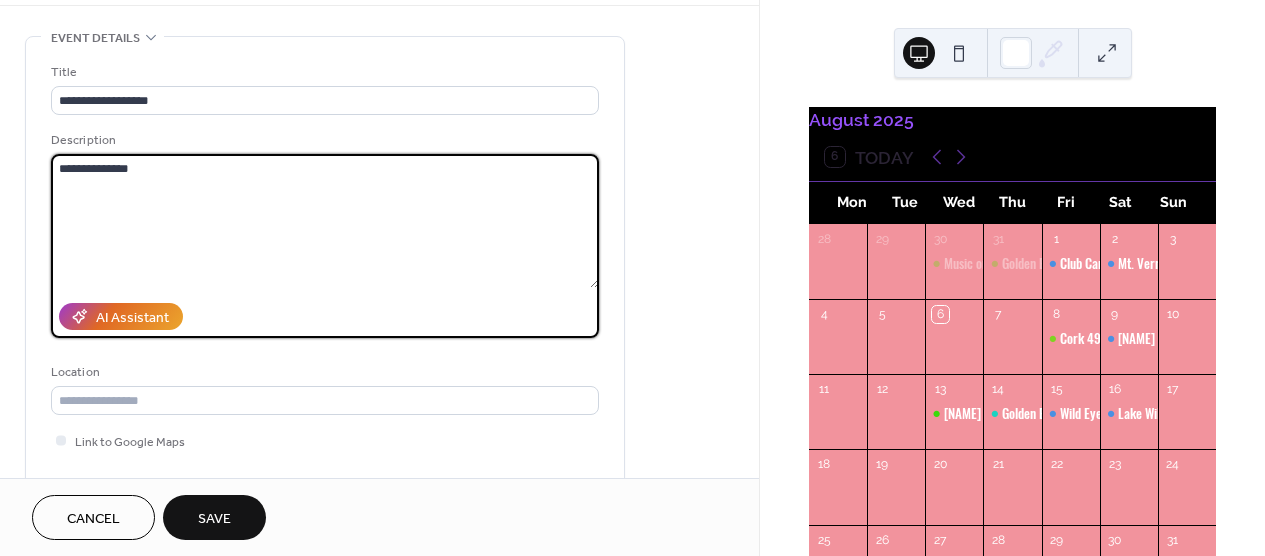 scroll, scrollTop: 109, scrollLeft: 0, axis: vertical 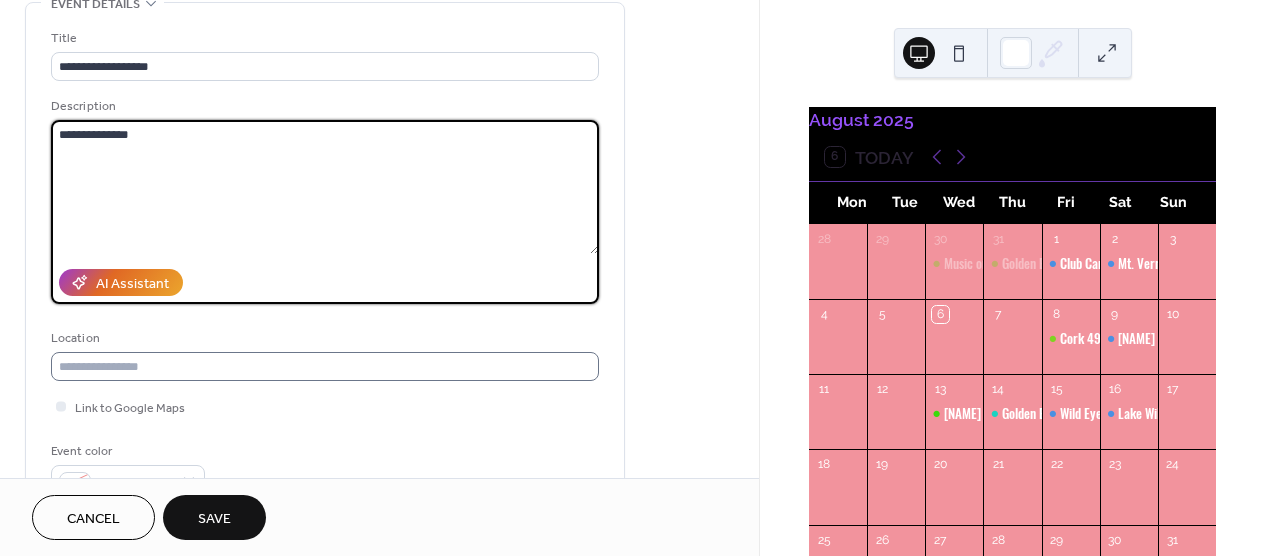 type on "**********" 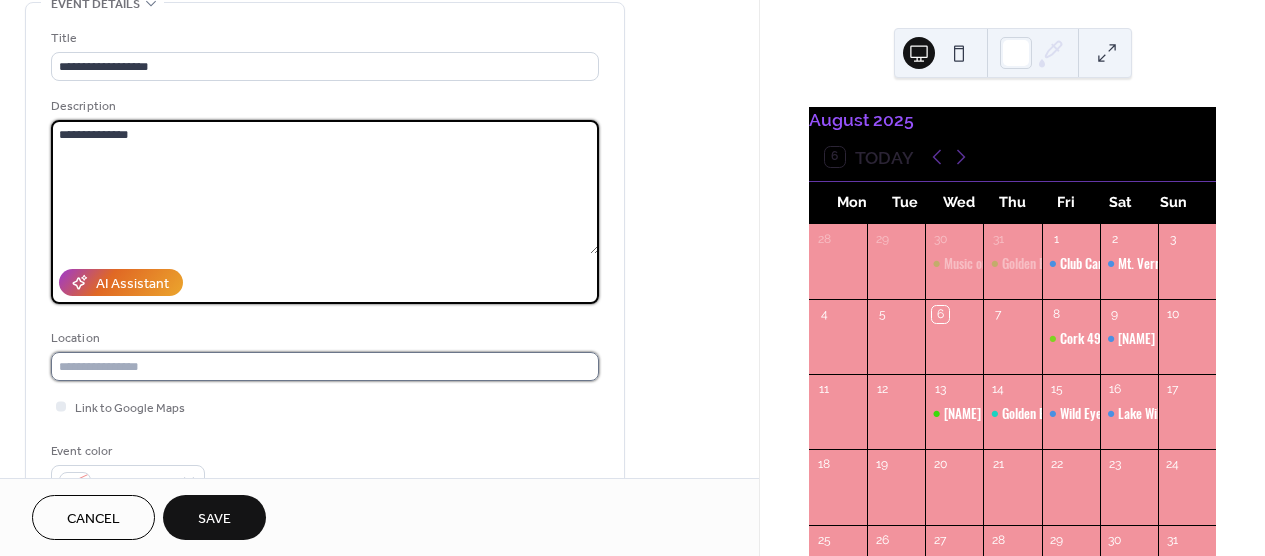 click at bounding box center (325, 366) 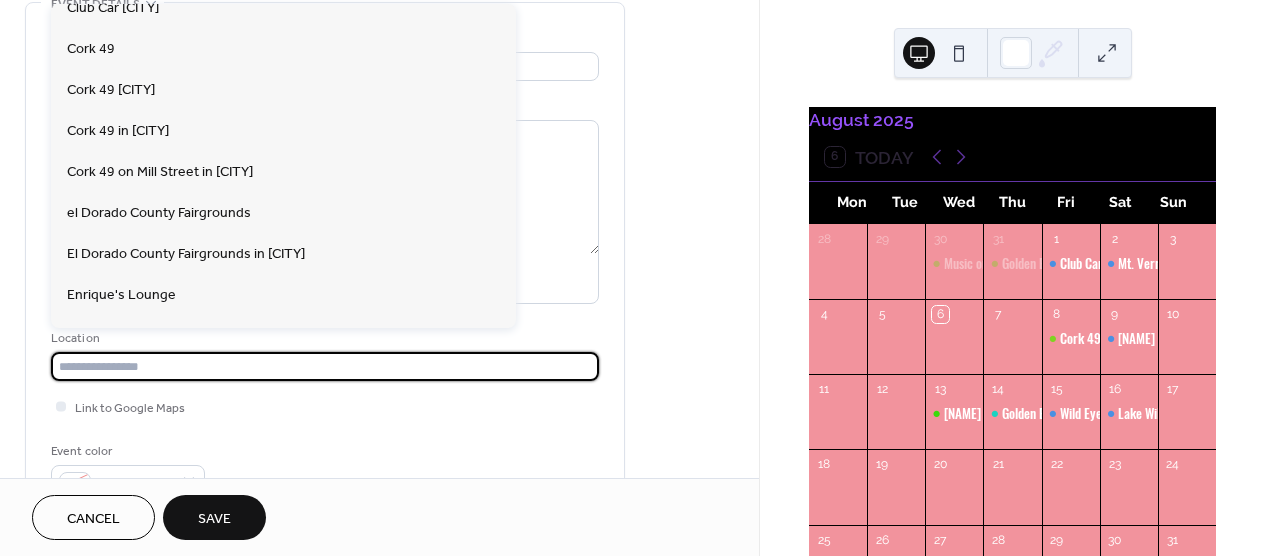 scroll, scrollTop: 1289, scrollLeft: 0, axis: vertical 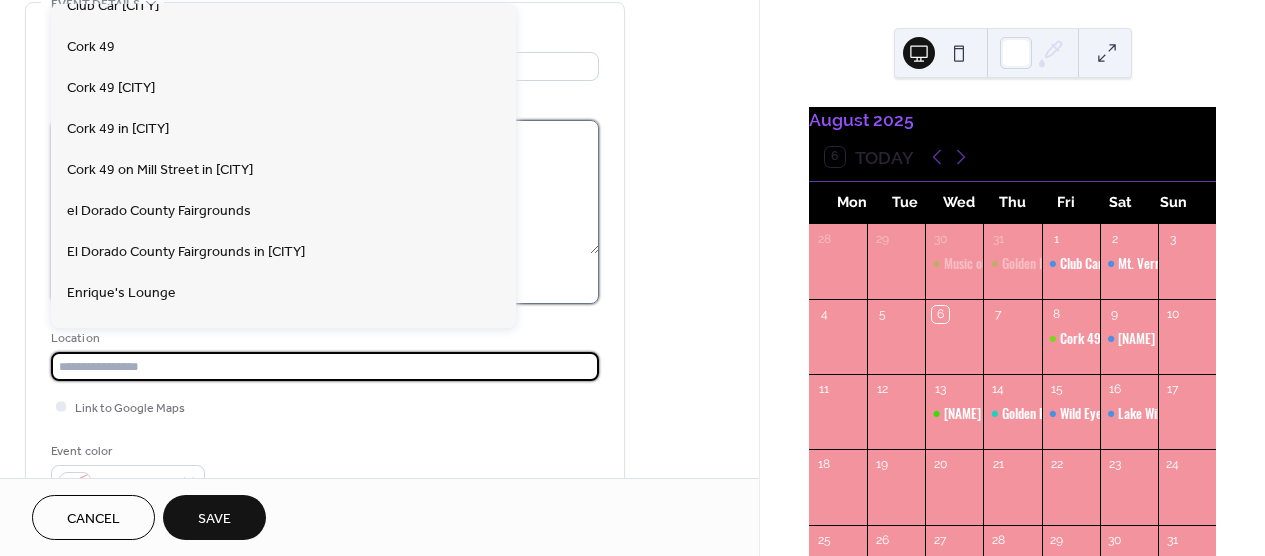 click on "**********" at bounding box center (325, 187) 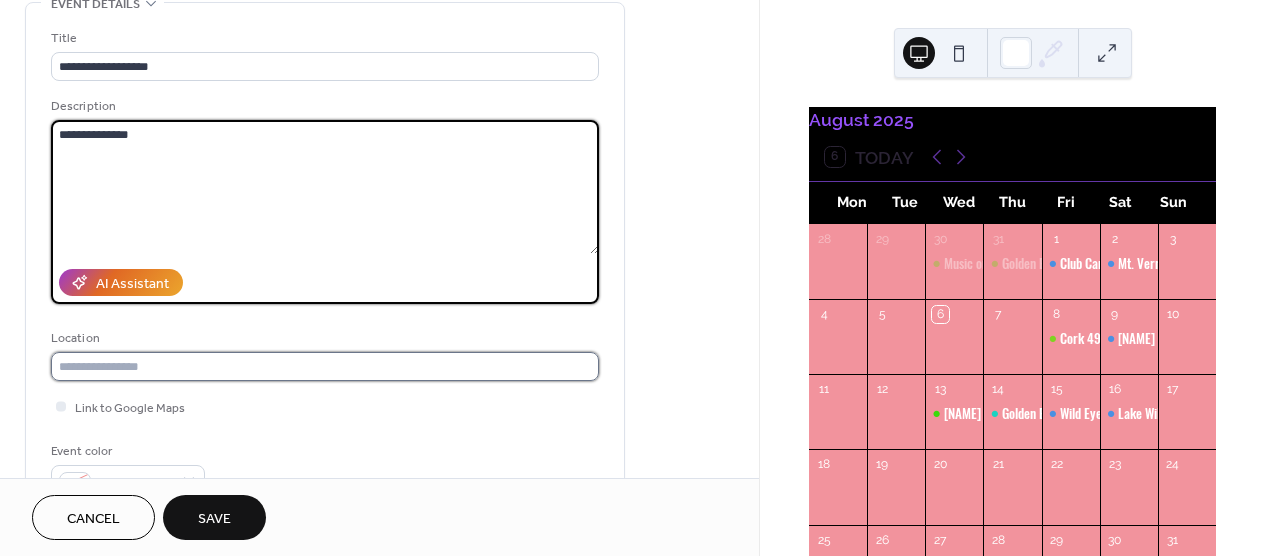 click at bounding box center (325, 366) 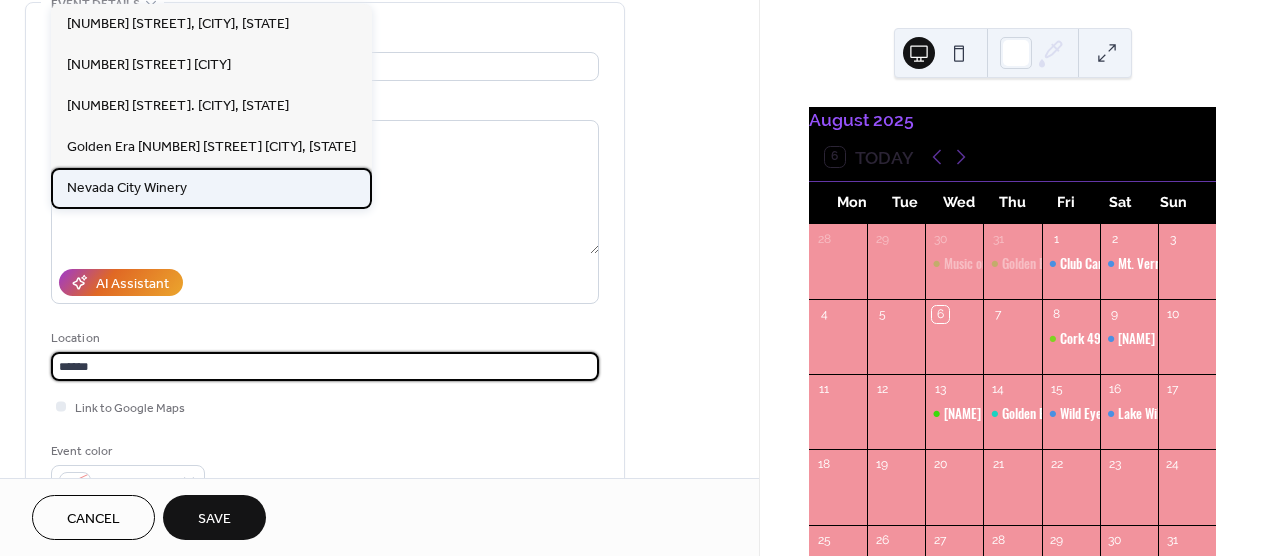 click on "Nevada City Winery" at bounding box center (127, 188) 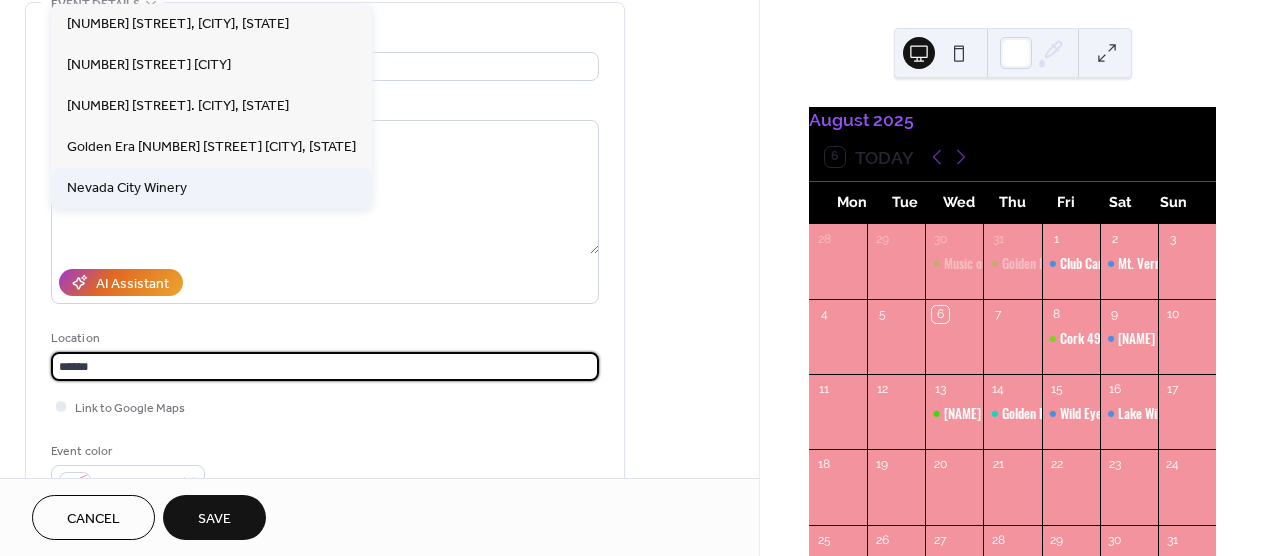 type on "**********" 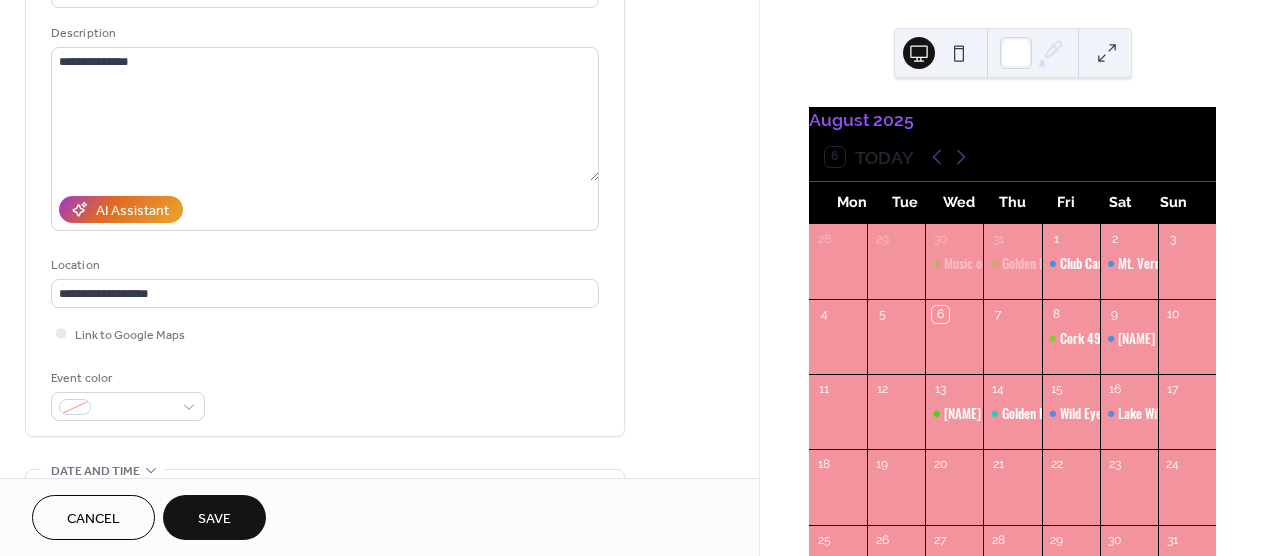 scroll, scrollTop: 223, scrollLeft: 0, axis: vertical 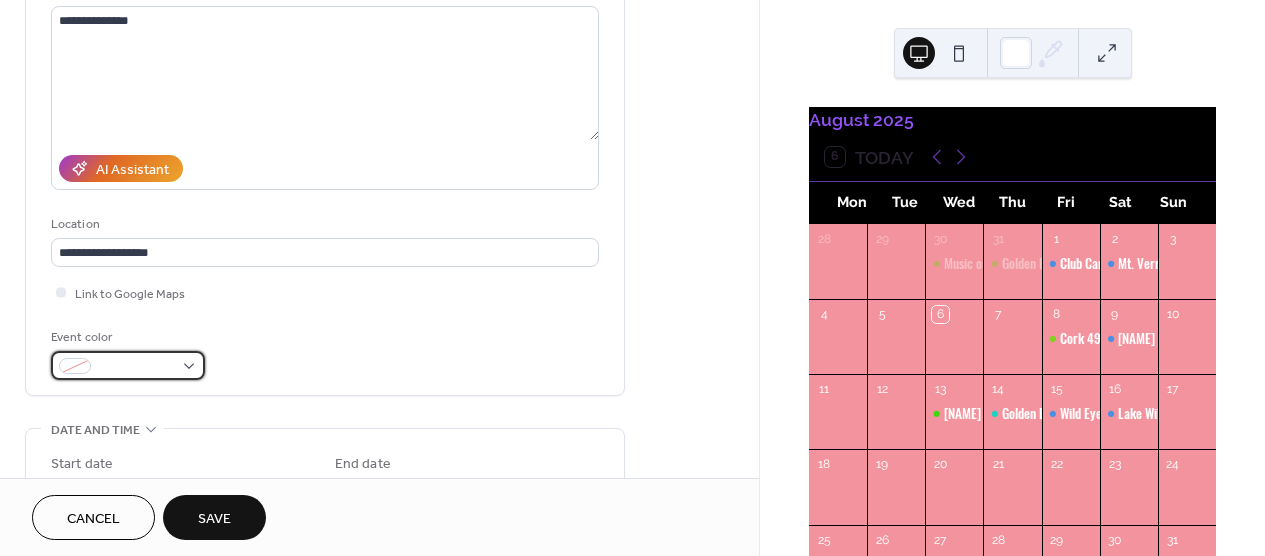 click at bounding box center (128, 365) 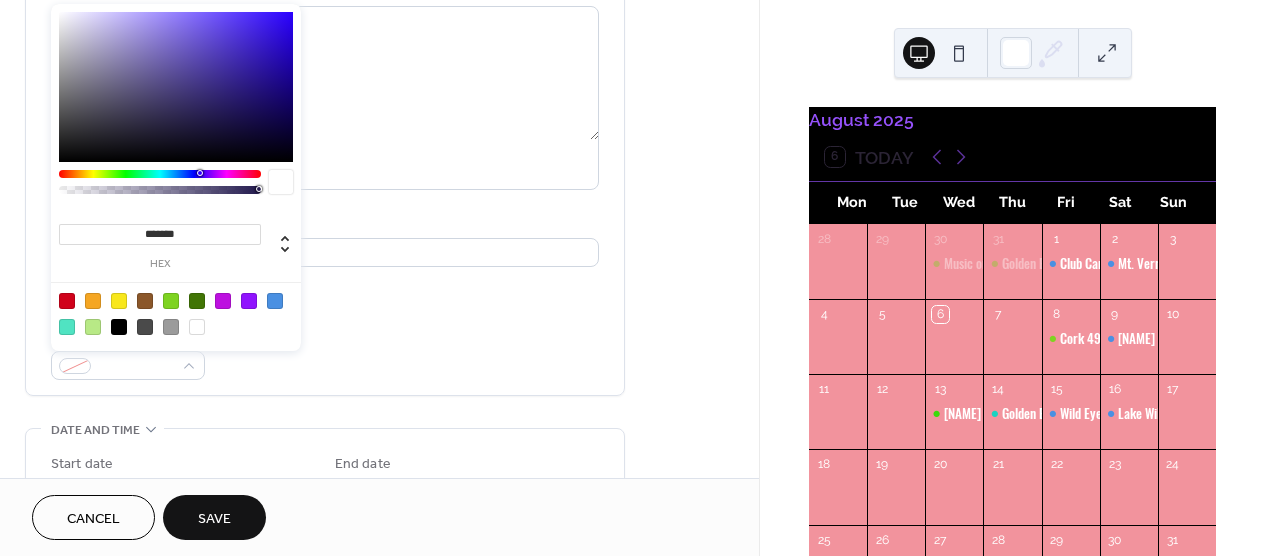 click at bounding box center (171, 301) 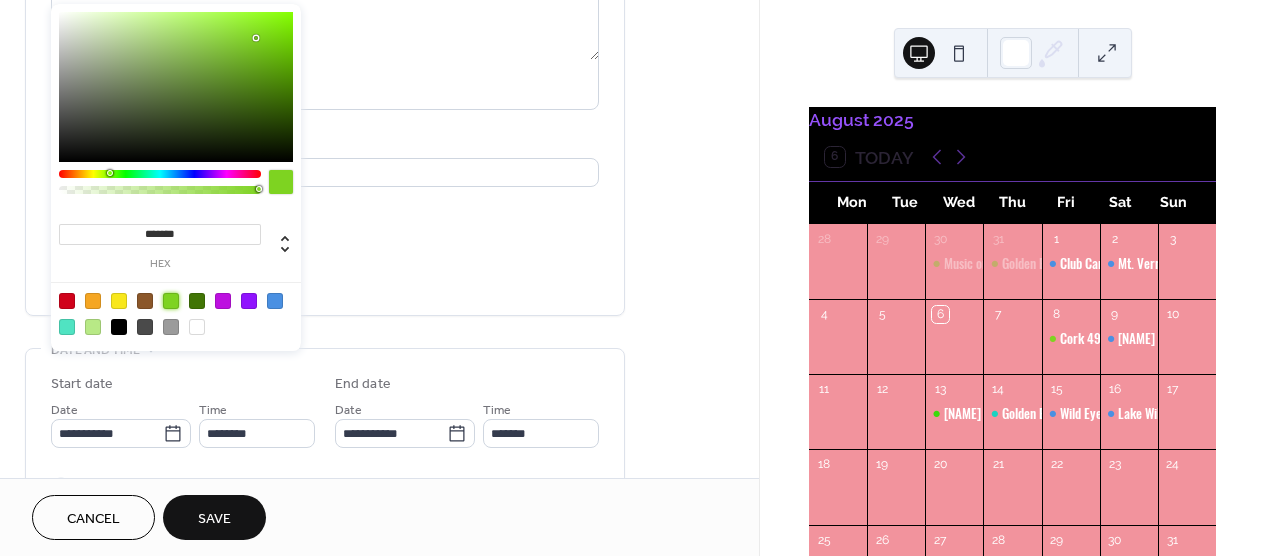 scroll, scrollTop: 346, scrollLeft: 0, axis: vertical 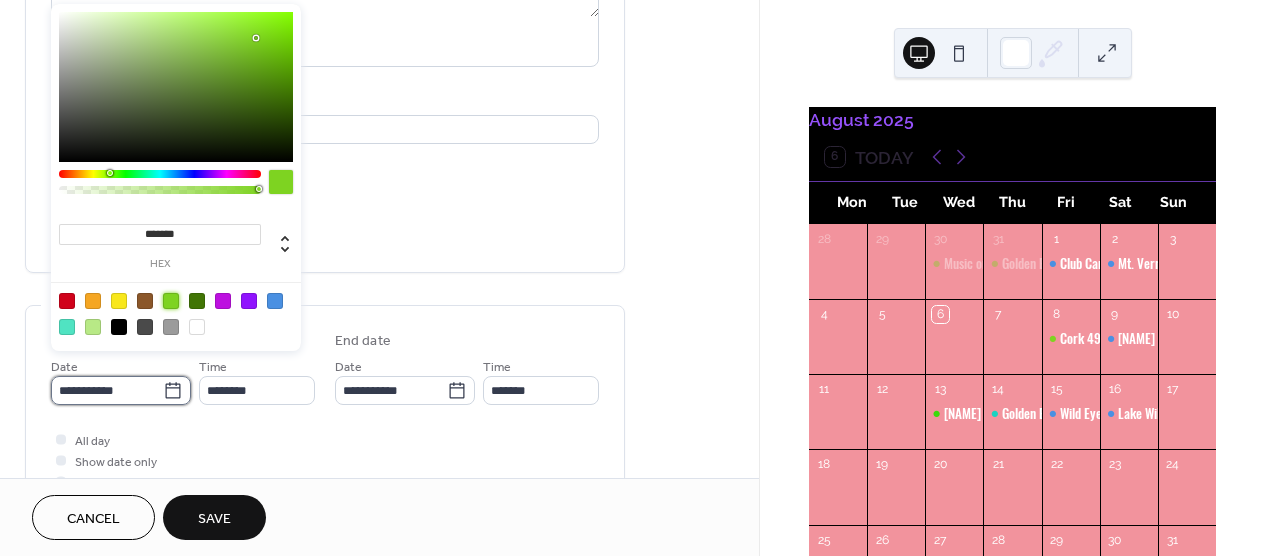 click on "**********" at bounding box center (107, 390) 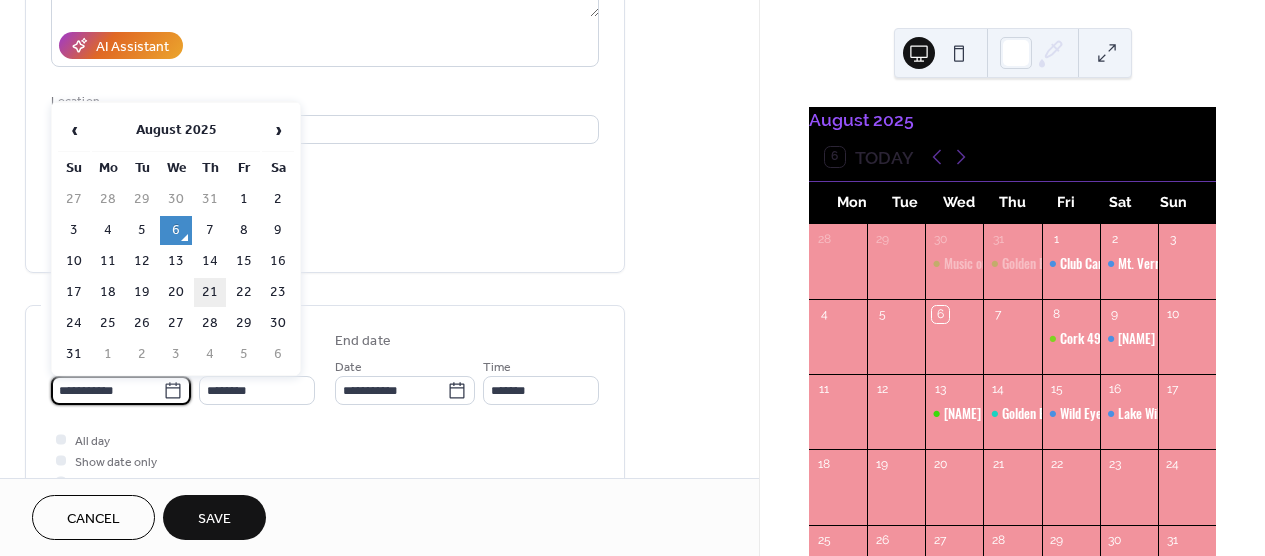 click on "21" at bounding box center [210, 292] 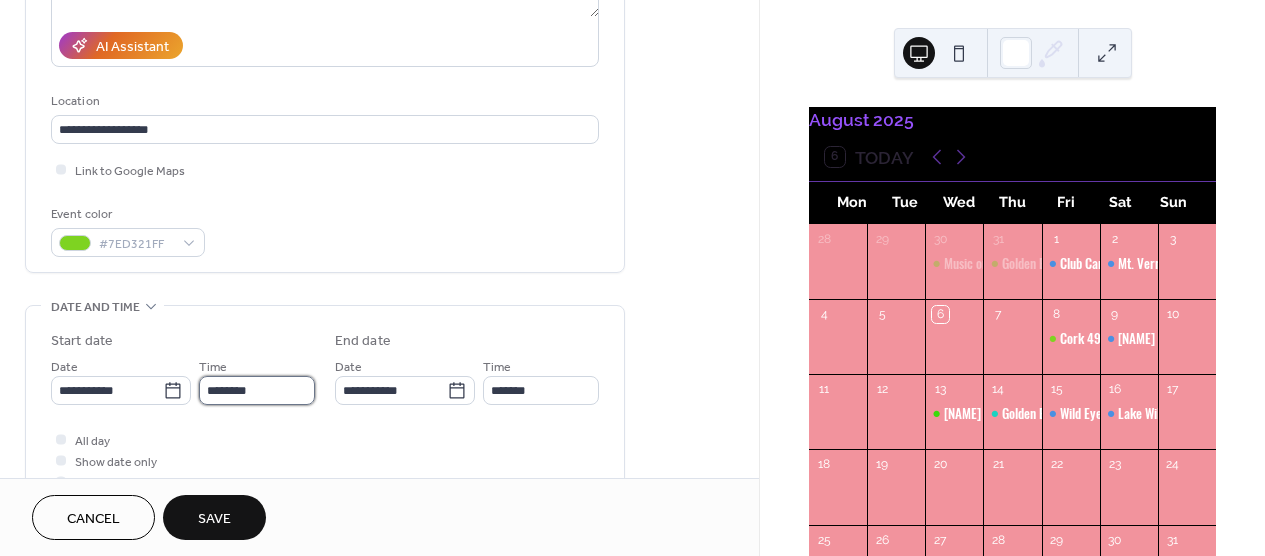 click on "********" at bounding box center (257, 390) 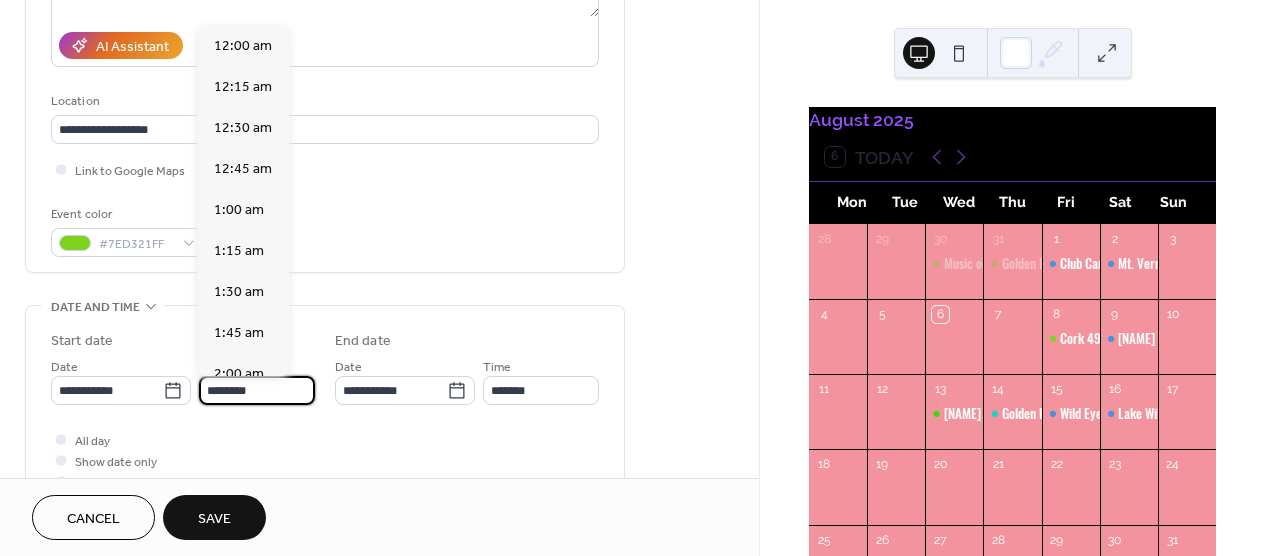 scroll, scrollTop: 1968, scrollLeft: 0, axis: vertical 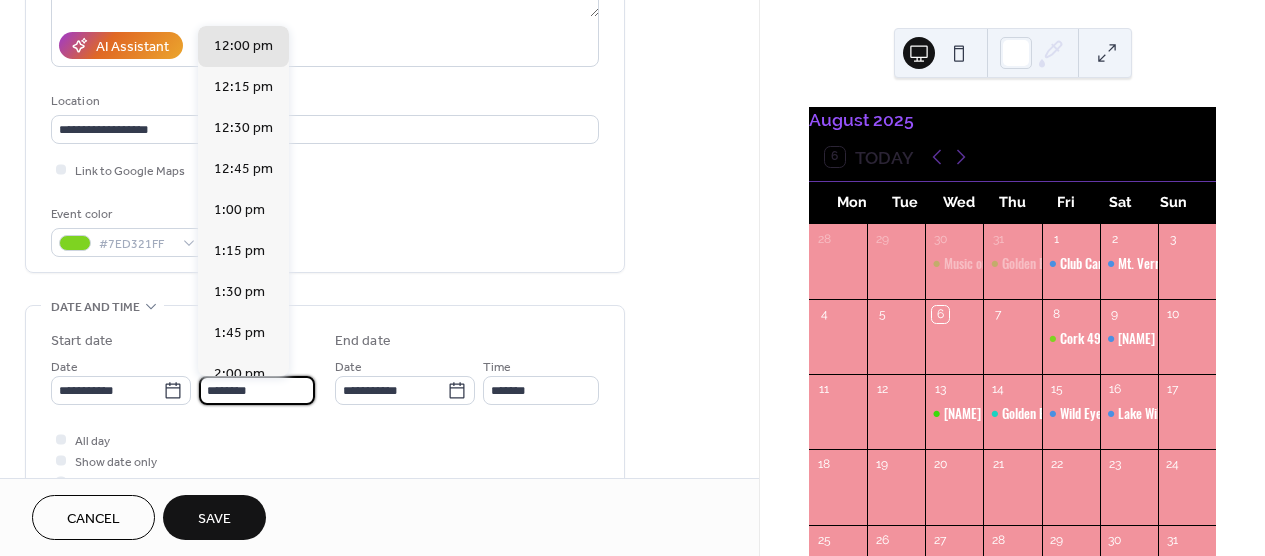 click on "********" at bounding box center (257, 390) 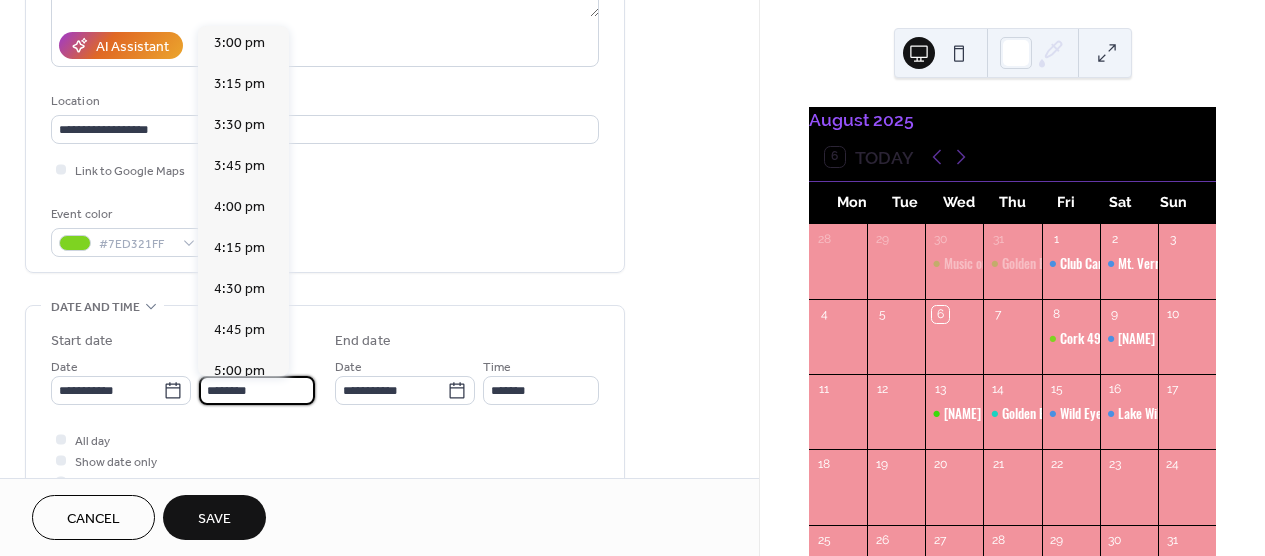 scroll, scrollTop: 2468, scrollLeft: 0, axis: vertical 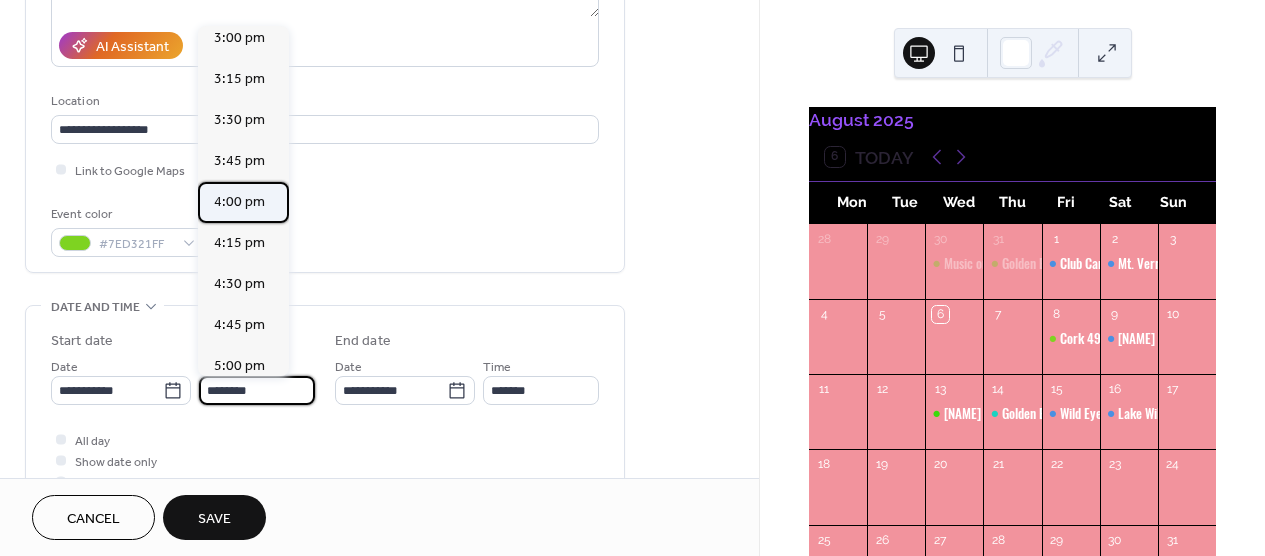 click on "4:00 pm" at bounding box center [239, 202] 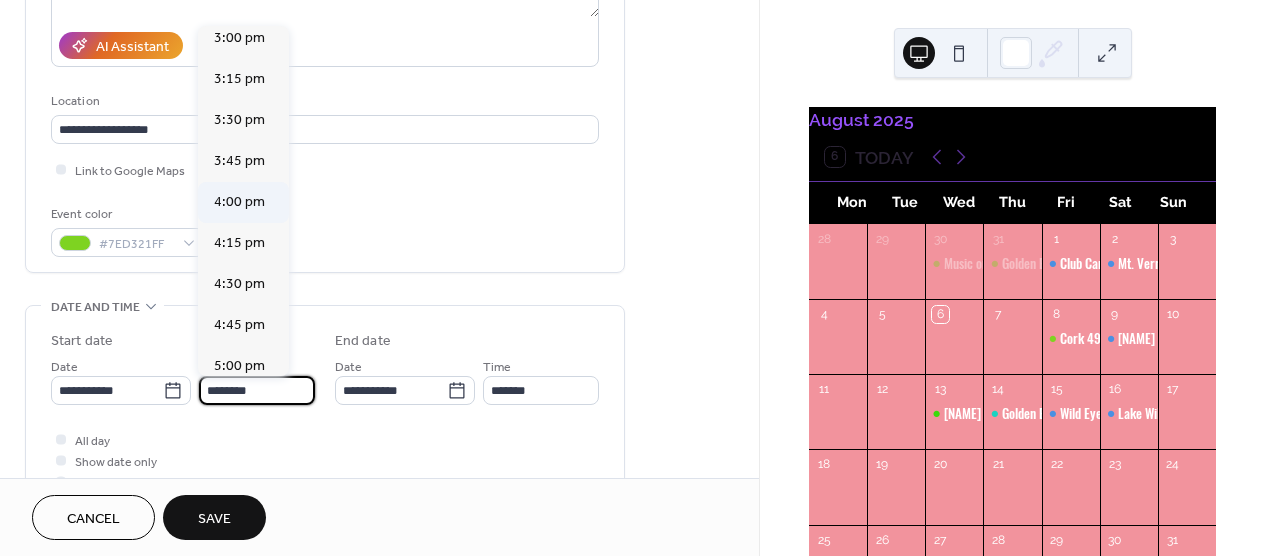 type on "*******" 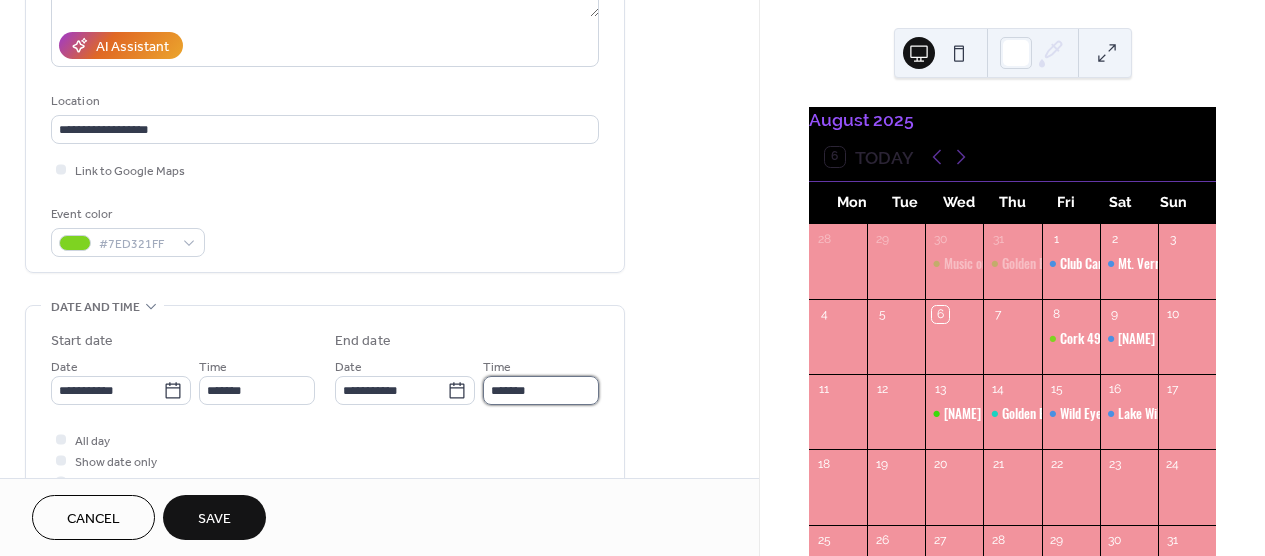 click on "*******" at bounding box center [541, 390] 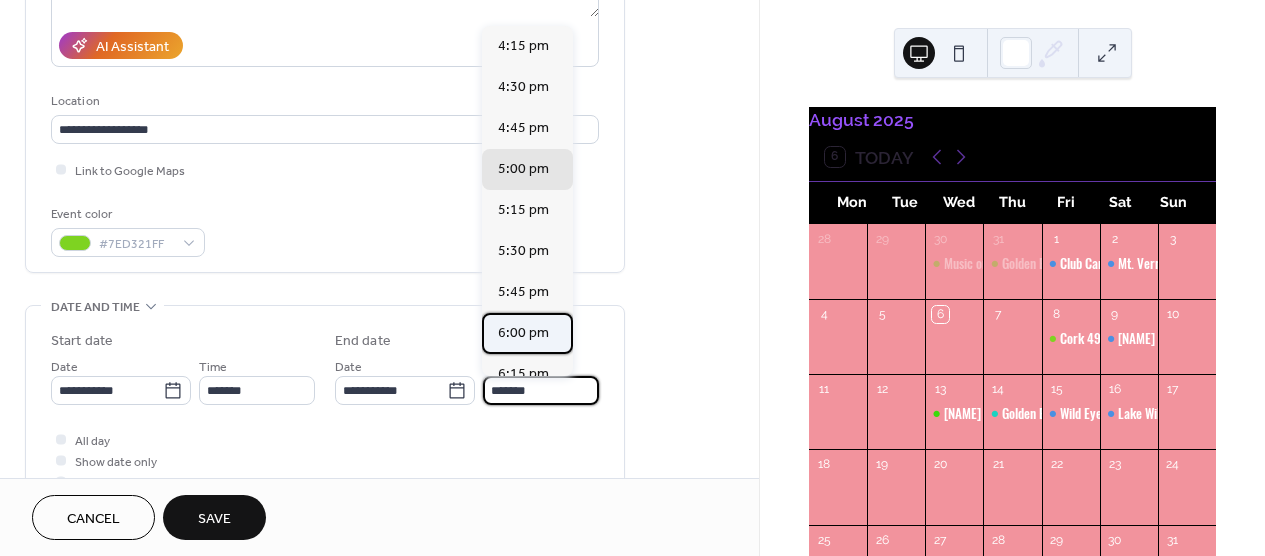 click on "6:00 pm" at bounding box center [523, 333] 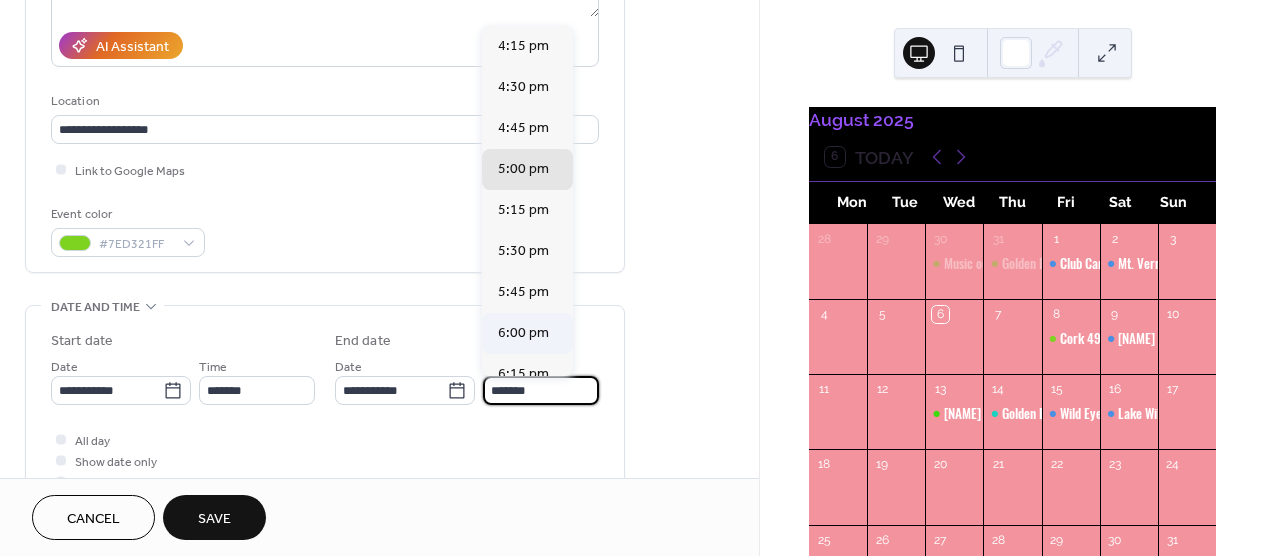 type on "*******" 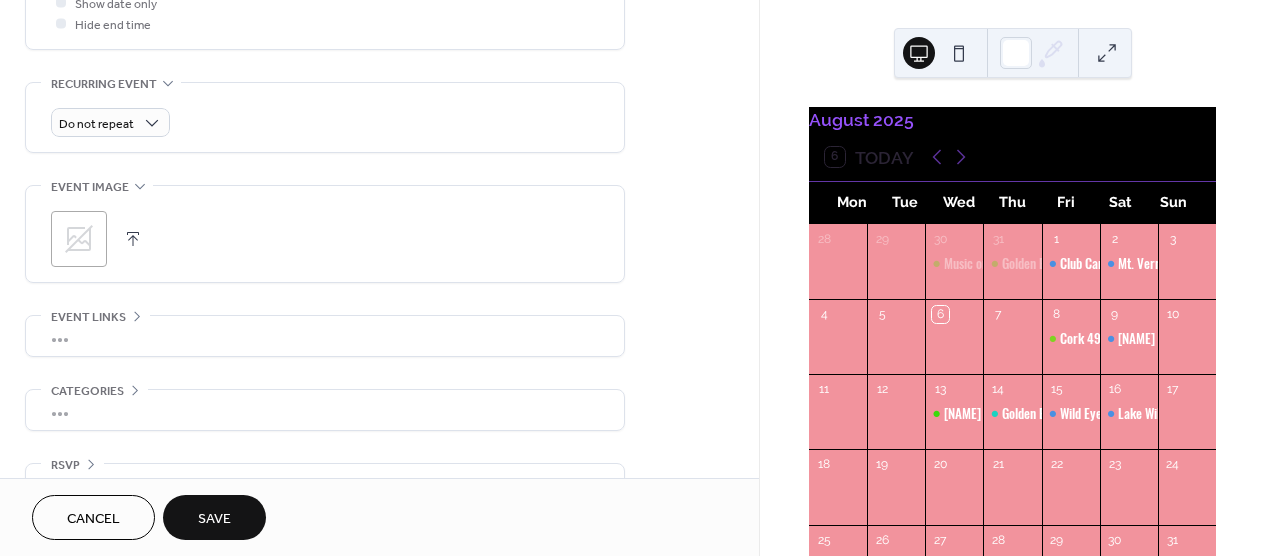 scroll, scrollTop: 834, scrollLeft: 0, axis: vertical 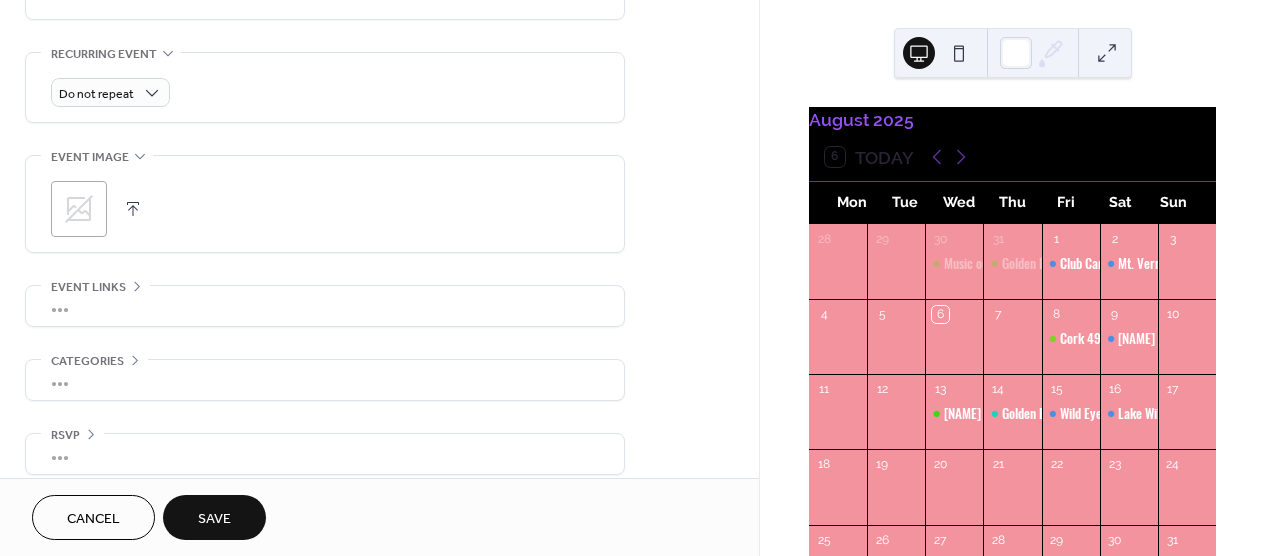 click on "Save" at bounding box center (214, 519) 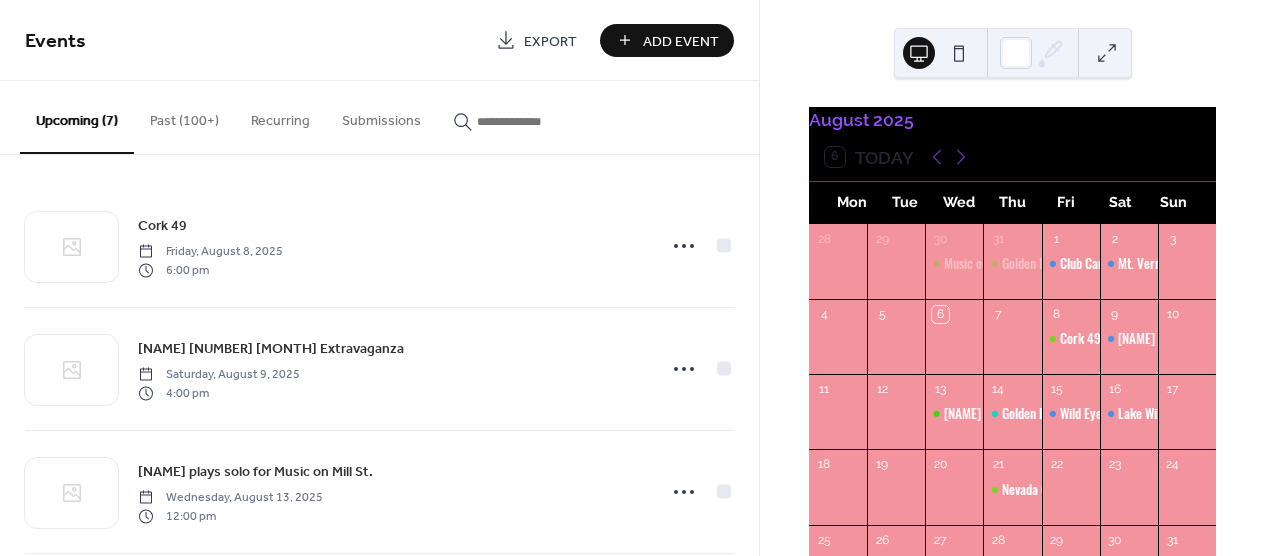 click on "Add Event" at bounding box center (681, 41) 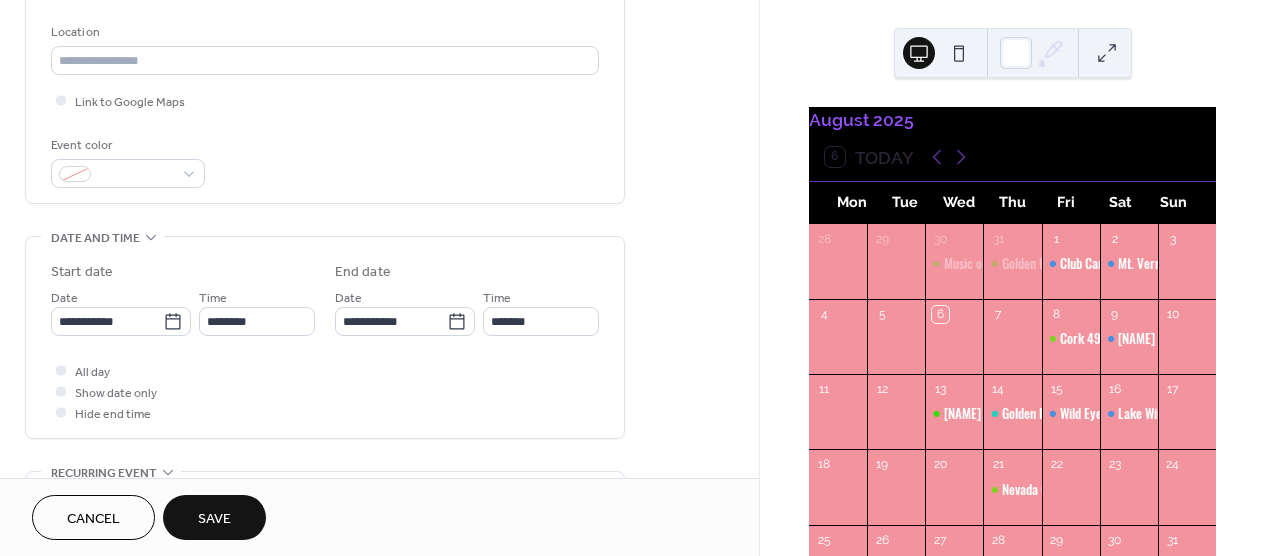 scroll, scrollTop: 451, scrollLeft: 0, axis: vertical 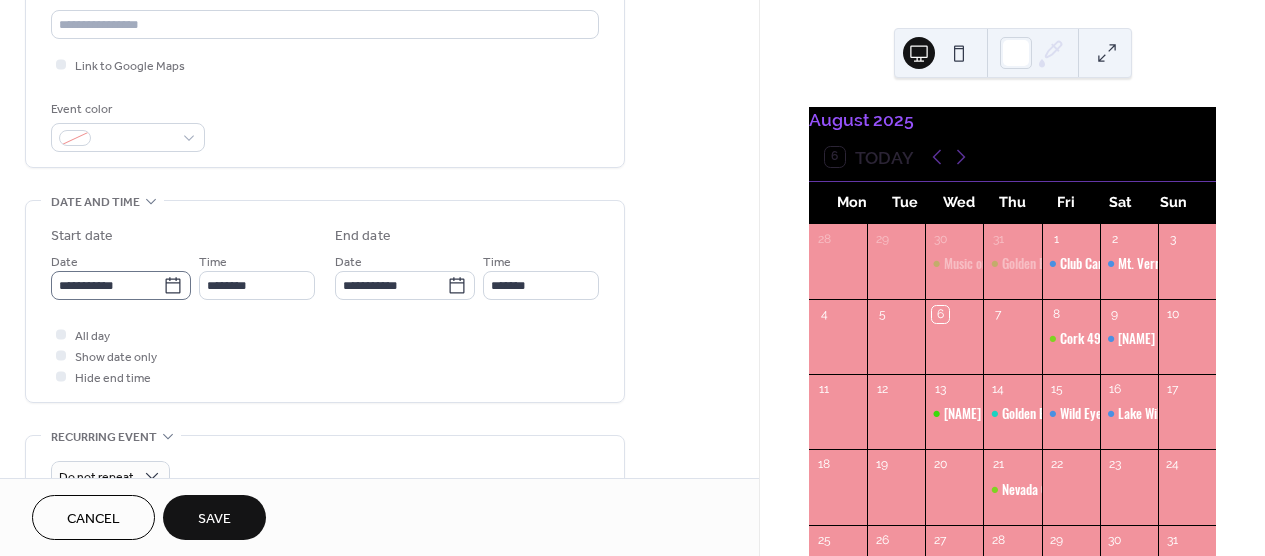 type on "**********" 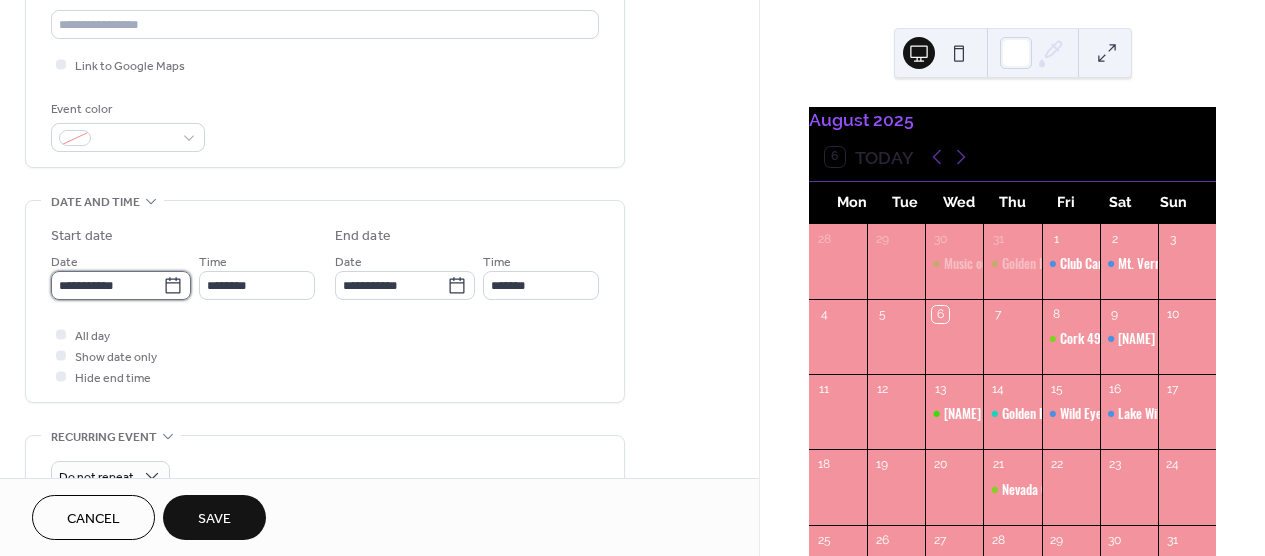click on "**********" at bounding box center (107, 285) 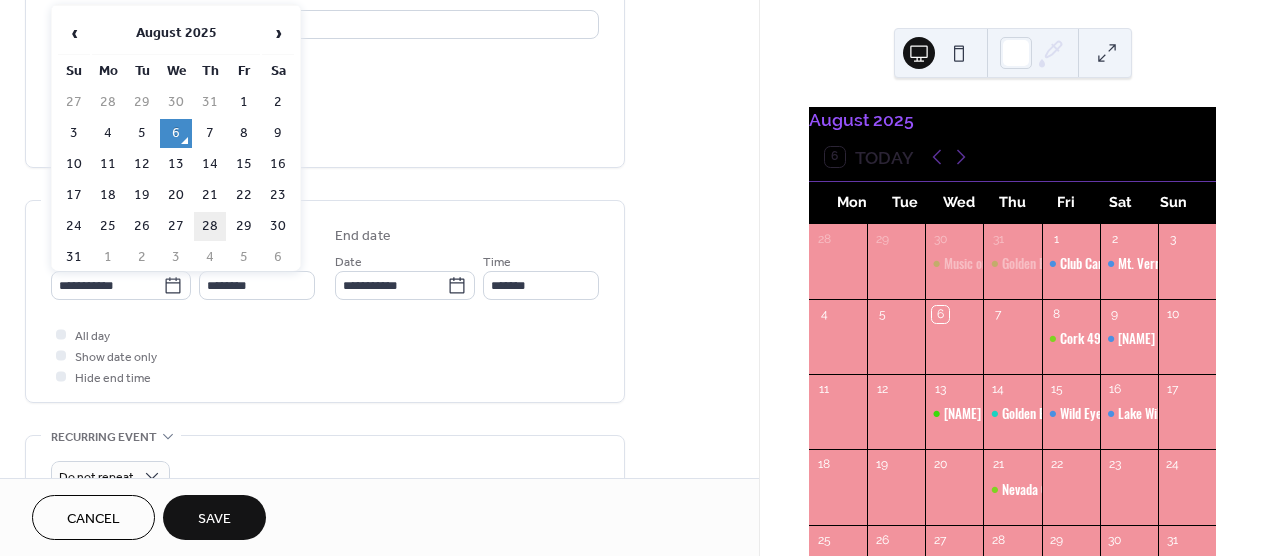 click on "28" at bounding box center (210, 226) 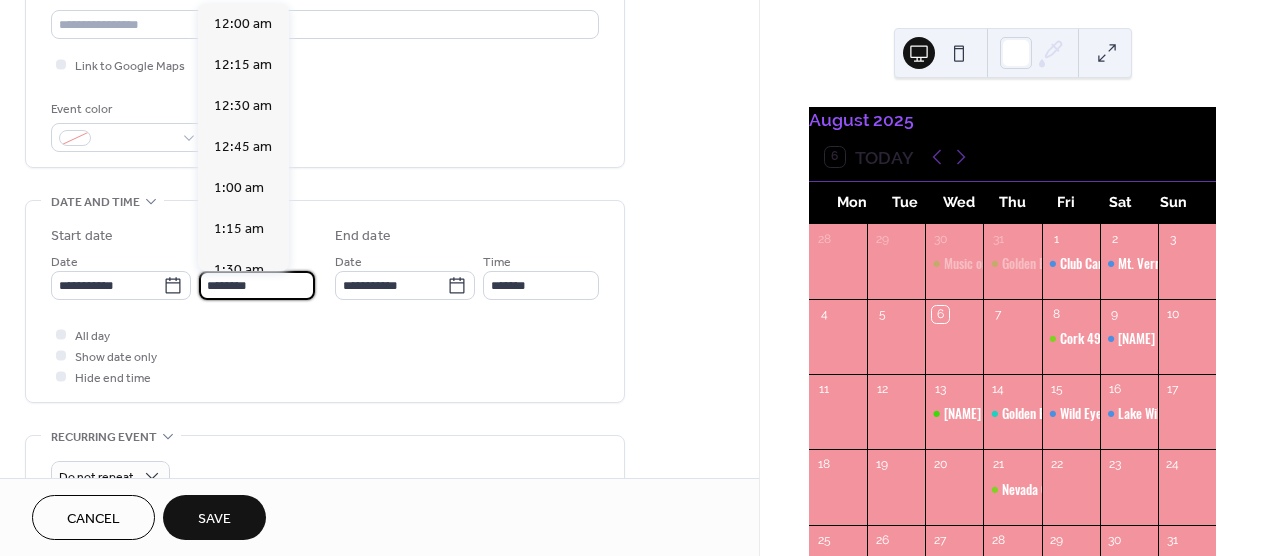 click on "********" at bounding box center (257, 285) 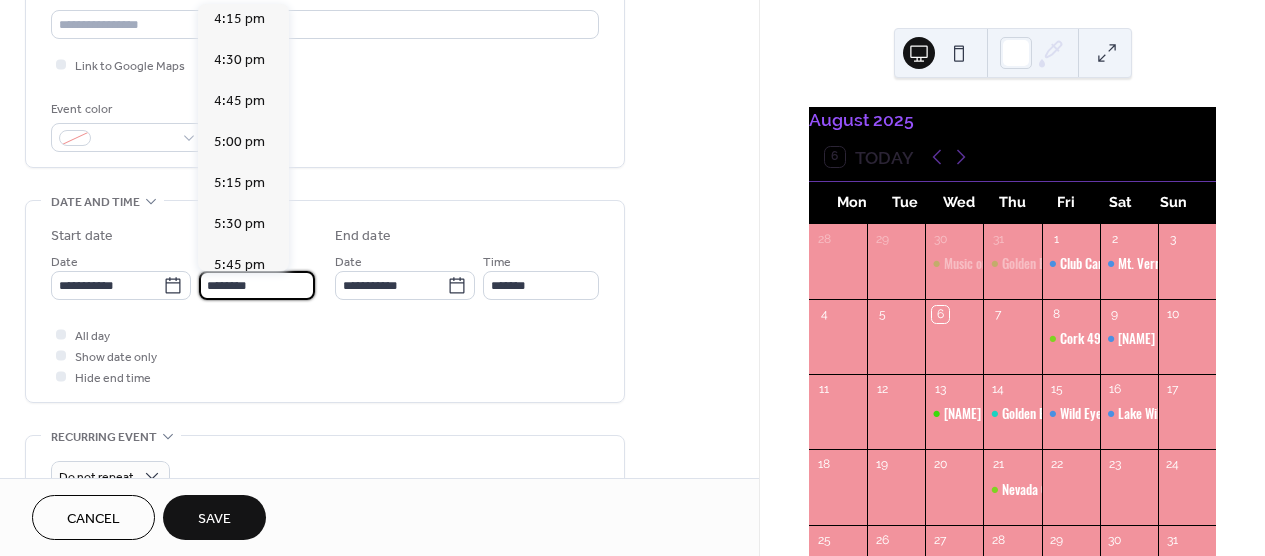 scroll, scrollTop: 2682, scrollLeft: 0, axis: vertical 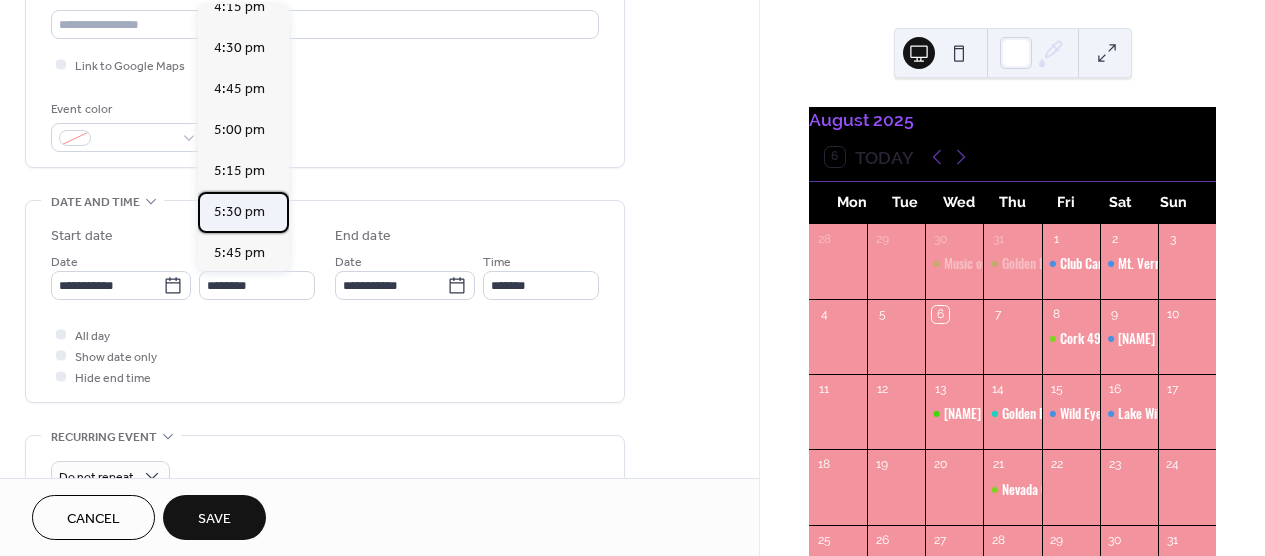 click on "5:30 pm" at bounding box center (239, 212) 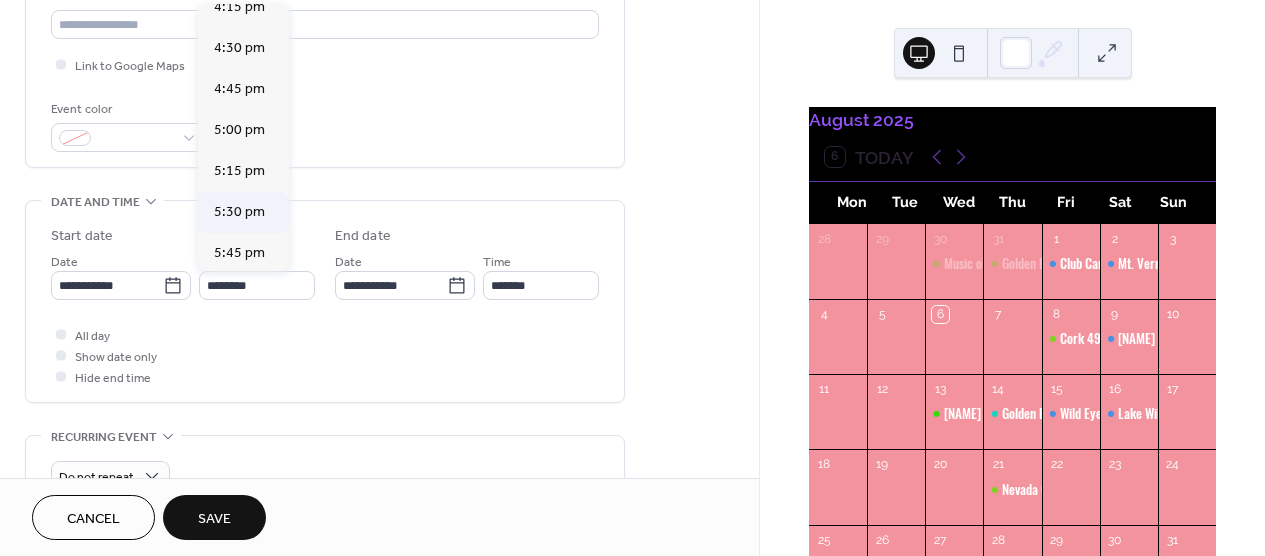 type on "*******" 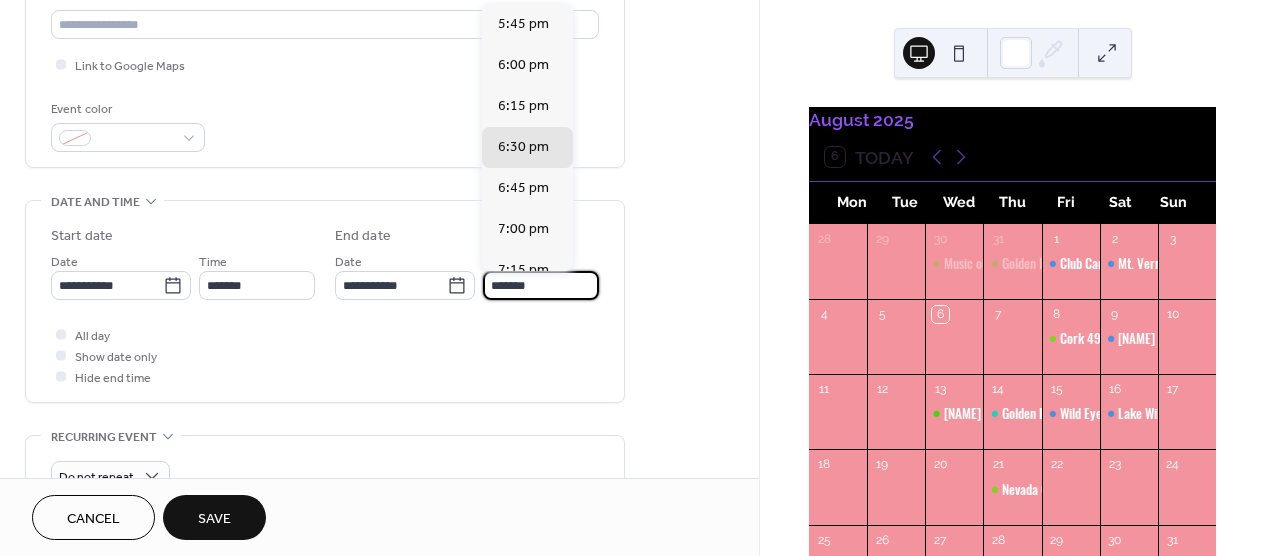 click on "*******" at bounding box center (541, 285) 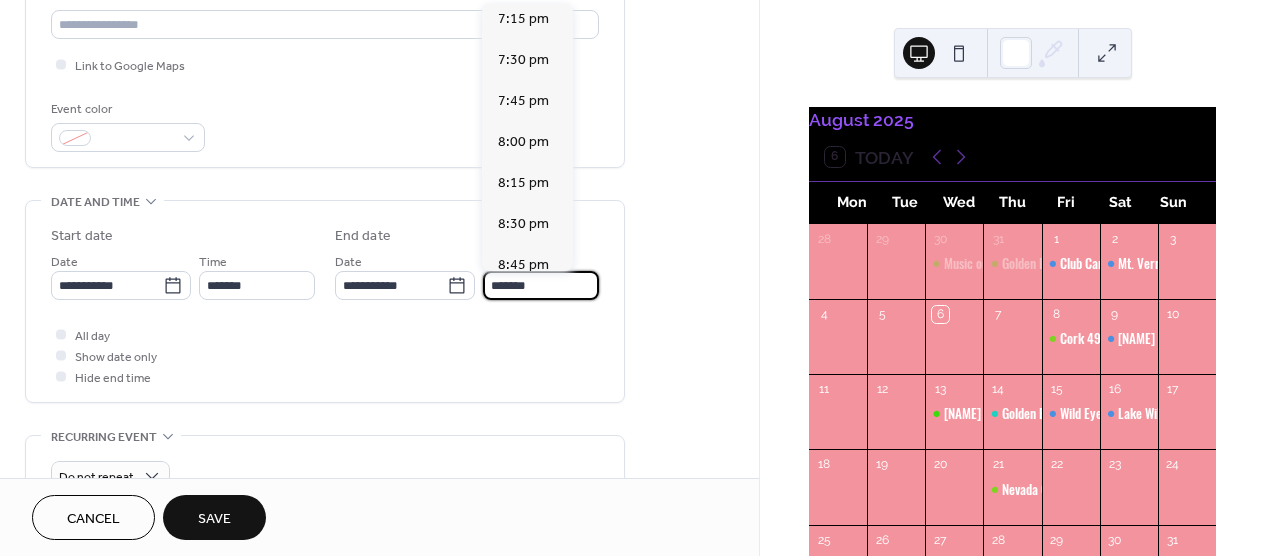 scroll, scrollTop: 255, scrollLeft: 0, axis: vertical 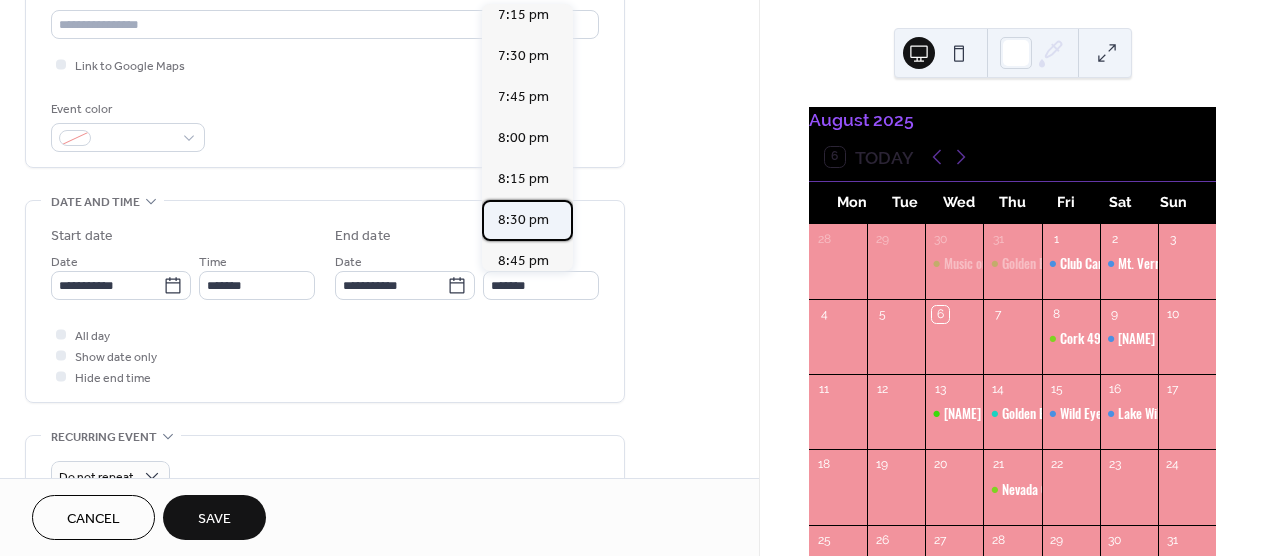 click on "8:30 pm" at bounding box center [523, 220] 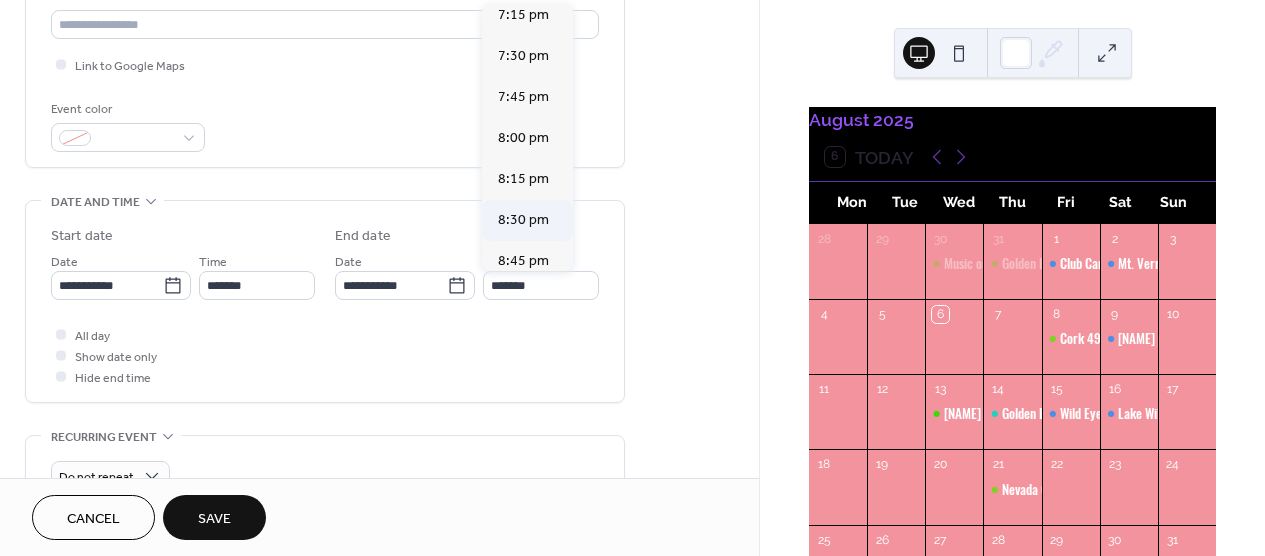 type on "*******" 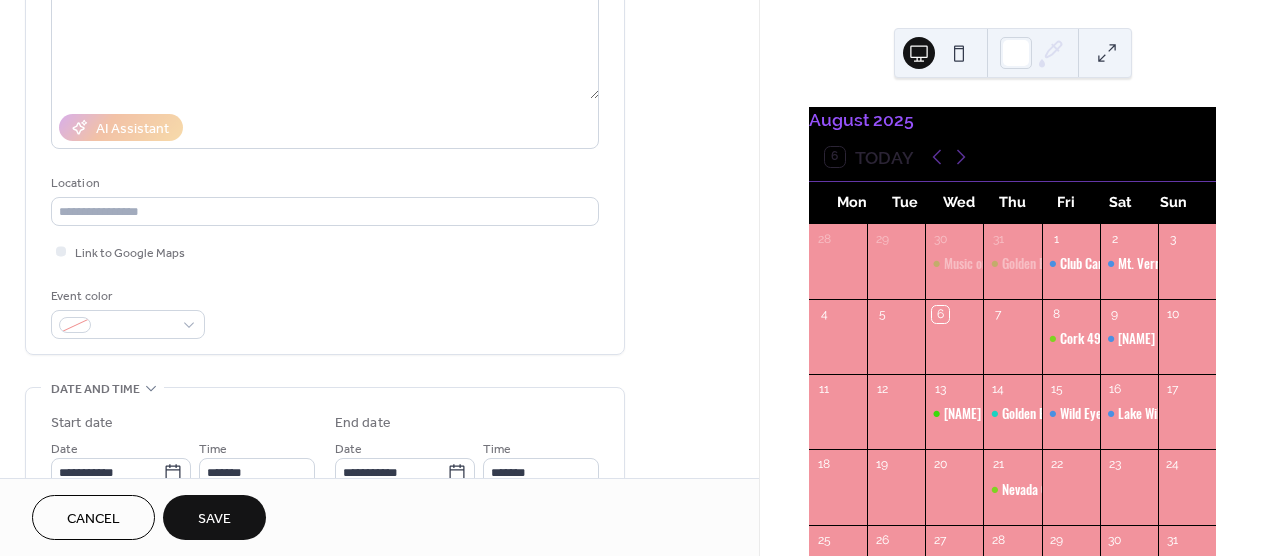 scroll, scrollTop: 269, scrollLeft: 0, axis: vertical 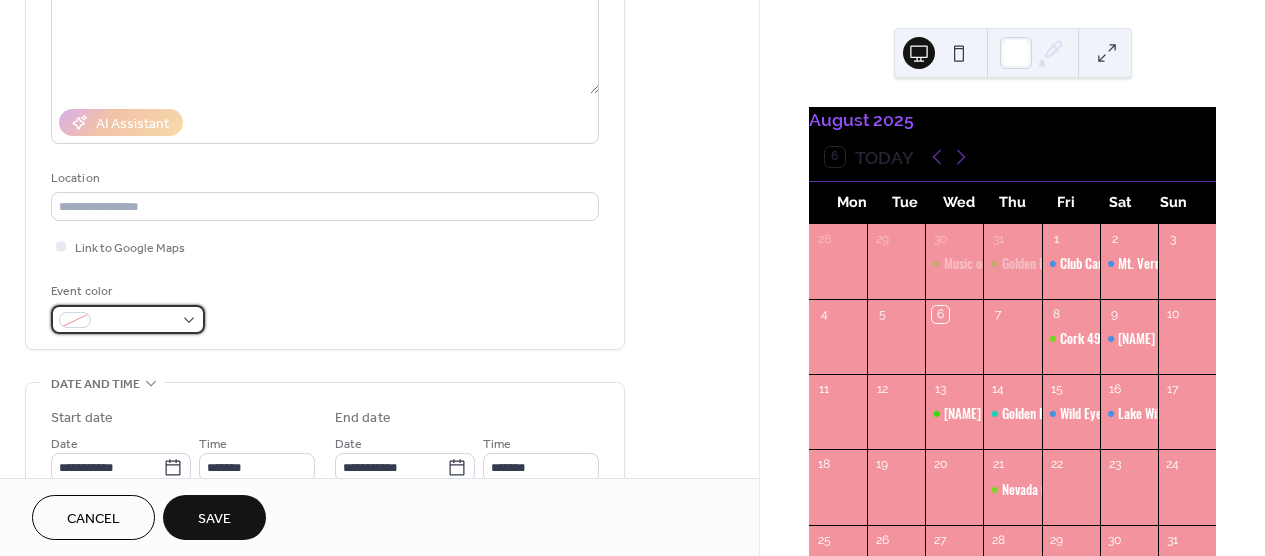 click at bounding box center [128, 319] 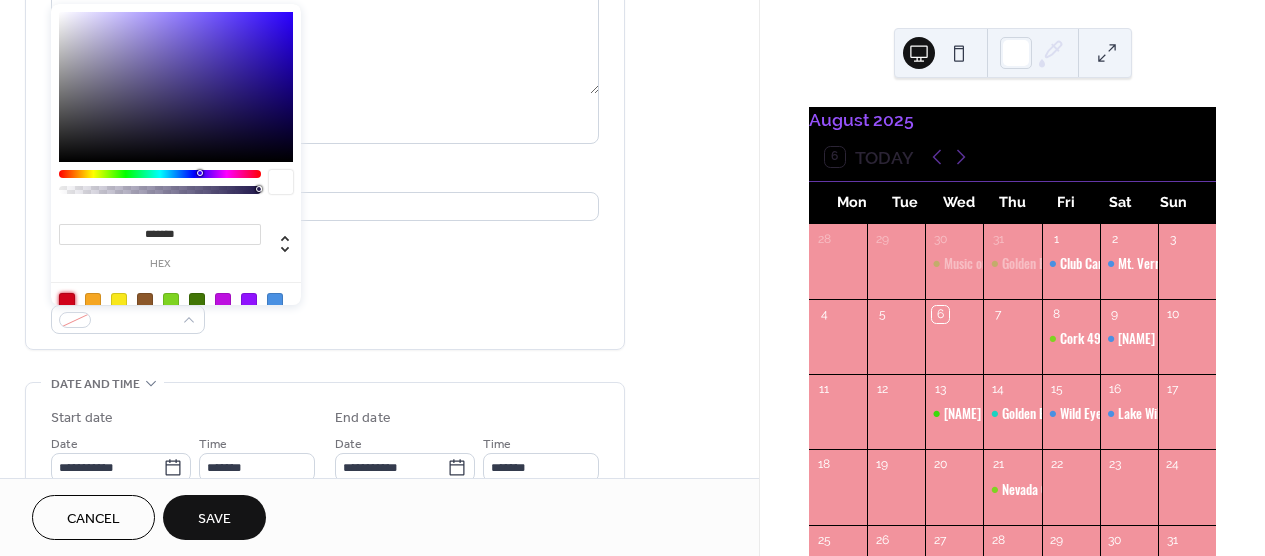 click at bounding box center [67, 301] 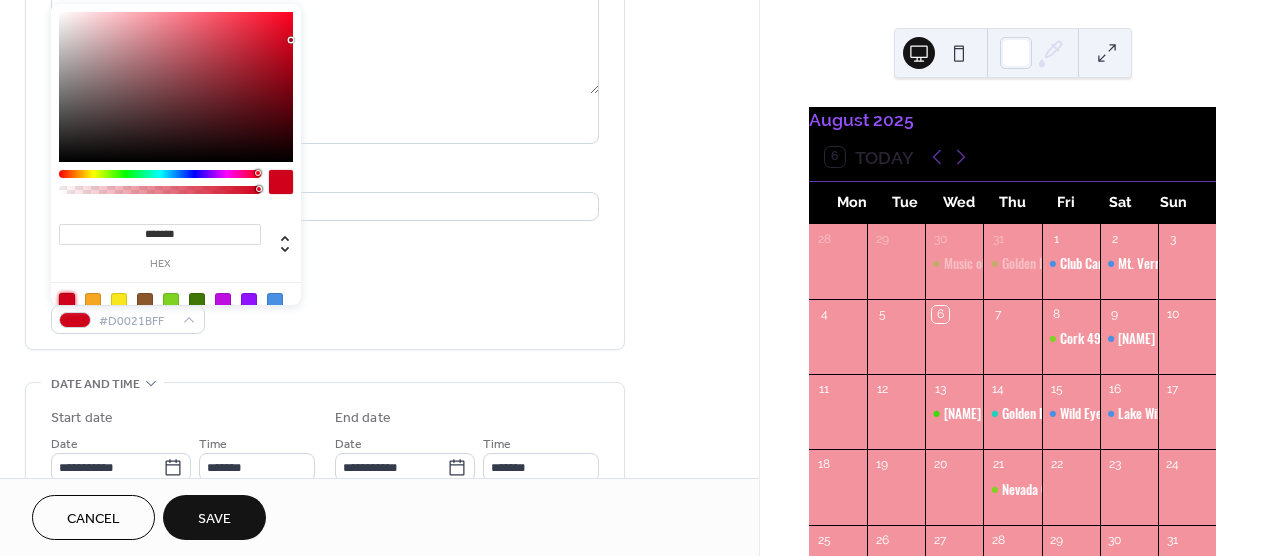 click at bounding box center [275, 301] 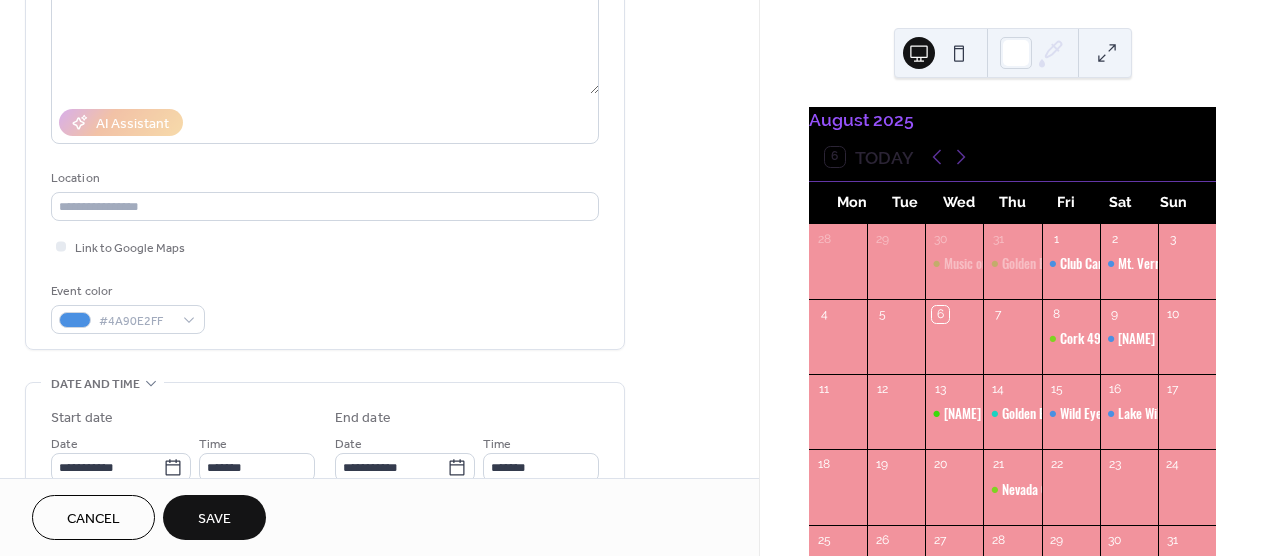 click on "Save" at bounding box center [214, 519] 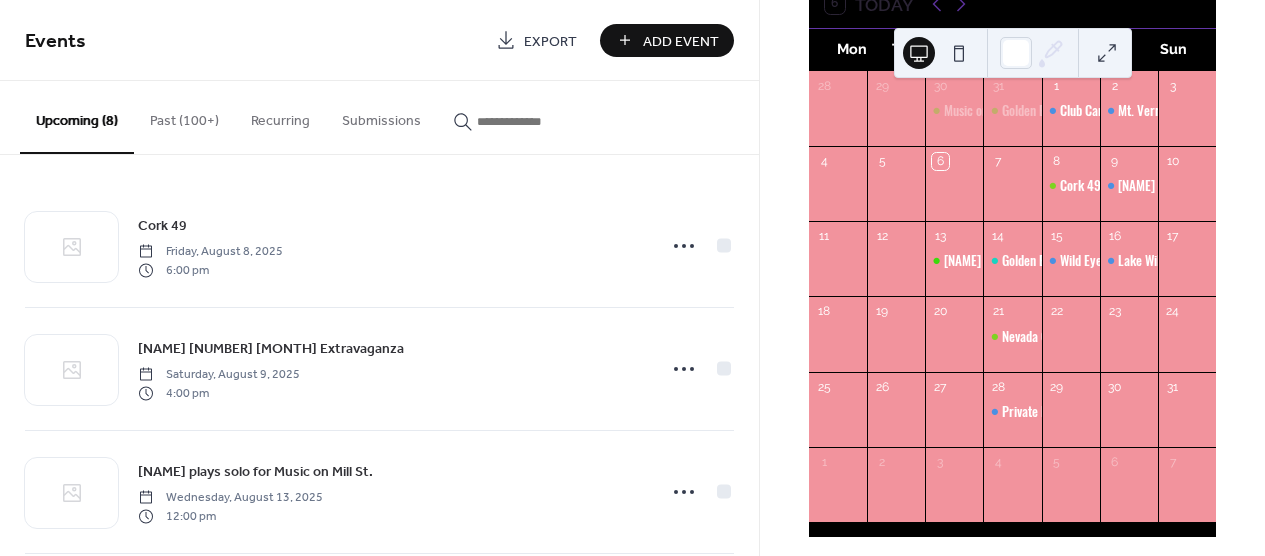 scroll, scrollTop: 154, scrollLeft: 0, axis: vertical 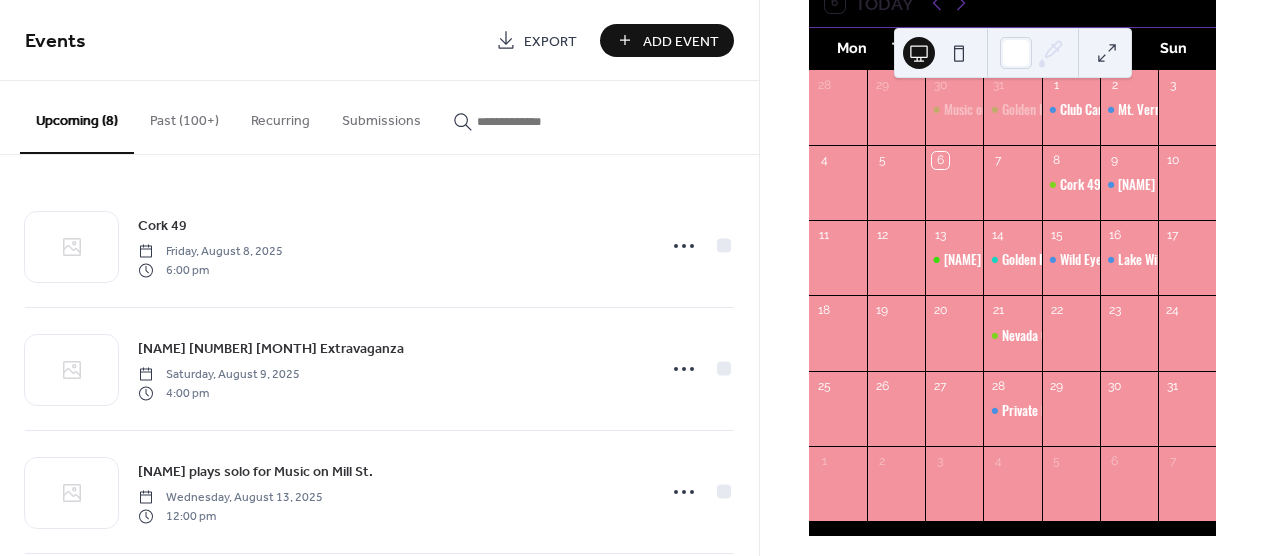 click on "Add Event" at bounding box center [681, 41] 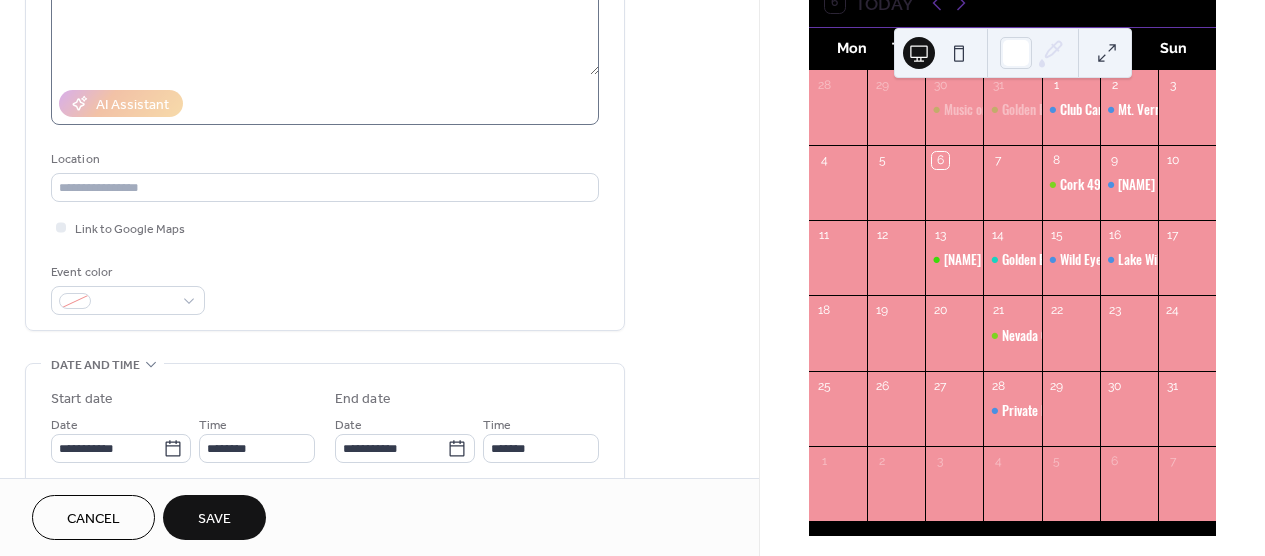 scroll, scrollTop: 333, scrollLeft: 0, axis: vertical 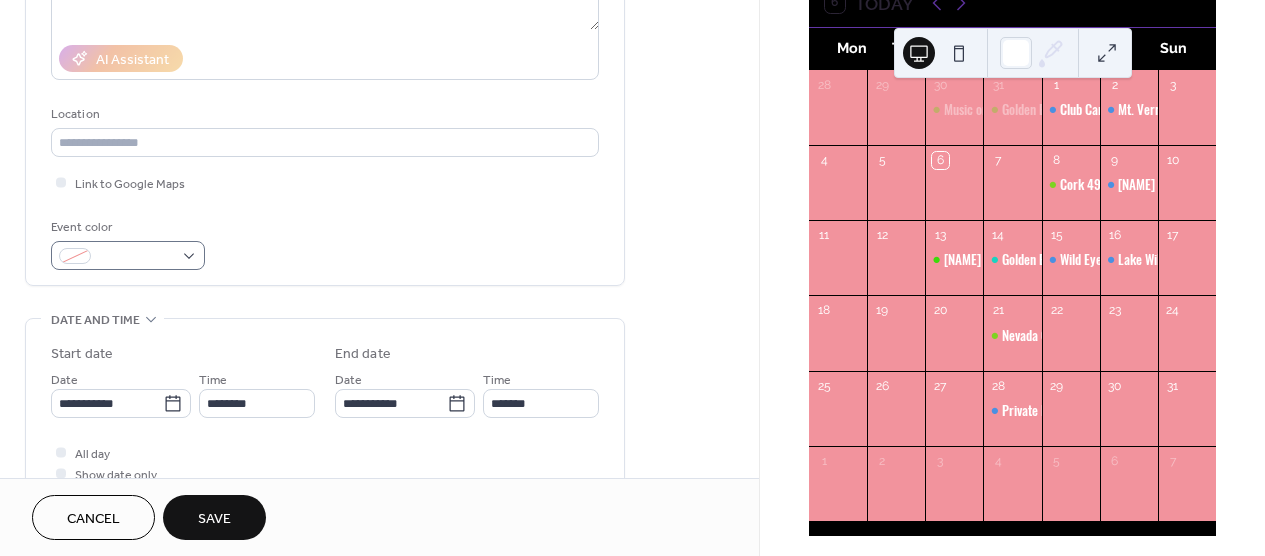 type on "**********" 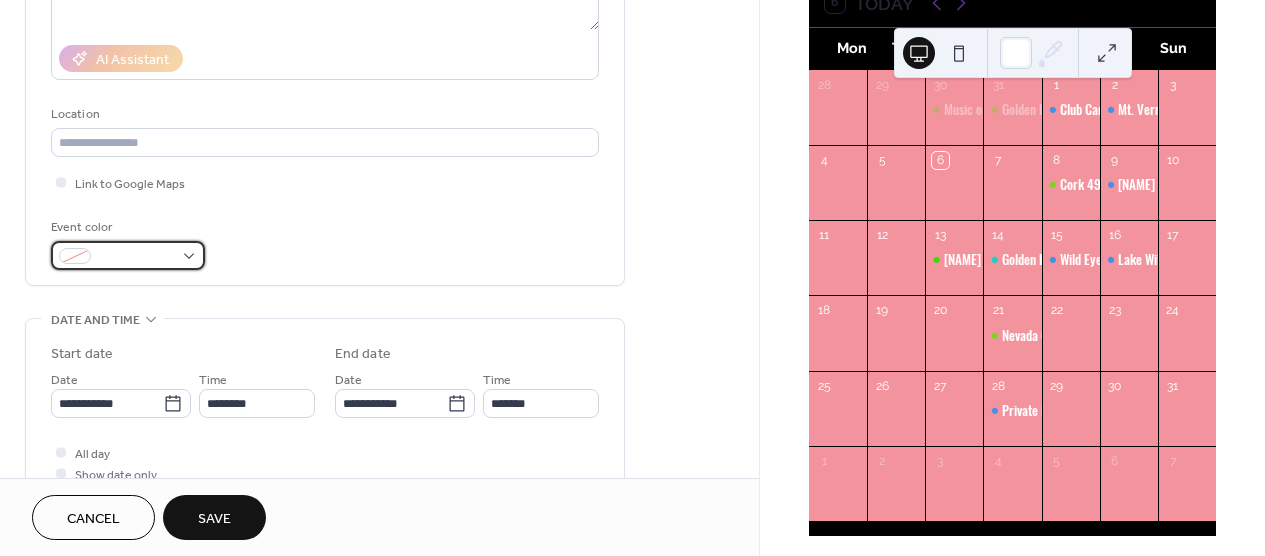click at bounding box center (128, 255) 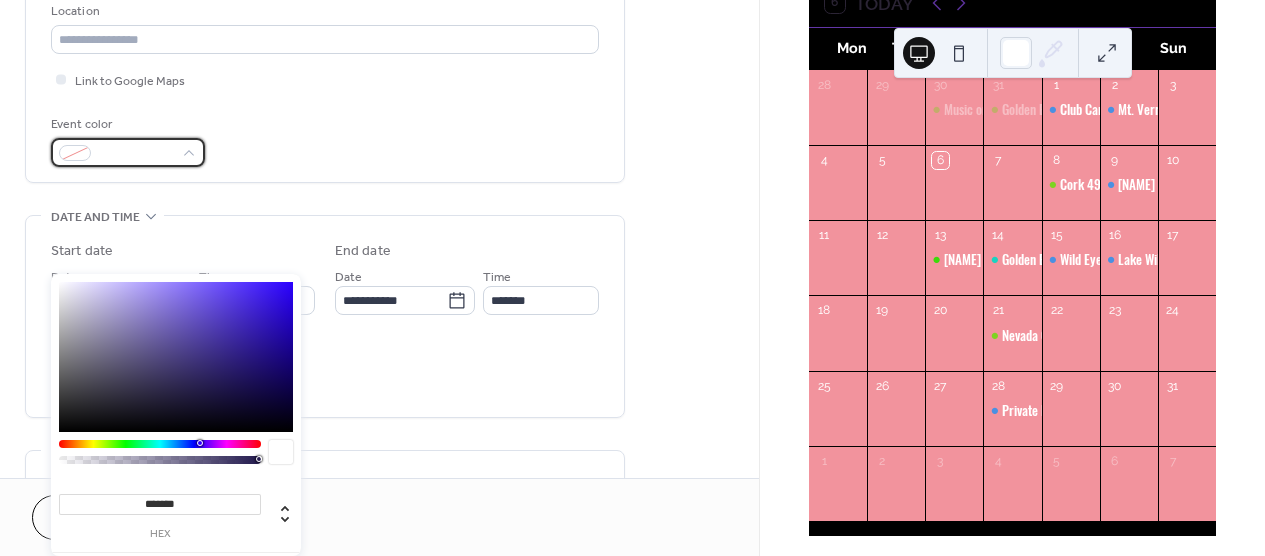 scroll, scrollTop: 443, scrollLeft: 0, axis: vertical 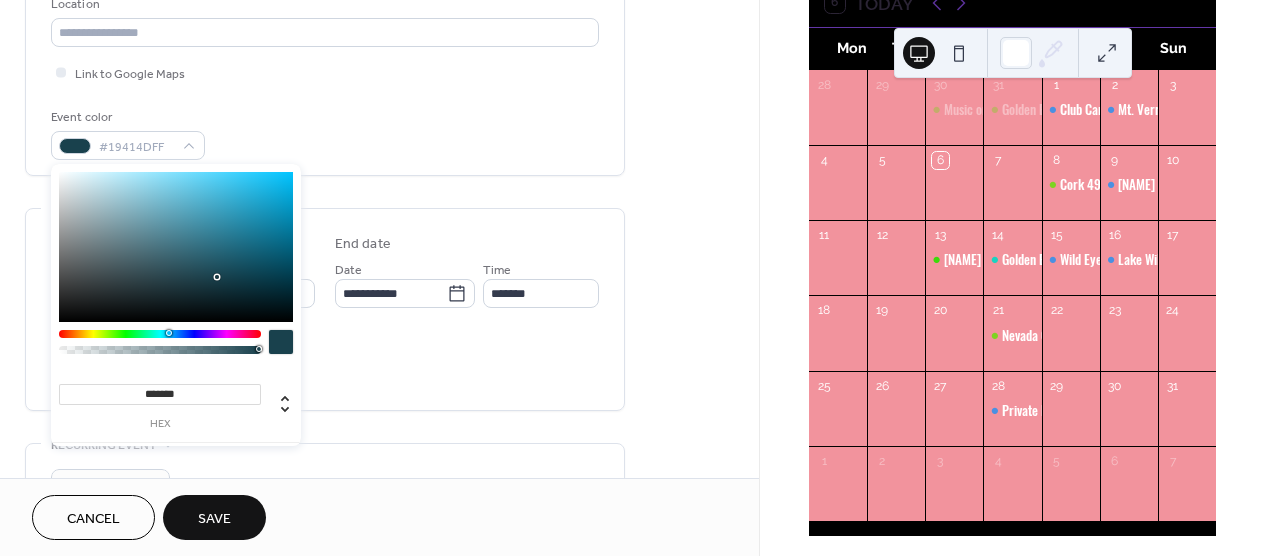 drag, startPoint x: 200, startPoint y: 442, endPoint x: 168, endPoint y: 439, distance: 32.140316 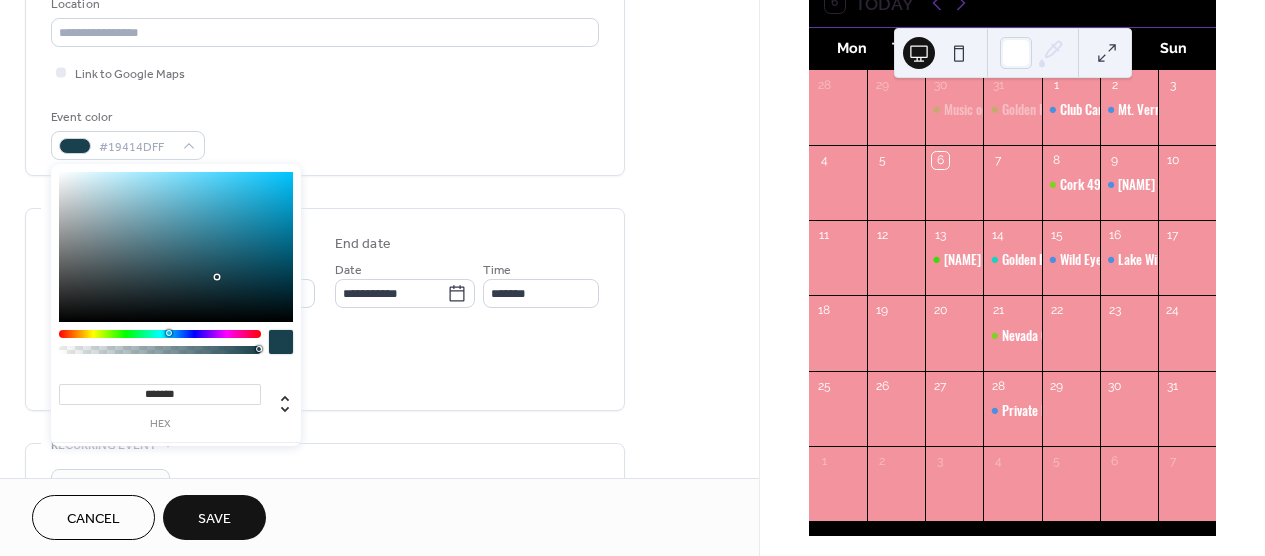 click on "******* hex" at bounding box center [176, 338] 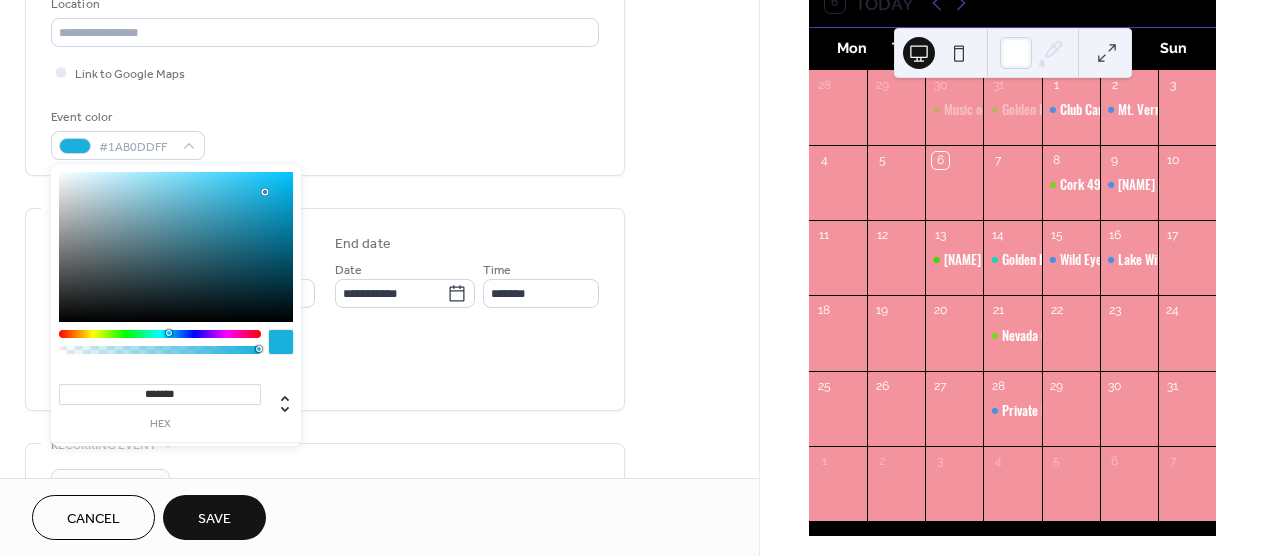 click at bounding box center (176, 247) 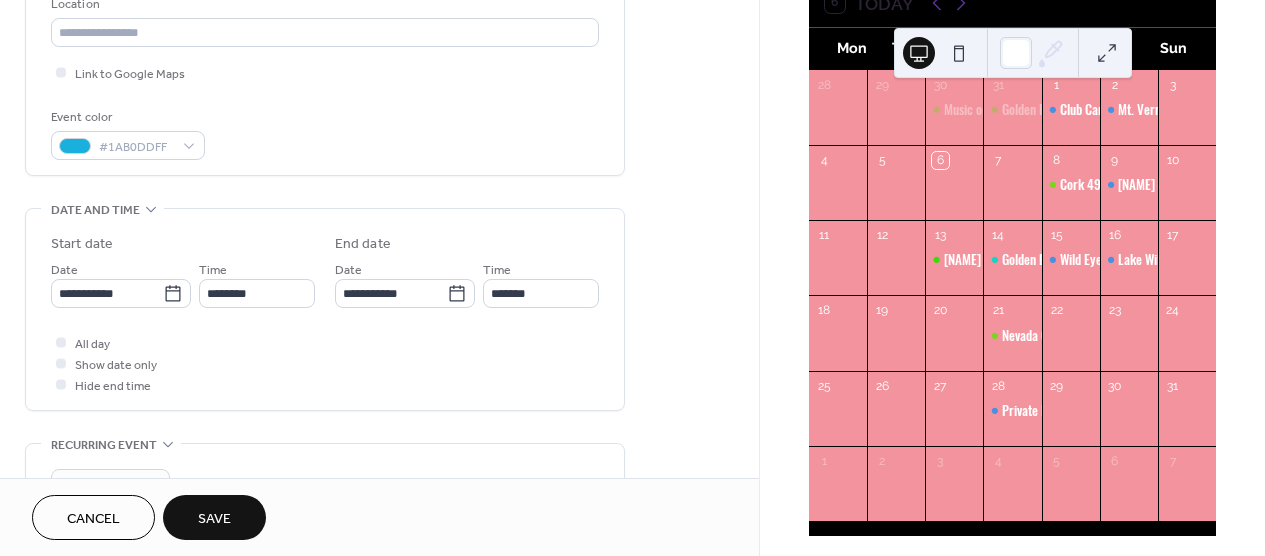 click on "All day Show date only Hide end time" at bounding box center (325, 363) 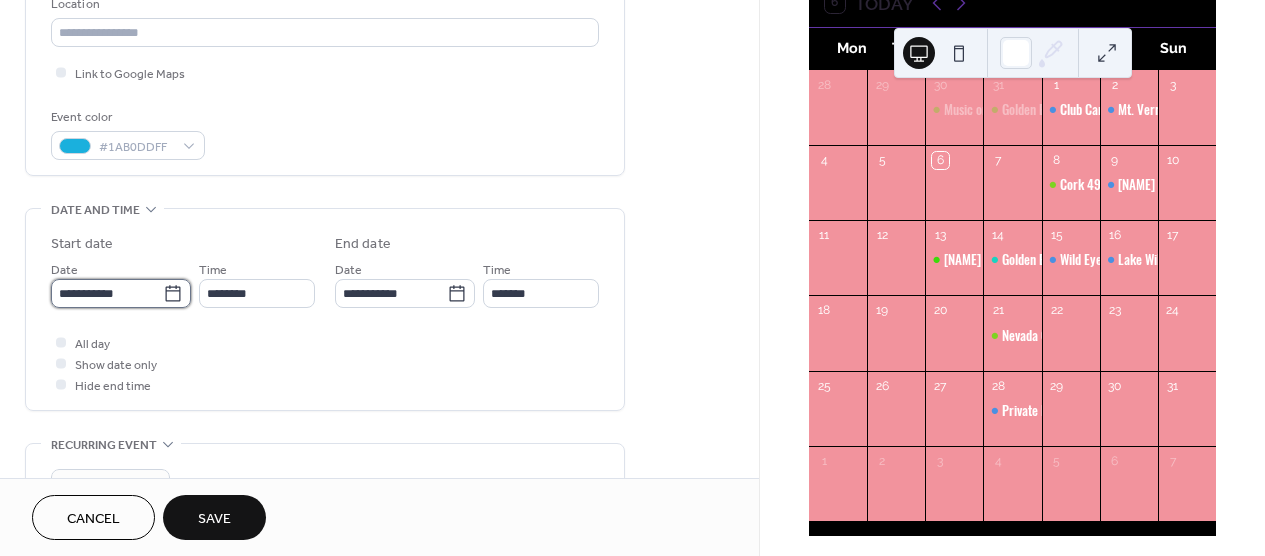 click on "**********" at bounding box center [107, 293] 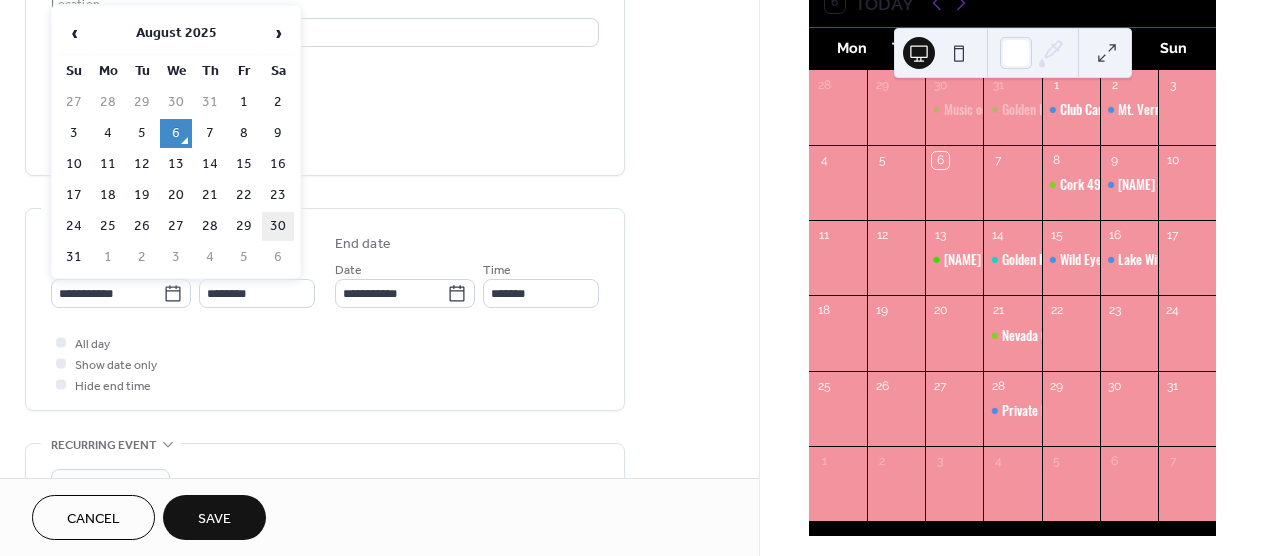 click on "30" at bounding box center [278, 226] 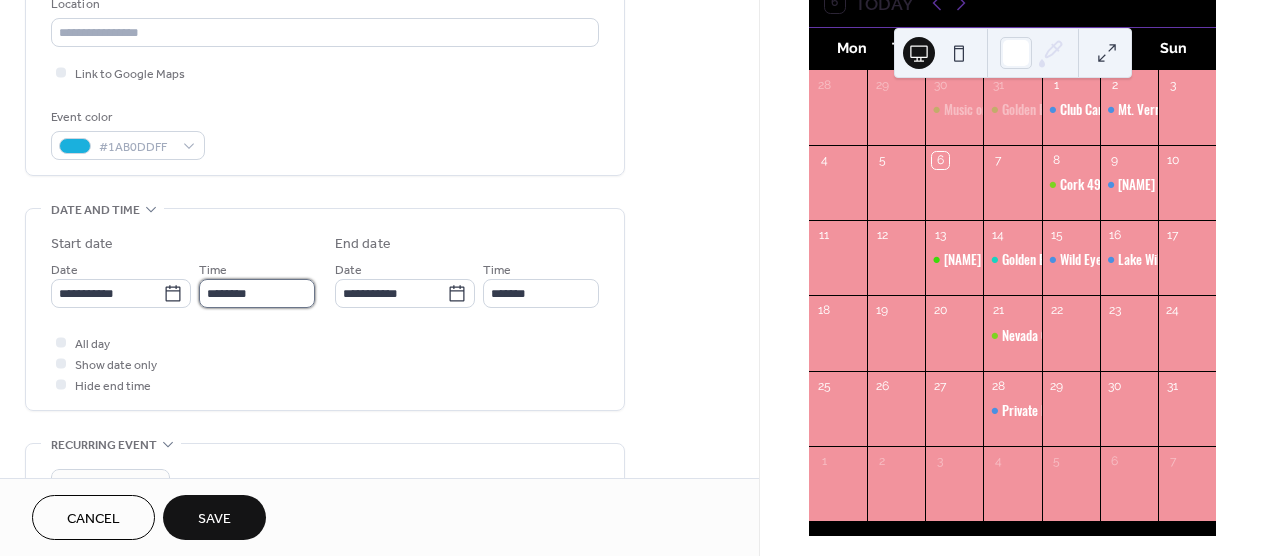 click on "********" at bounding box center [257, 293] 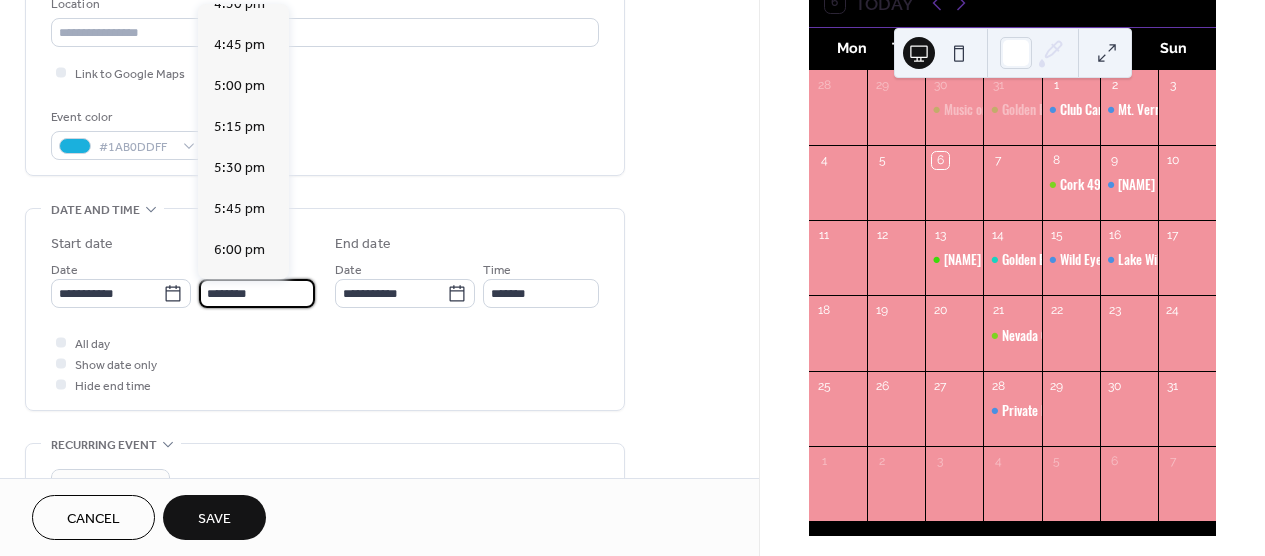scroll, scrollTop: 2725, scrollLeft: 0, axis: vertical 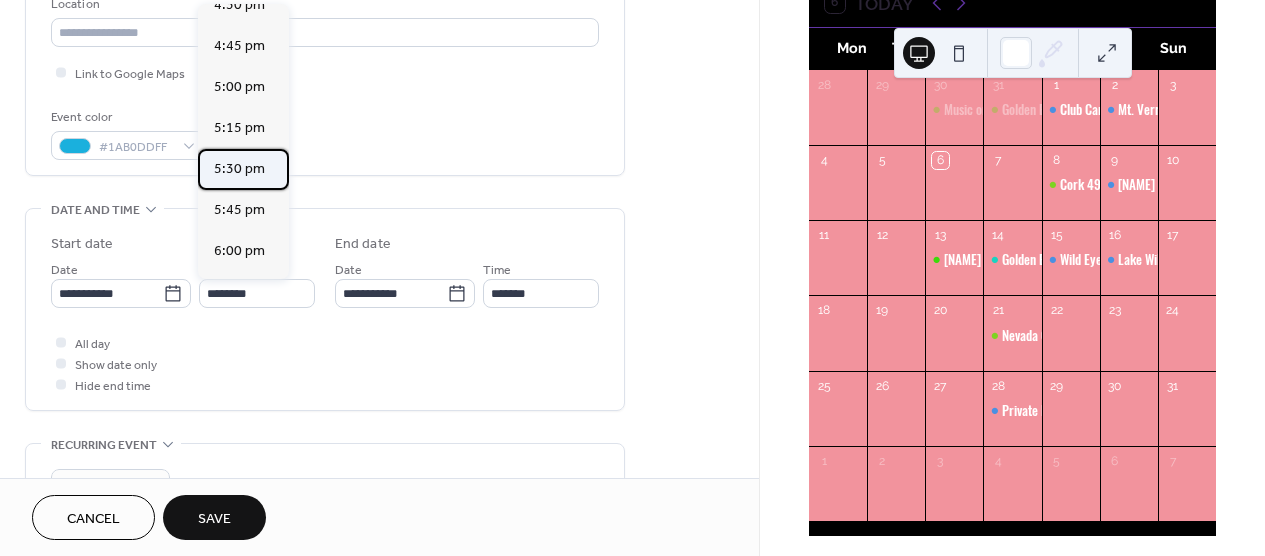 click on "5:30 pm" at bounding box center (239, 169) 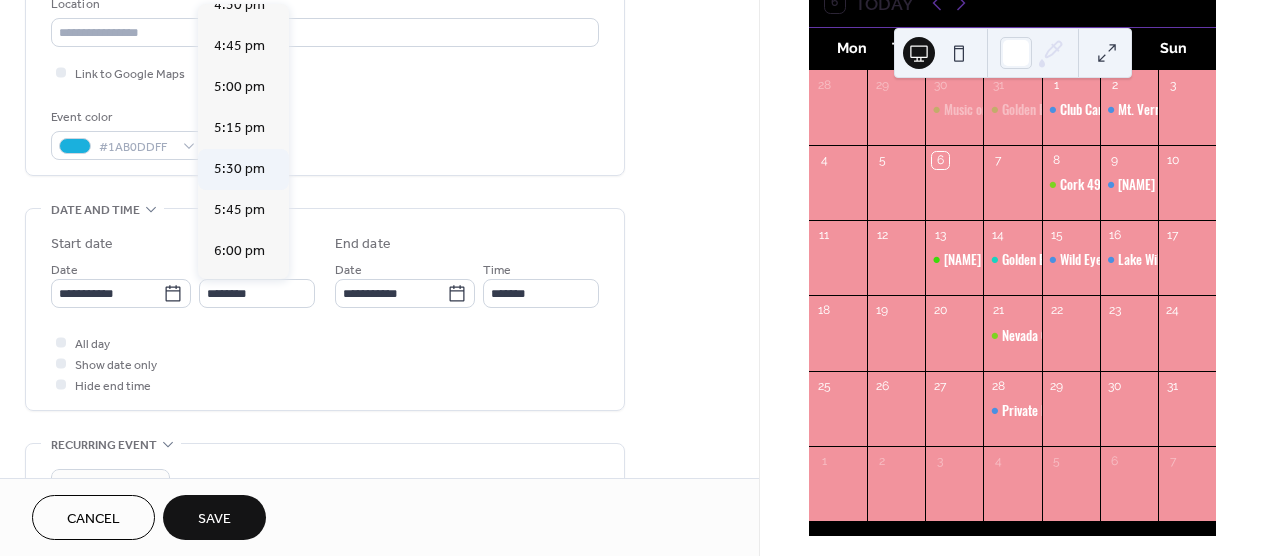 type on "*******" 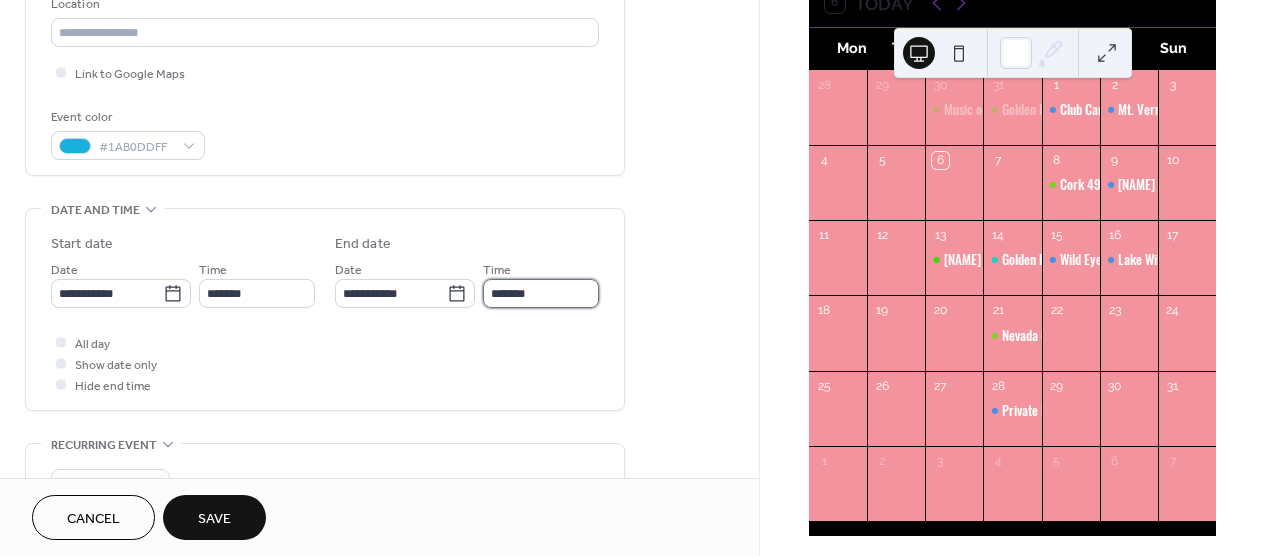 click on "*******" at bounding box center [541, 293] 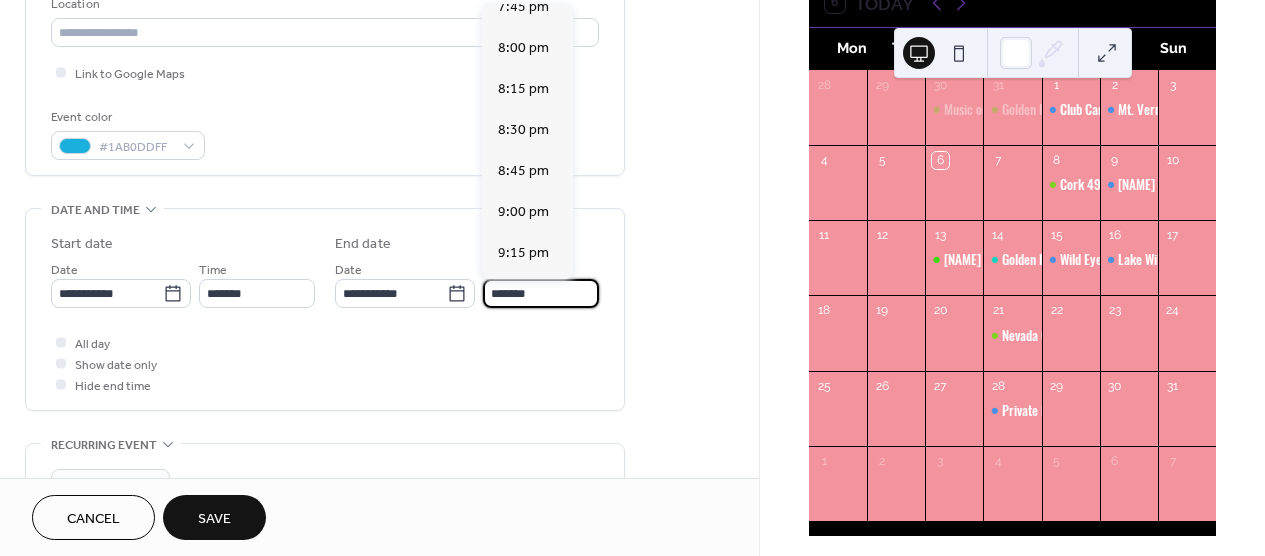 scroll, scrollTop: 362, scrollLeft: 0, axis: vertical 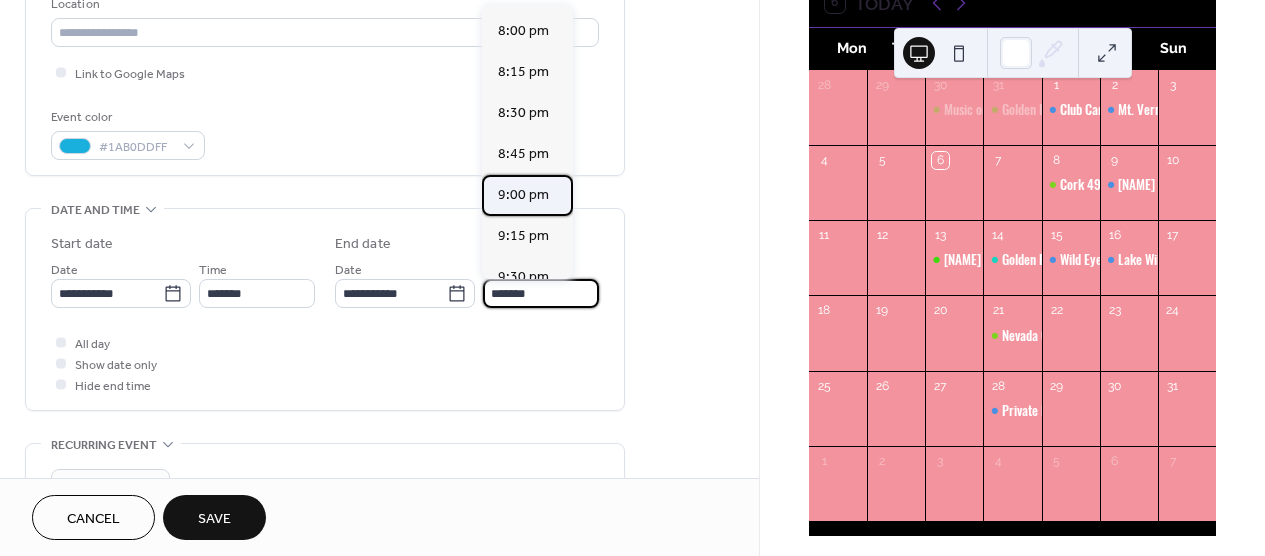 click on "9:00 pm" at bounding box center [523, 195] 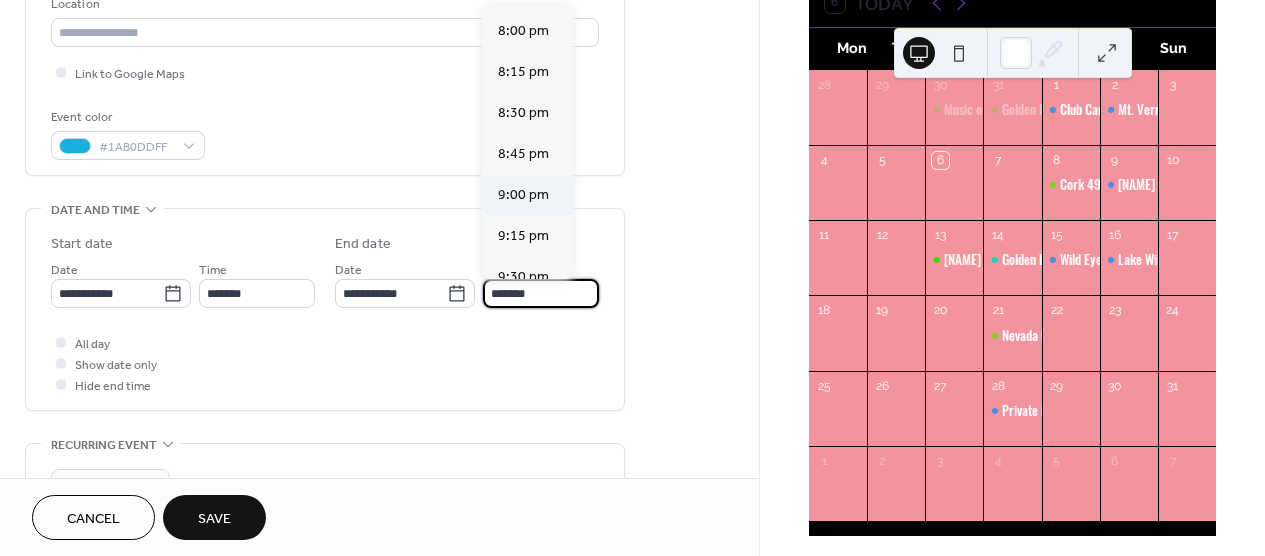 type on "*******" 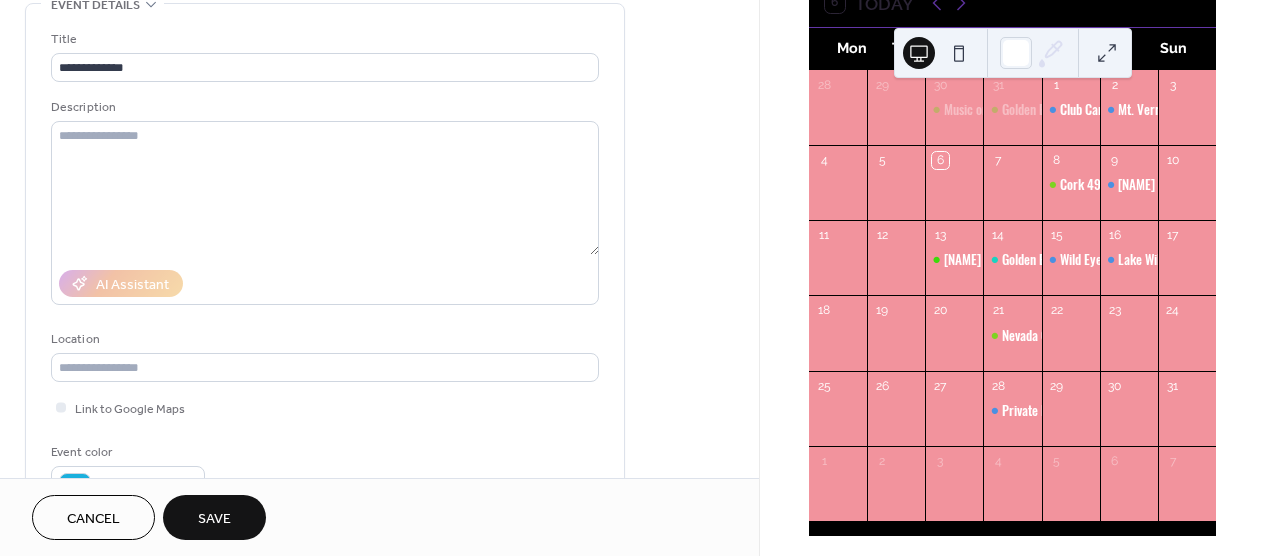 scroll, scrollTop: 0, scrollLeft: 0, axis: both 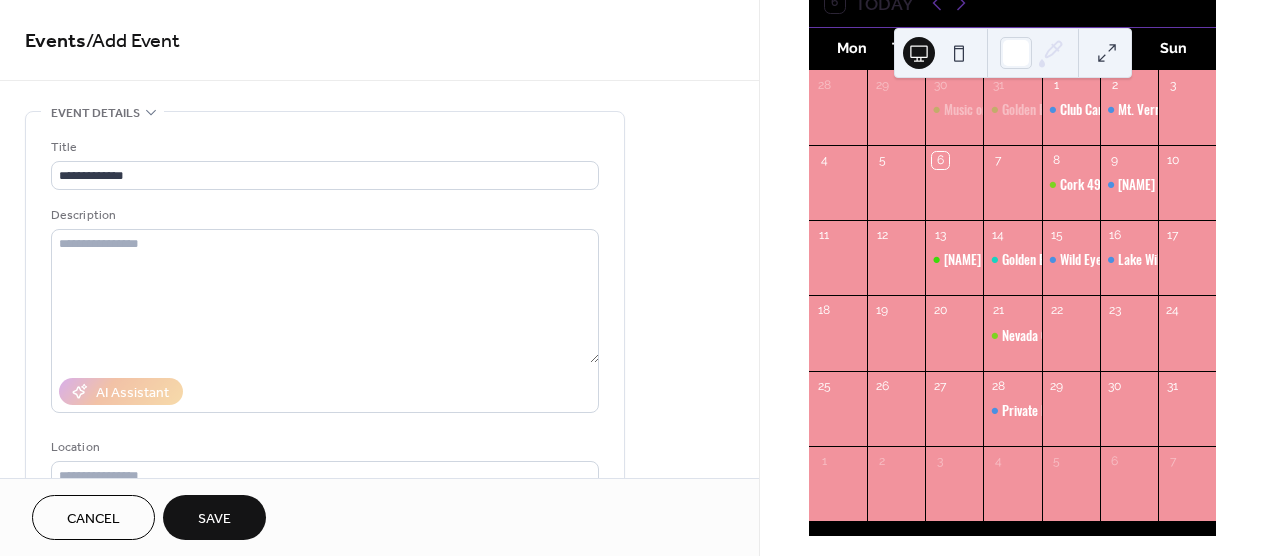 click on "Save" at bounding box center [214, 519] 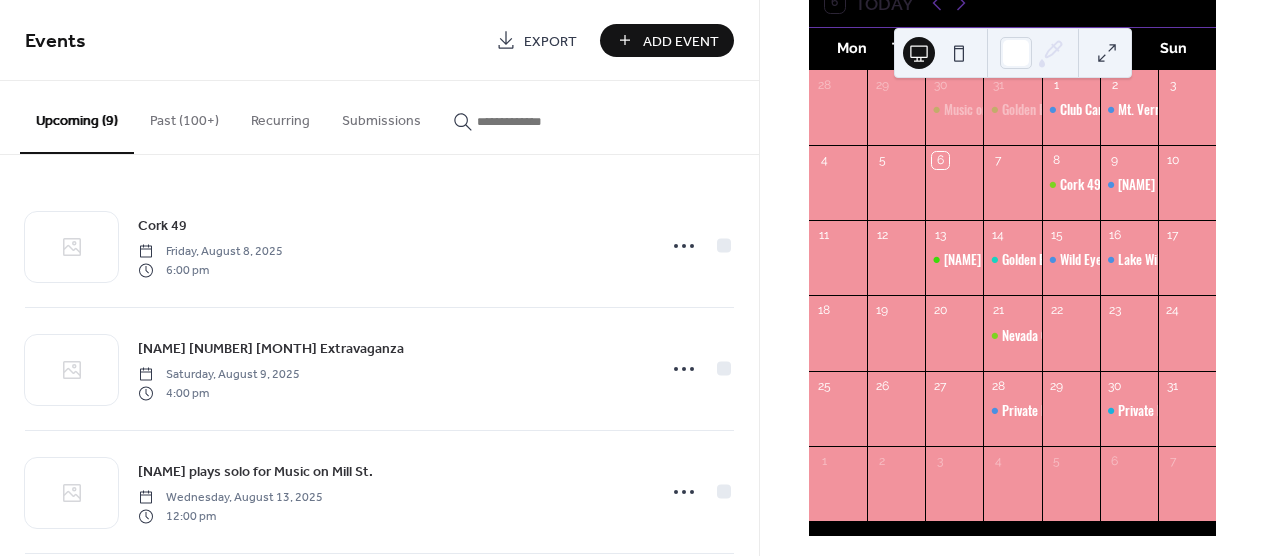 click on "Add Event" at bounding box center [681, 41] 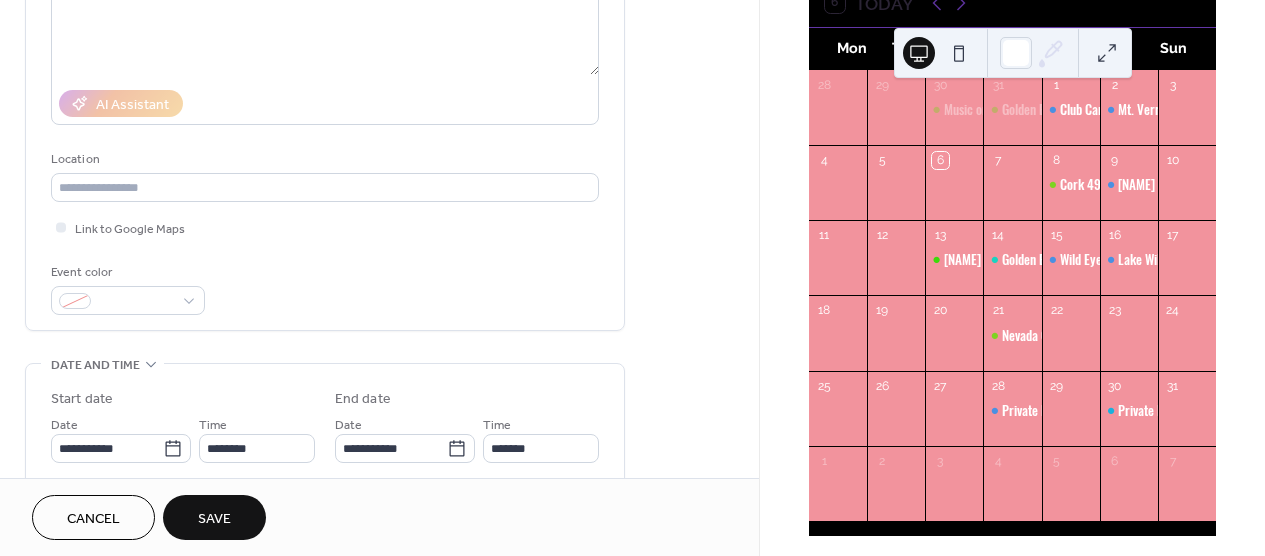 scroll, scrollTop: 294, scrollLeft: 0, axis: vertical 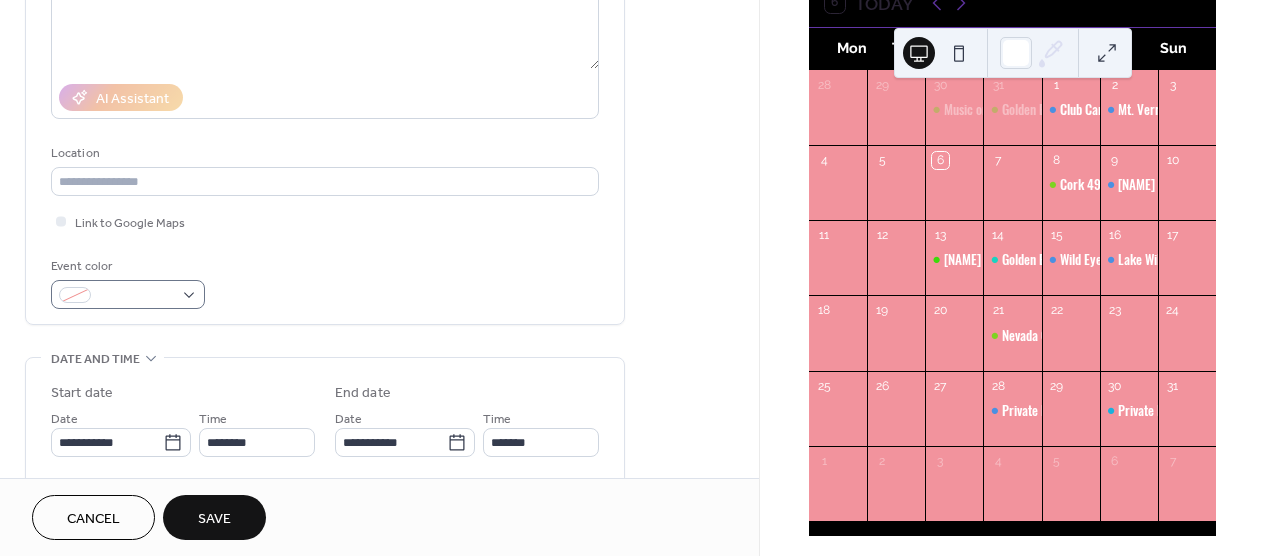 type on "**********" 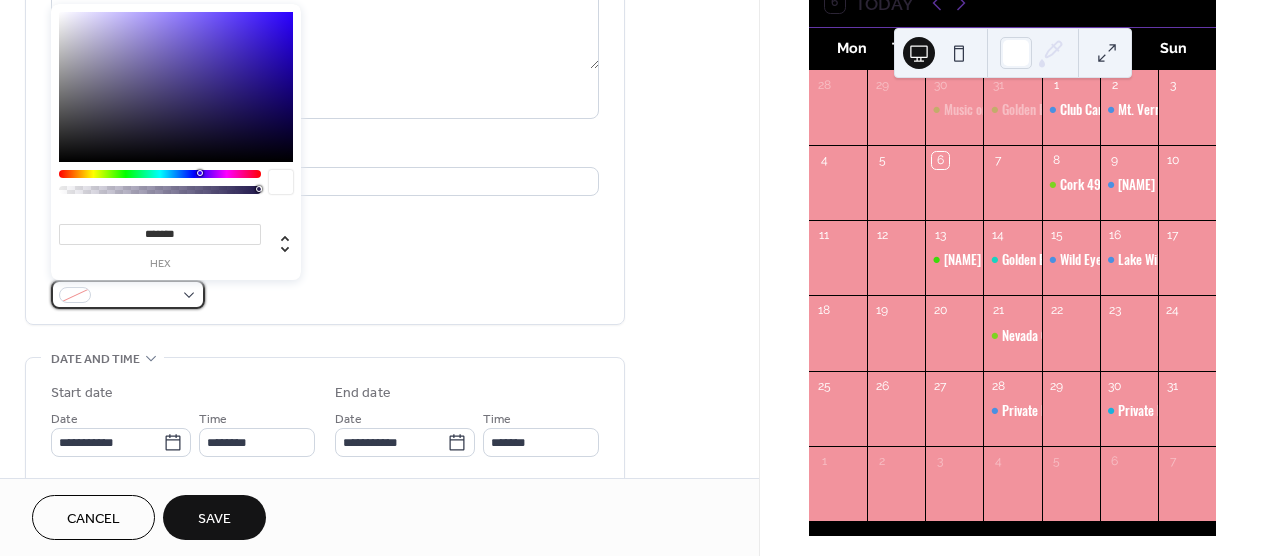 click at bounding box center [128, 294] 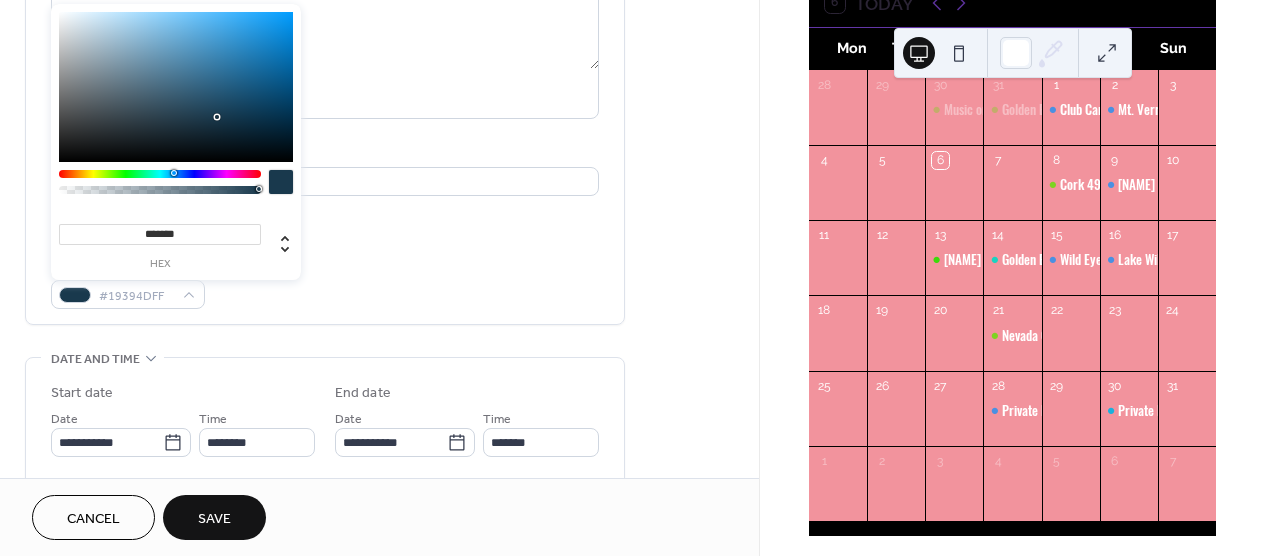 click at bounding box center [160, 174] 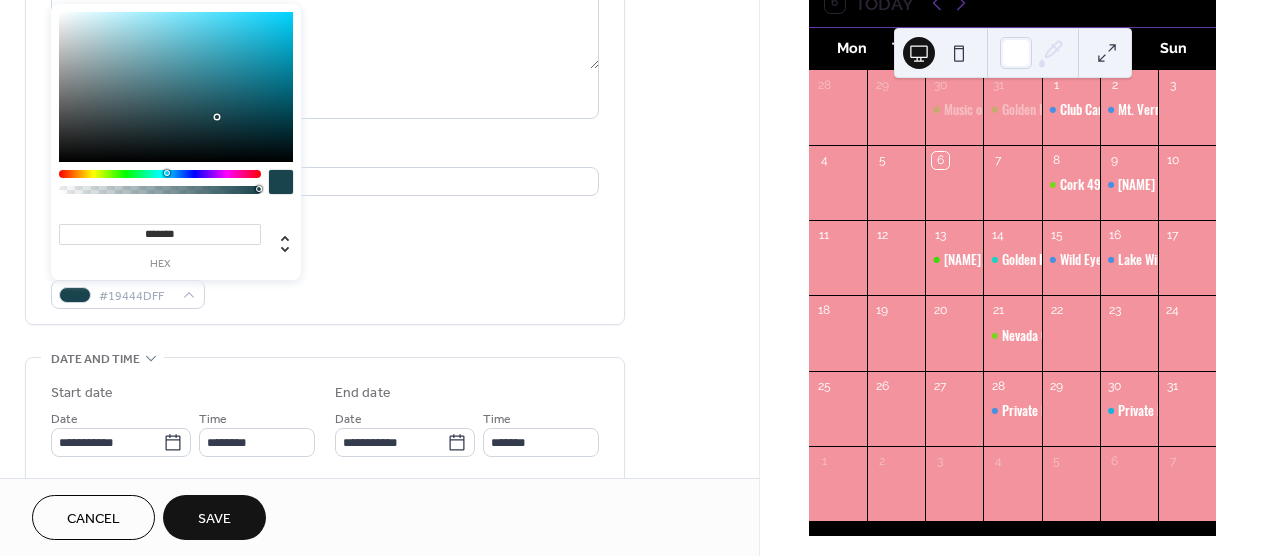 click at bounding box center [160, 174] 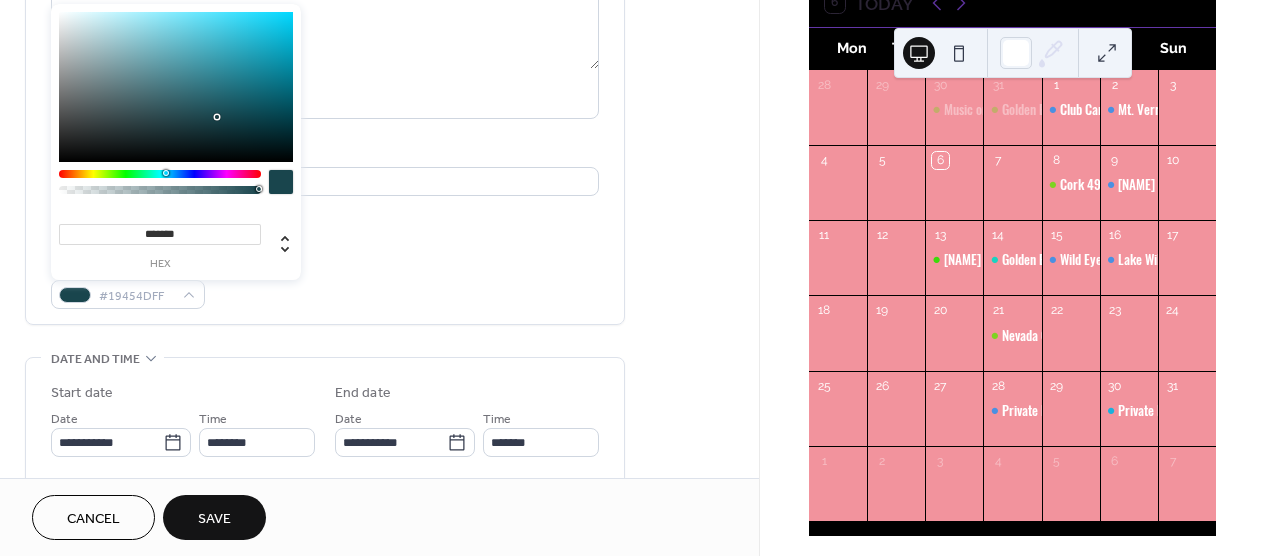 click at bounding box center [160, 174] 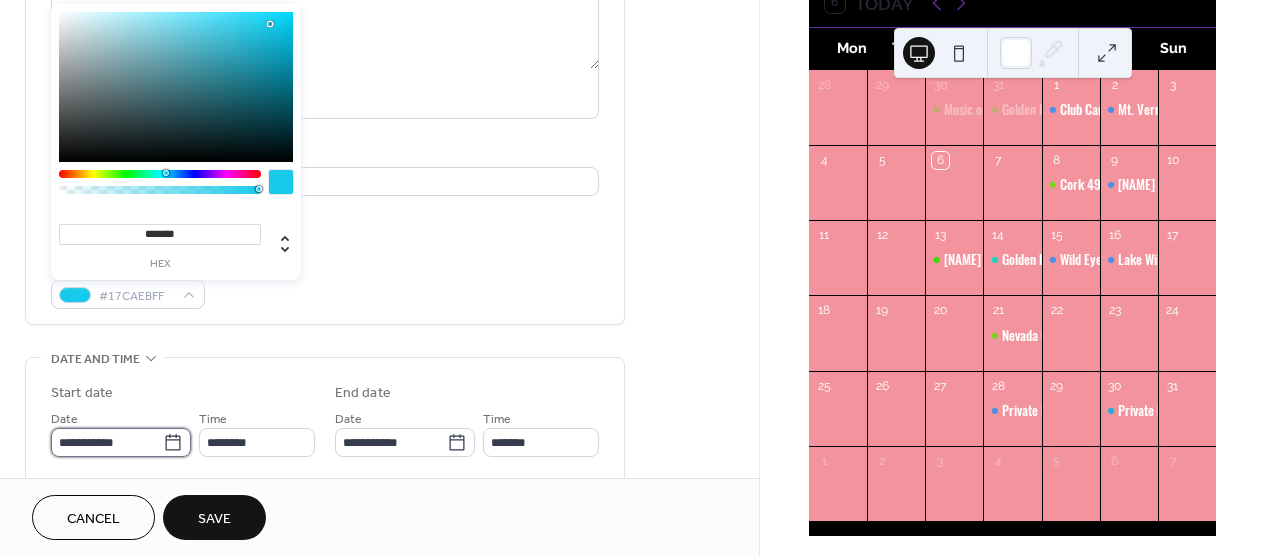 click on "**********" at bounding box center (107, 442) 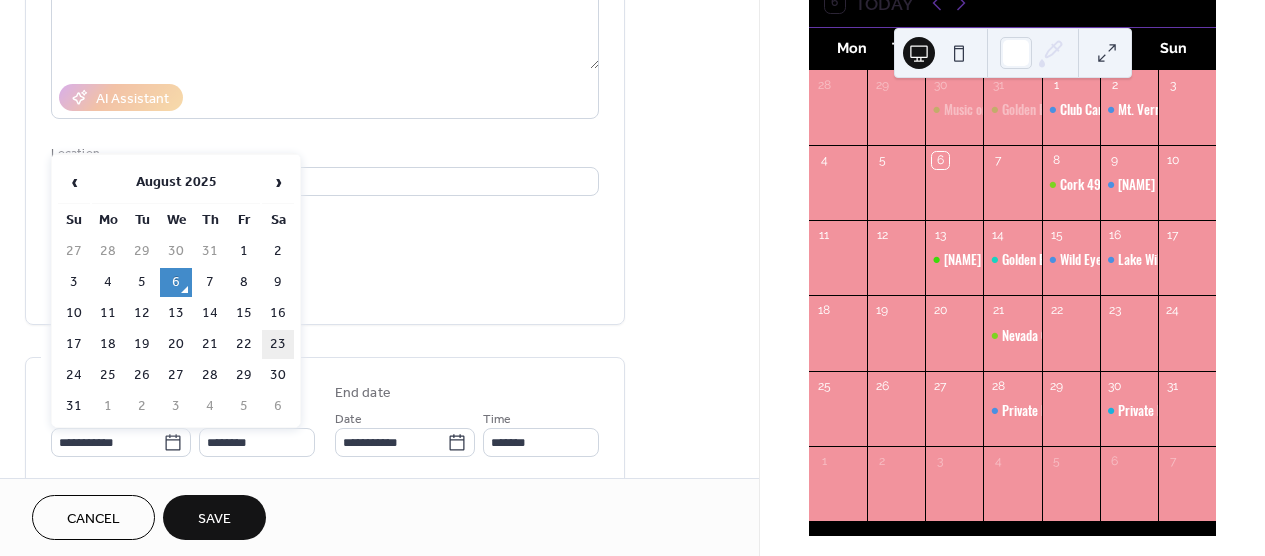 click on "23" at bounding box center (278, 344) 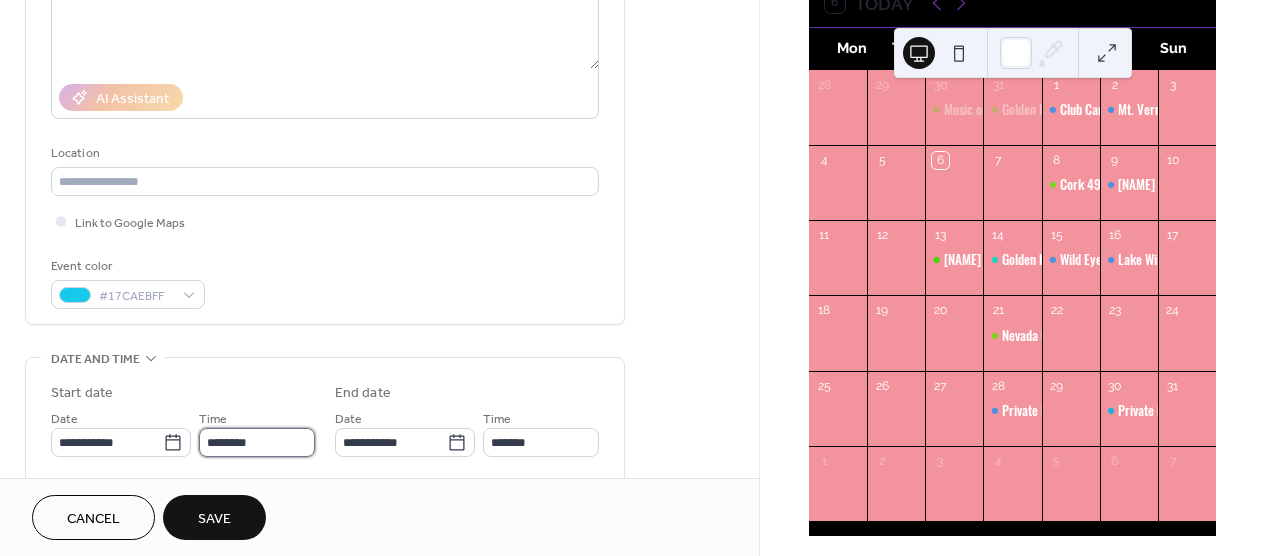 click on "********" at bounding box center (257, 442) 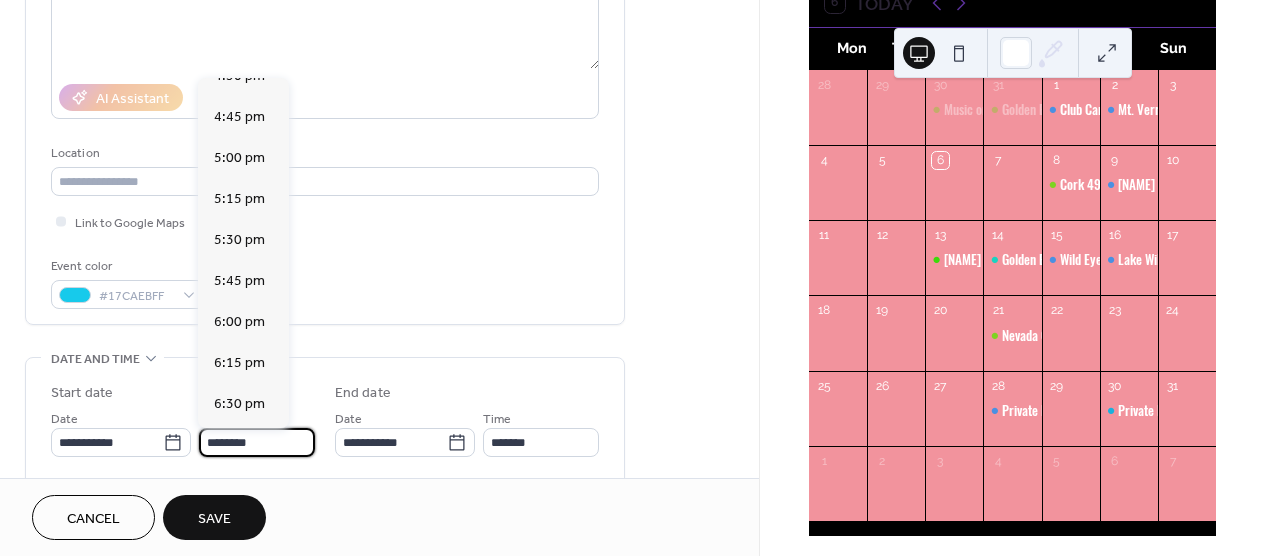 scroll, scrollTop: 2727, scrollLeft: 0, axis: vertical 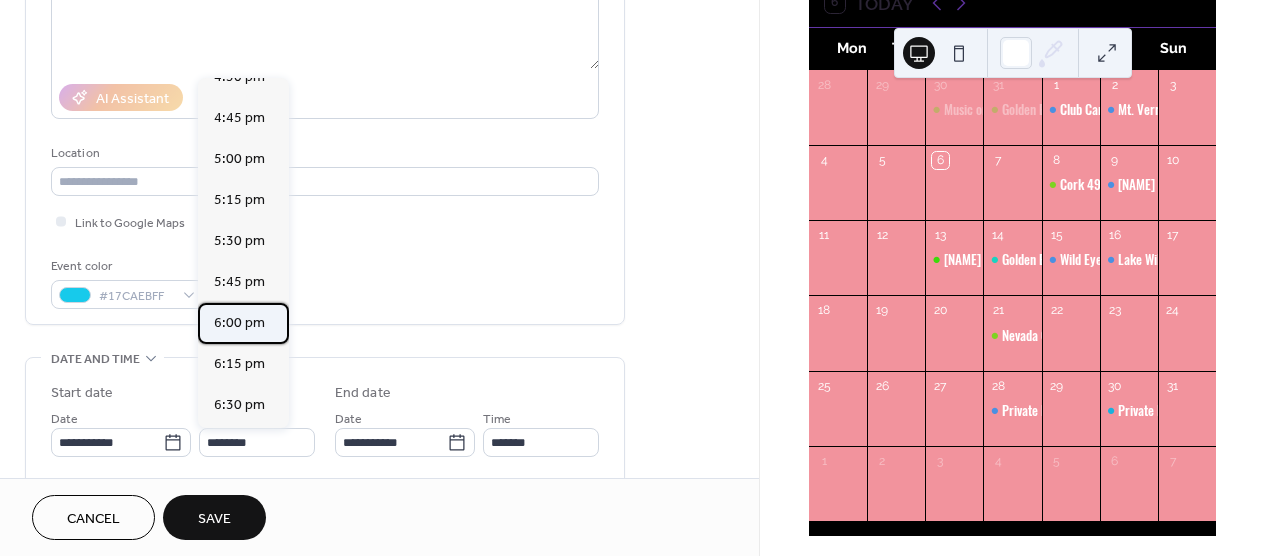 click on "6:00 pm" at bounding box center (239, 323) 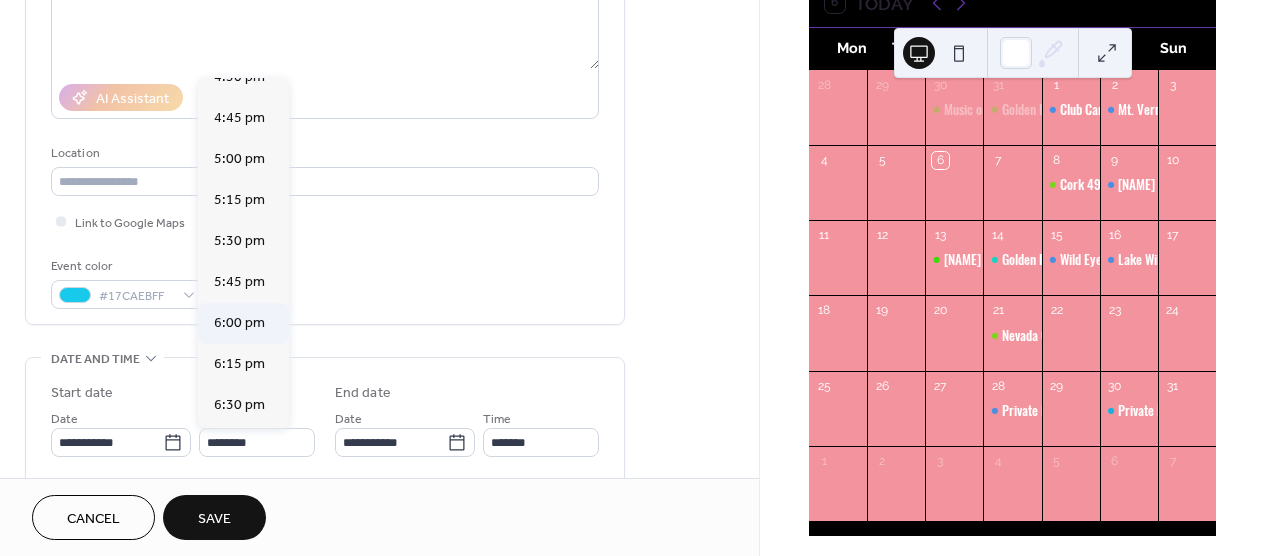 type on "*******" 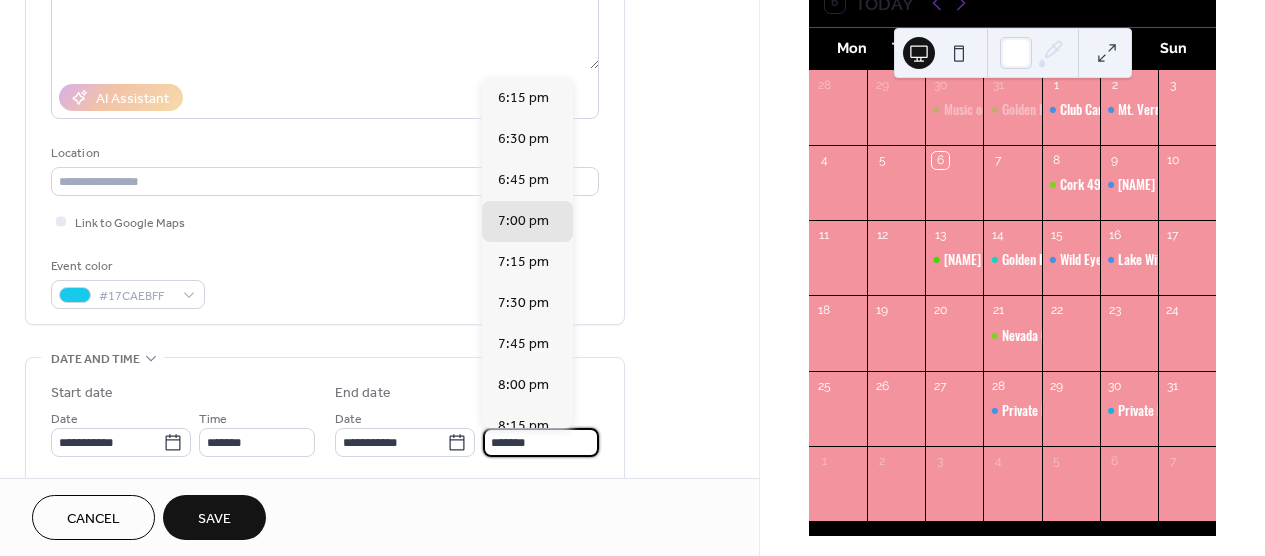 click on "*******" at bounding box center [541, 442] 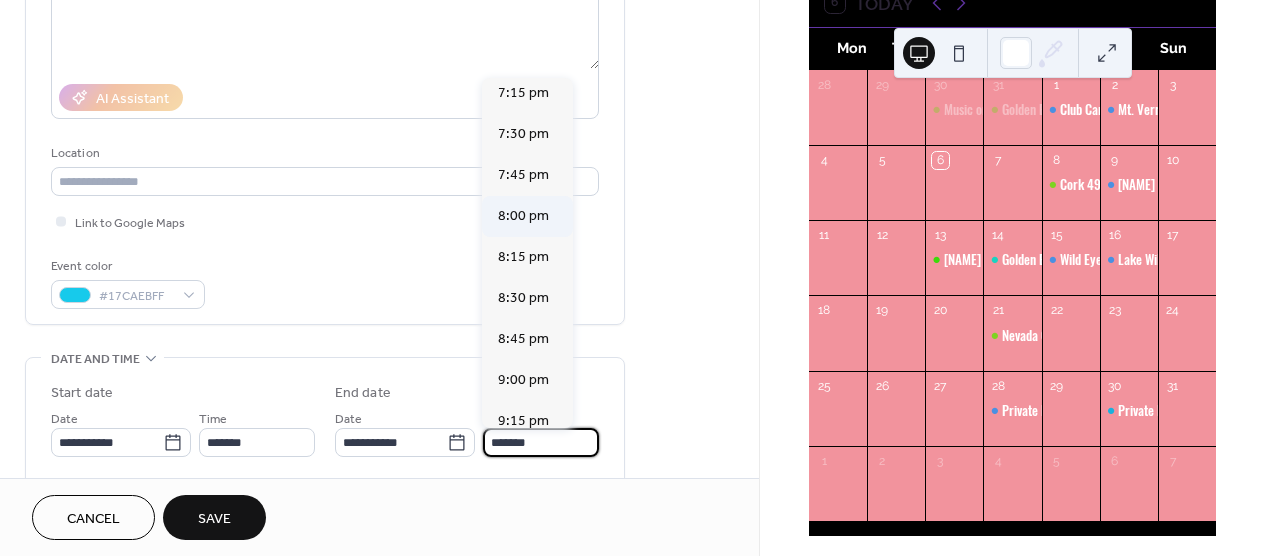 scroll, scrollTop: 170, scrollLeft: 0, axis: vertical 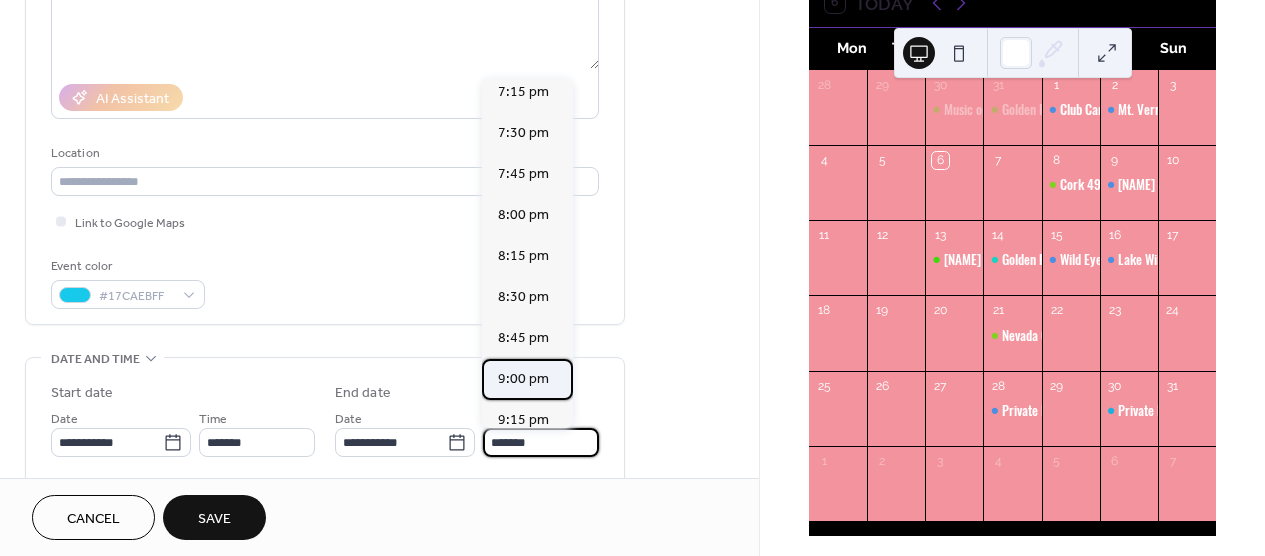 click on "9:00 pm" at bounding box center [523, 379] 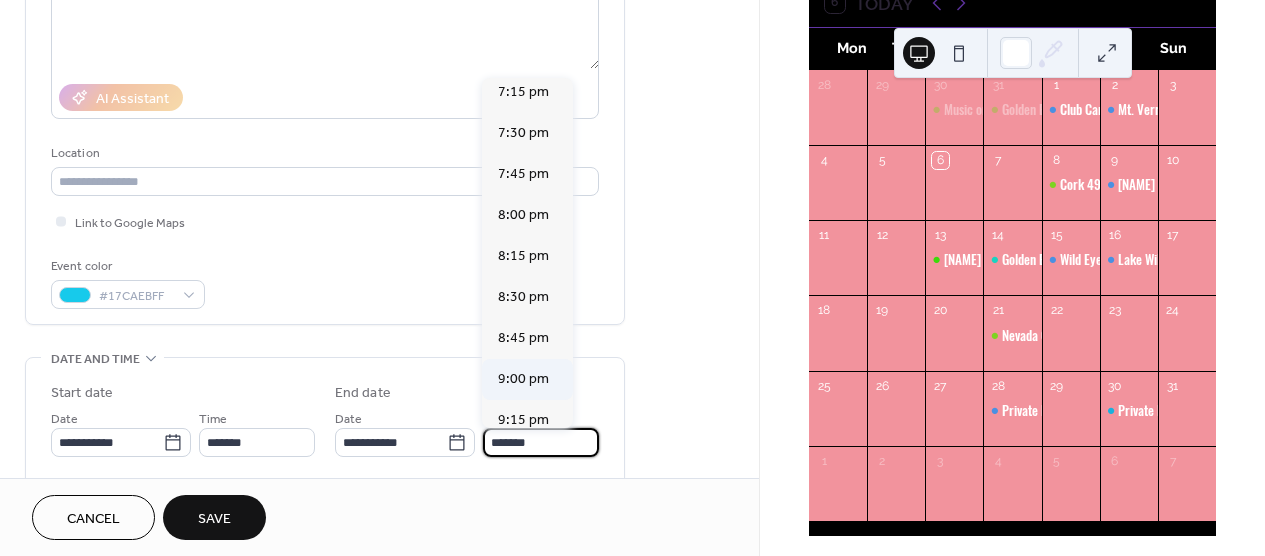 type on "*******" 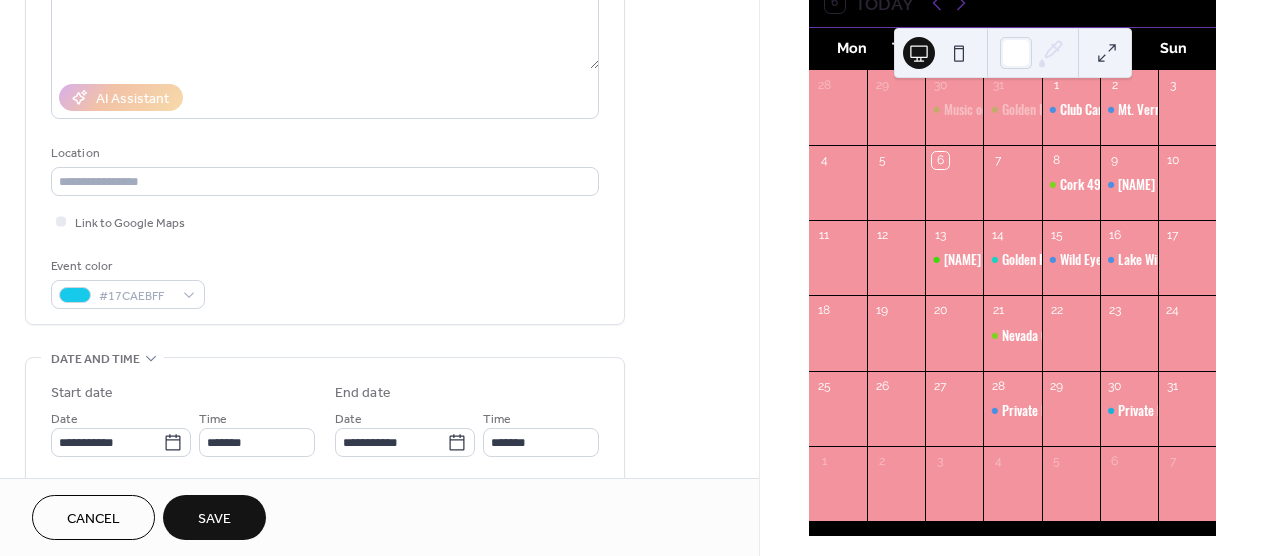 click on "Save" at bounding box center (214, 517) 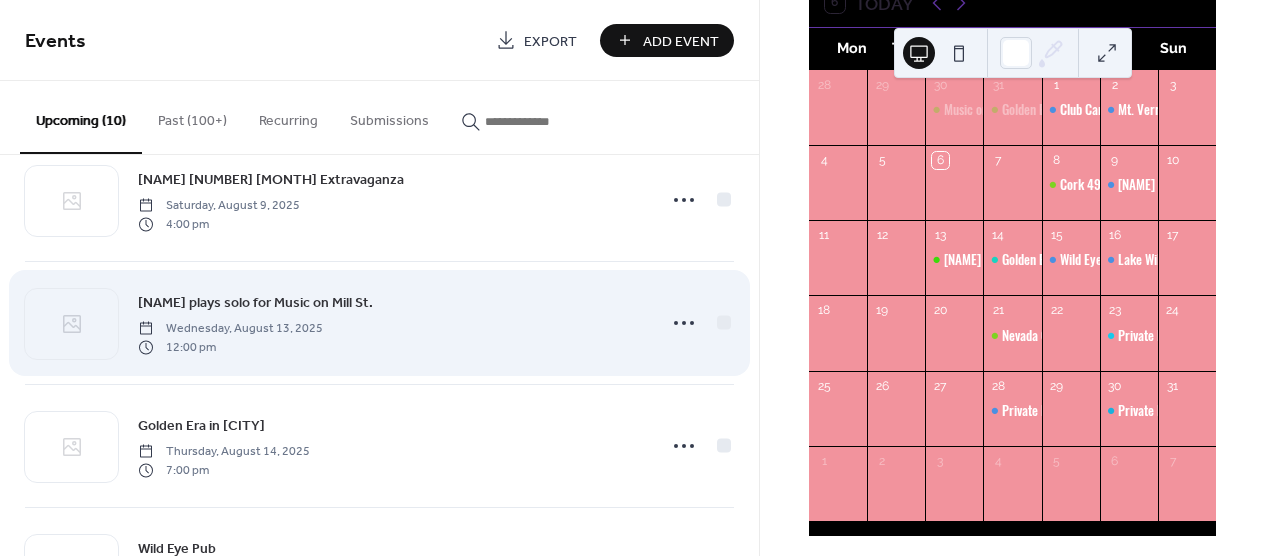 scroll, scrollTop: 0, scrollLeft: 0, axis: both 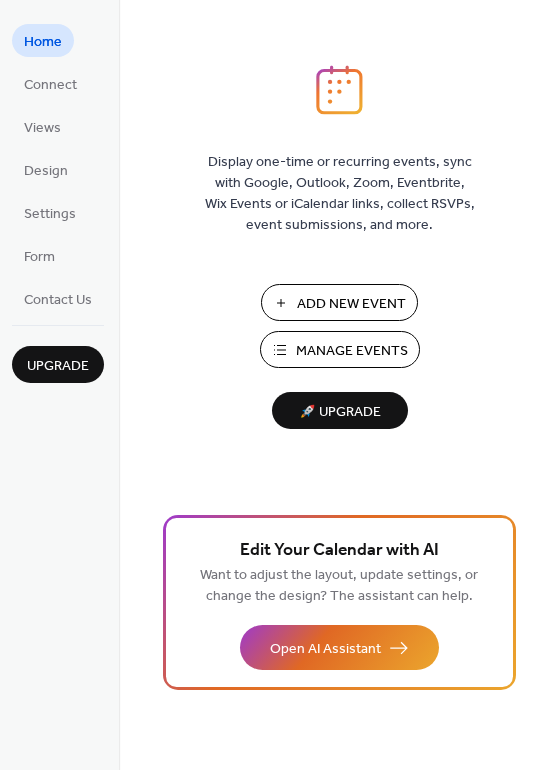 click on "Add New Event" at bounding box center (351, 304) 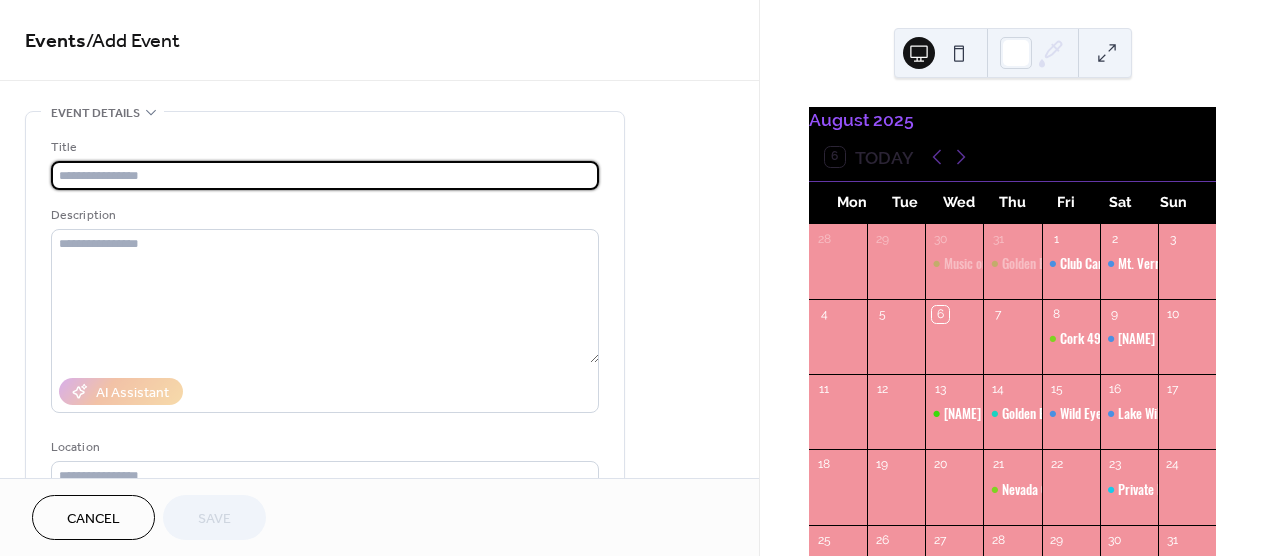 scroll, scrollTop: 0, scrollLeft: 0, axis: both 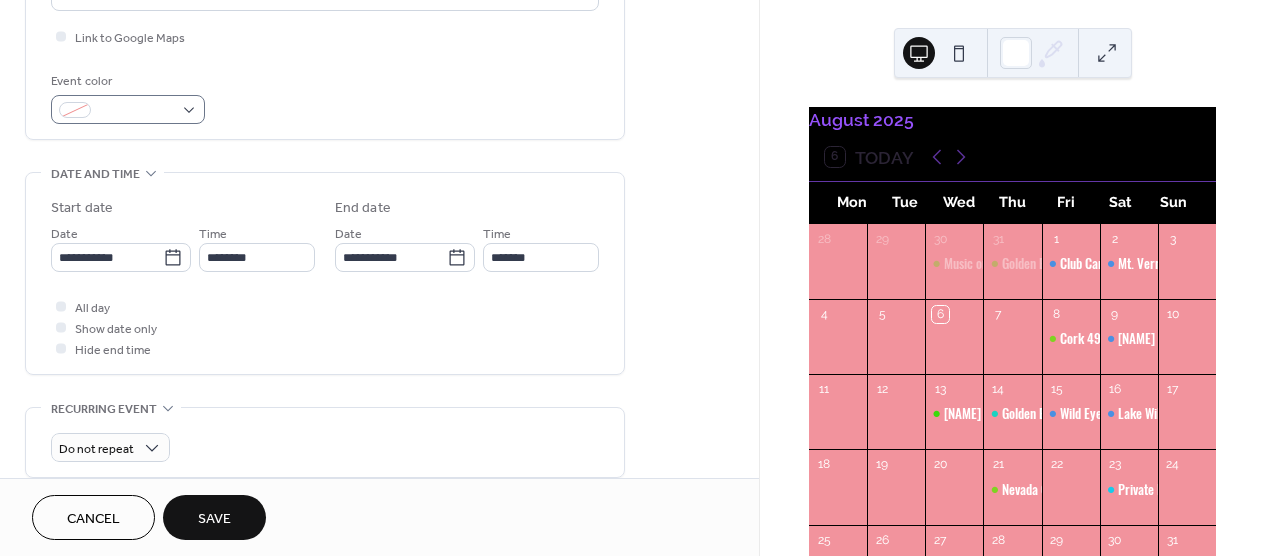 type on "**********" 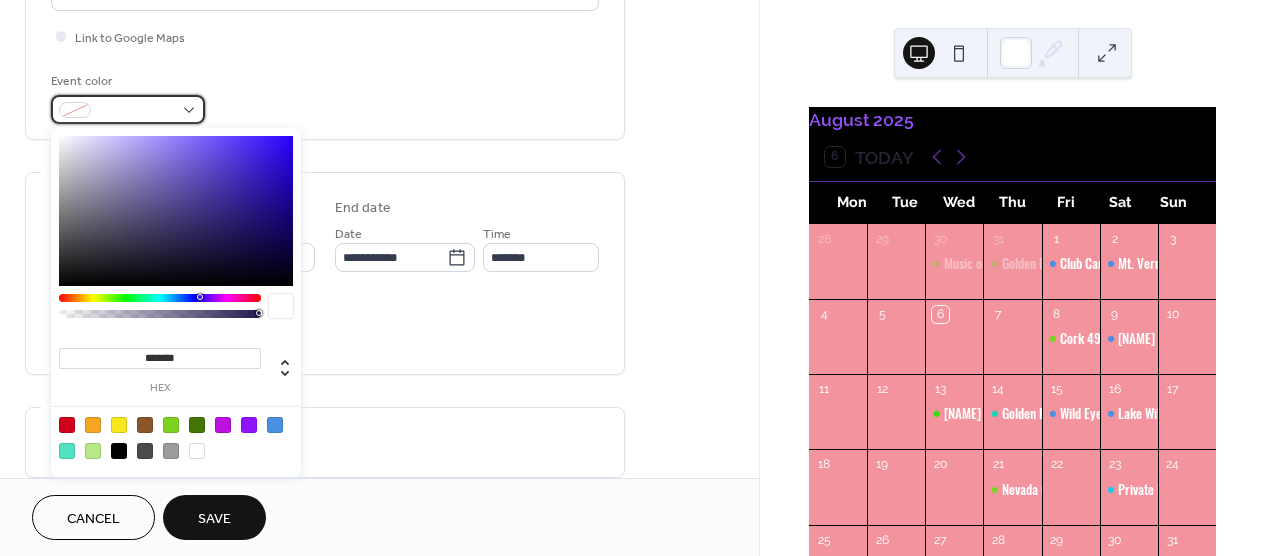 click at bounding box center [128, 109] 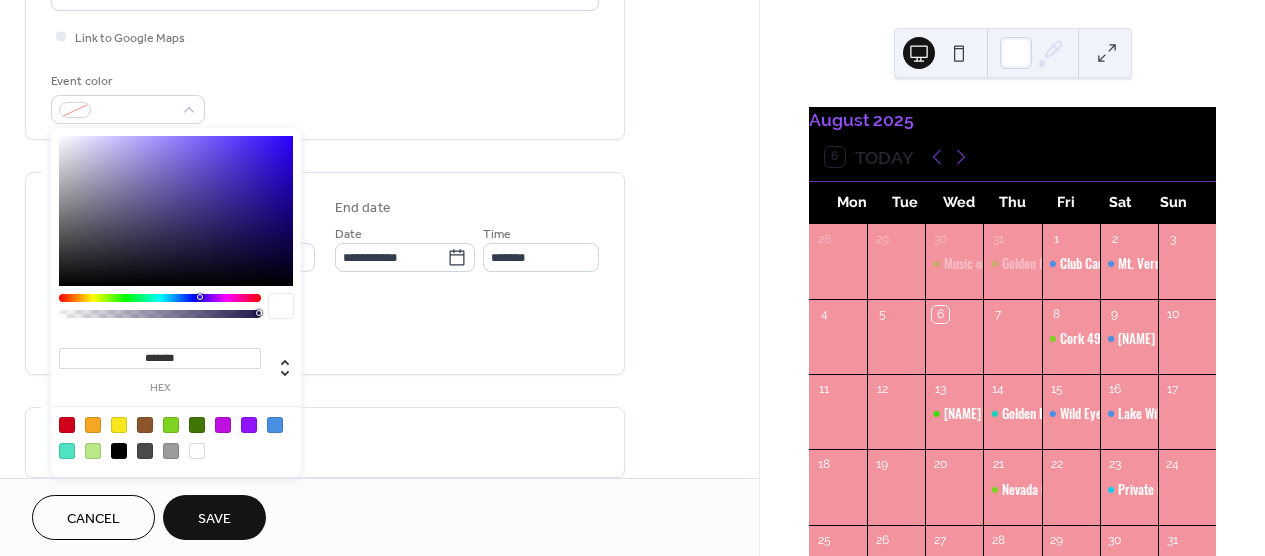 click at bounding box center (275, 425) 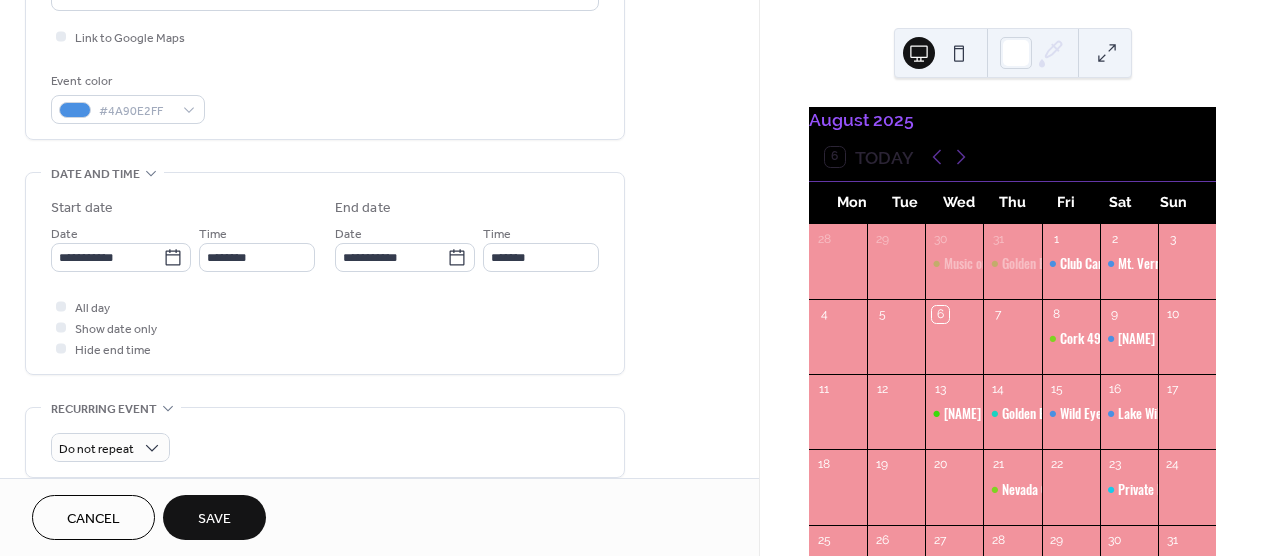 click on "All day Show date only Hide end time" at bounding box center (325, 327) 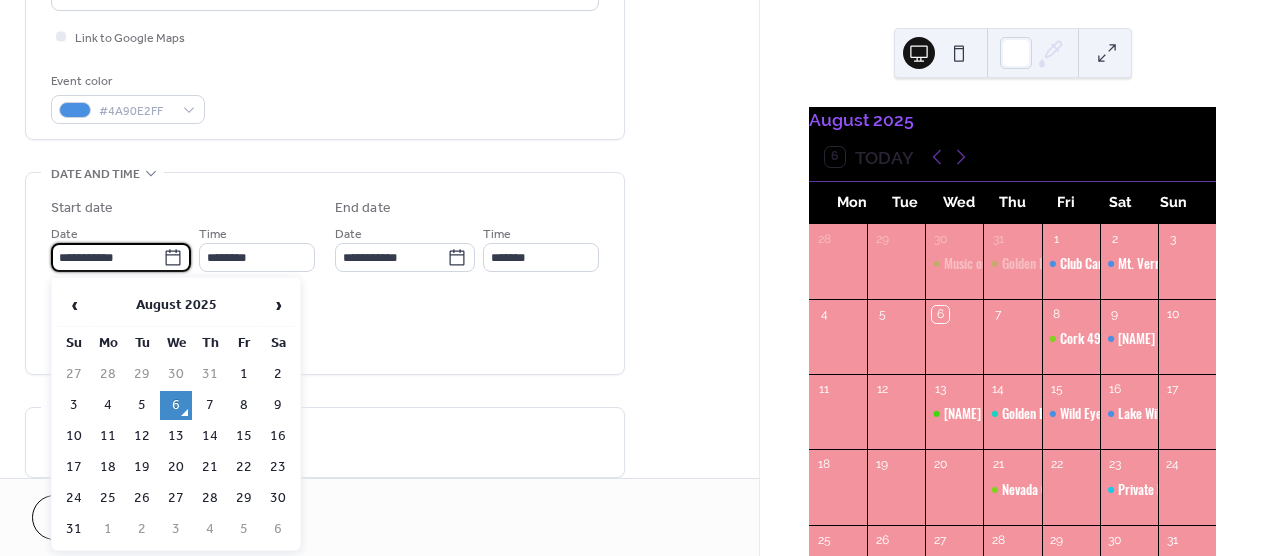 click on "**********" at bounding box center (107, 257) 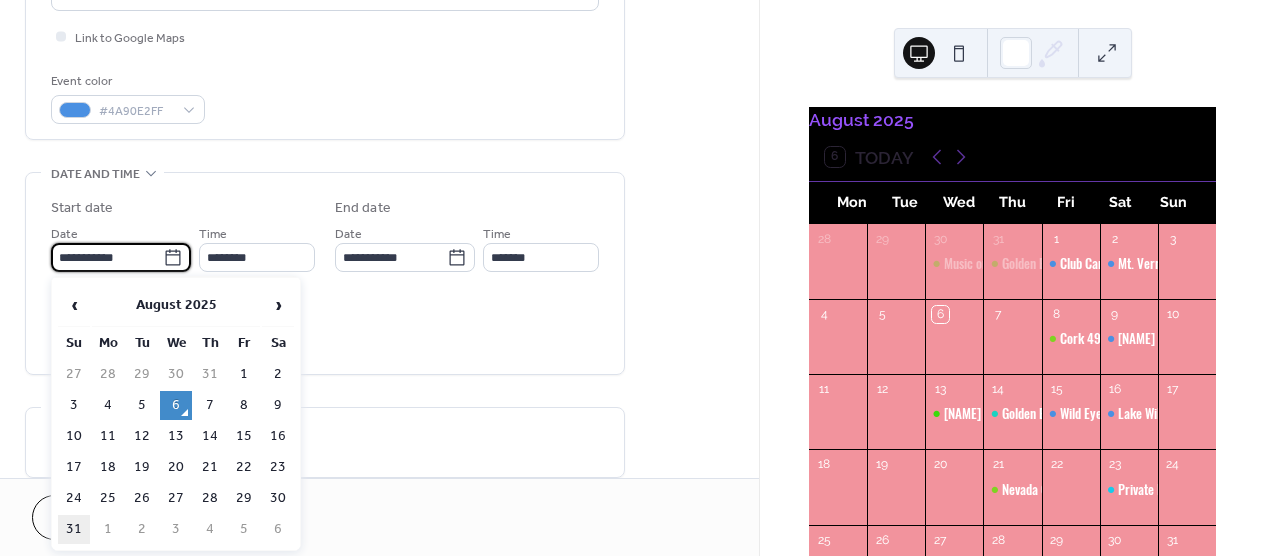 click on "31" at bounding box center [74, 529] 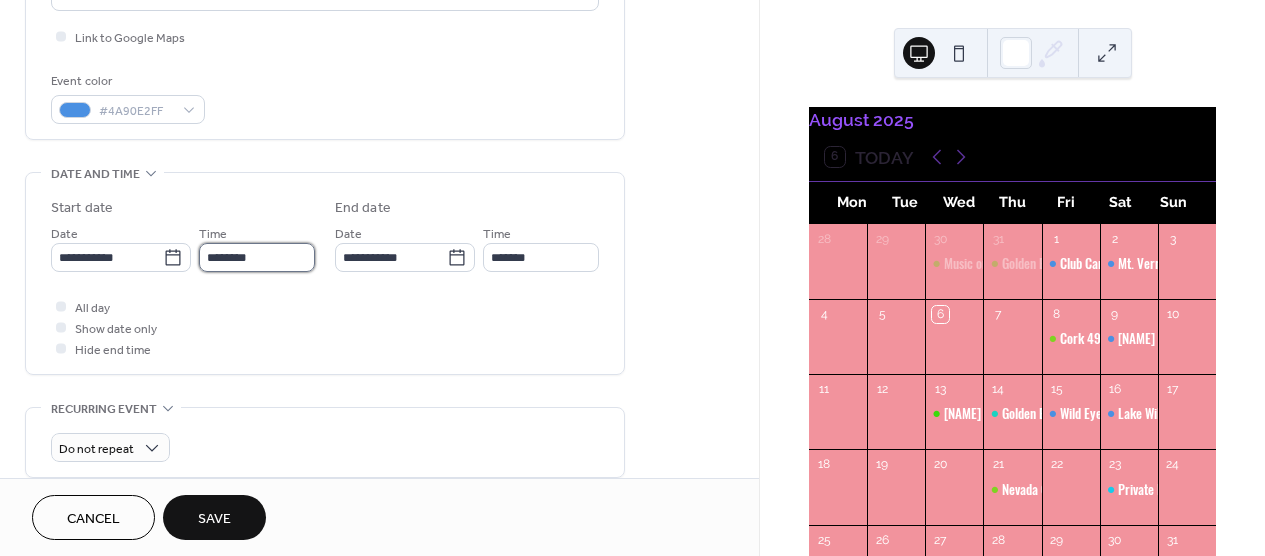 click on "********" at bounding box center (257, 257) 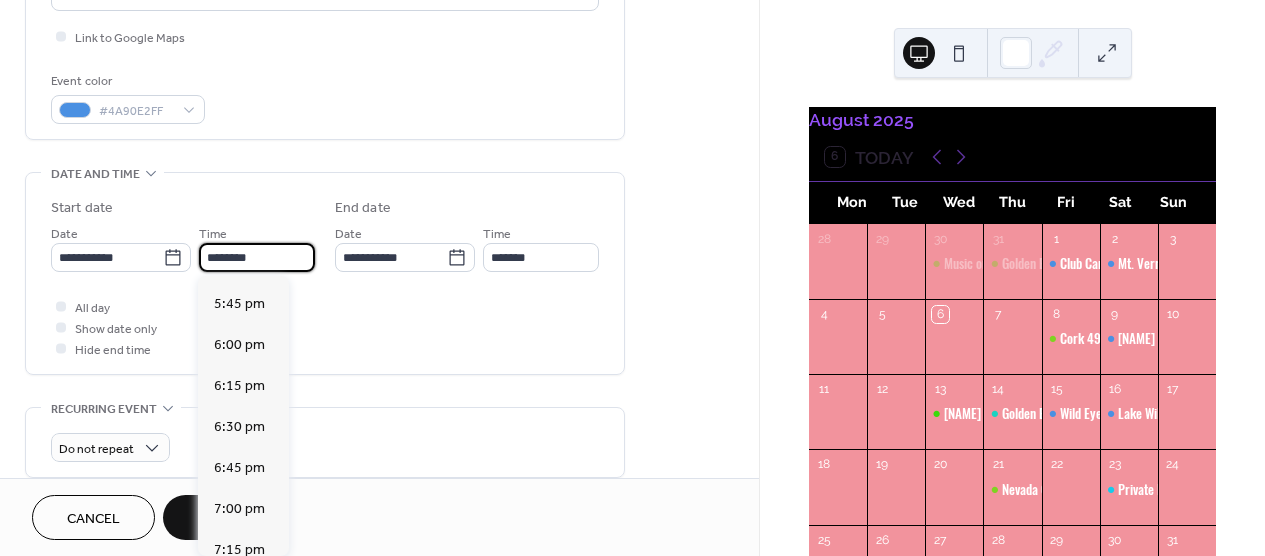 scroll, scrollTop: 2888, scrollLeft: 0, axis: vertical 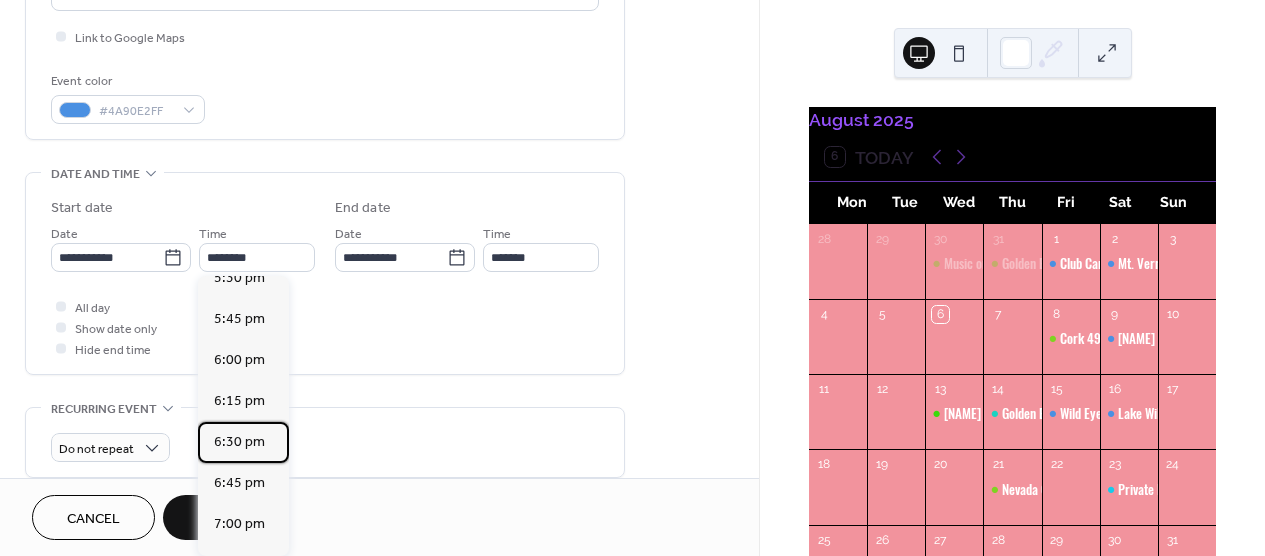 click on "6:30 pm" at bounding box center [239, 442] 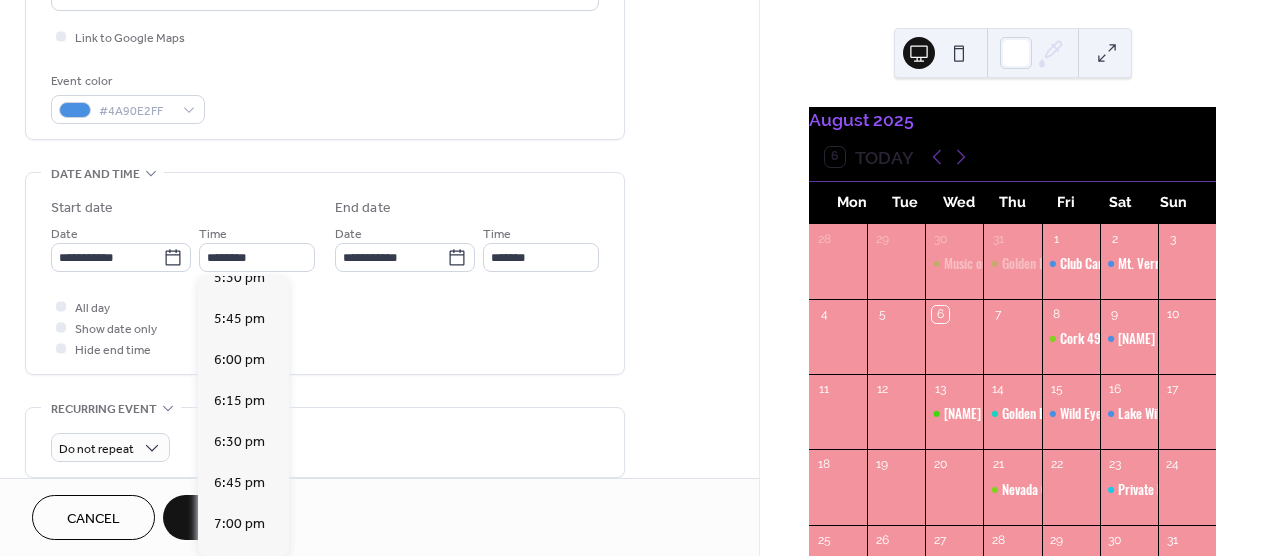 type on "*******" 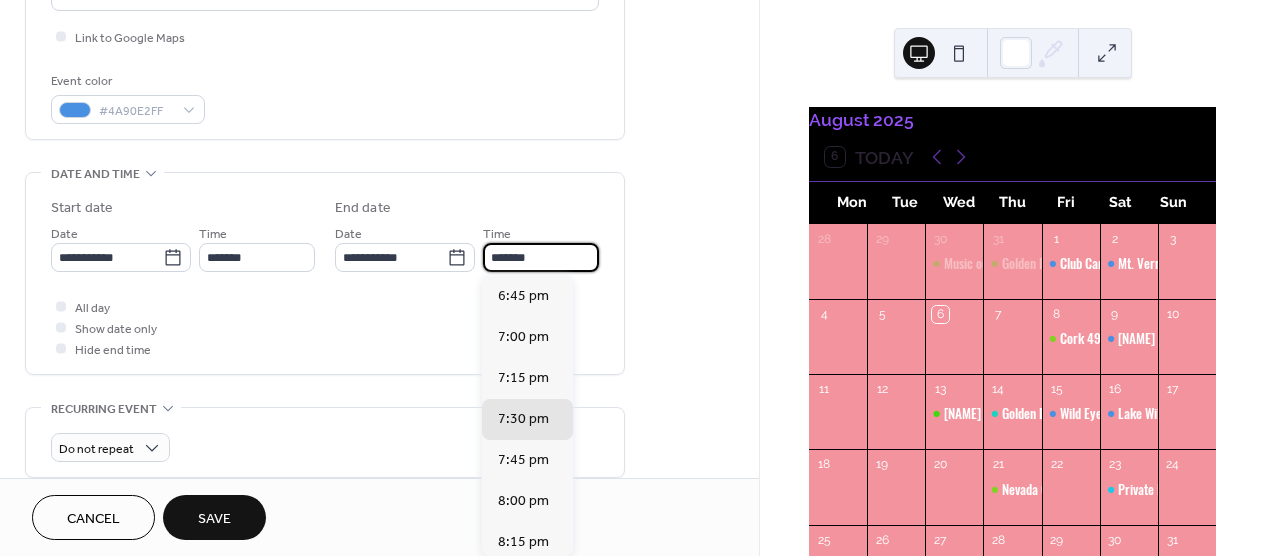 click on "*******" at bounding box center (541, 257) 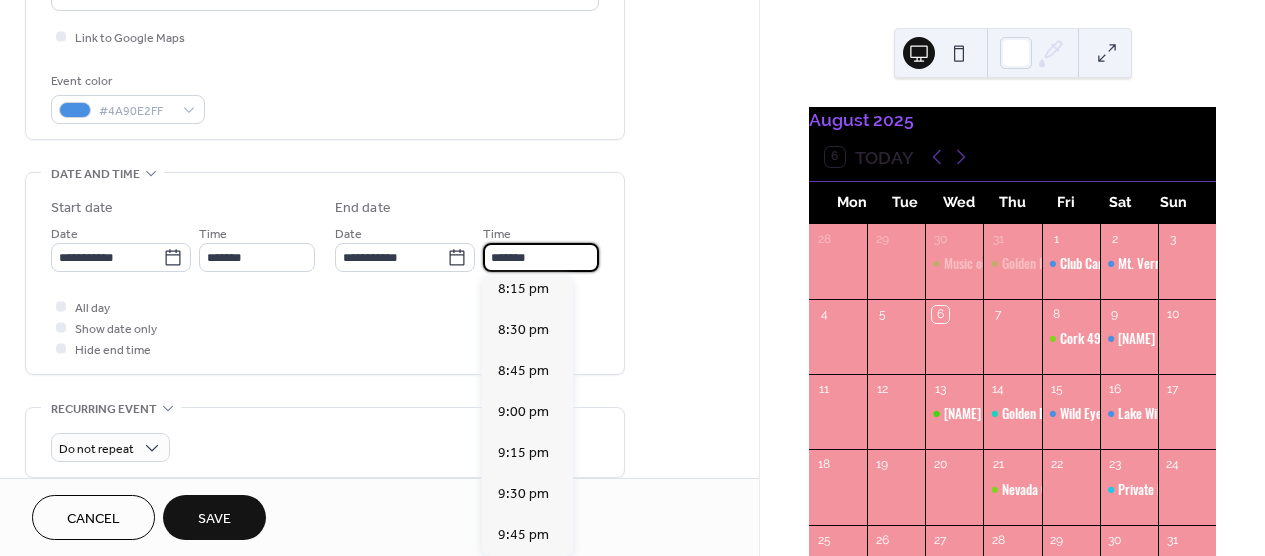 scroll, scrollTop: 270, scrollLeft: 0, axis: vertical 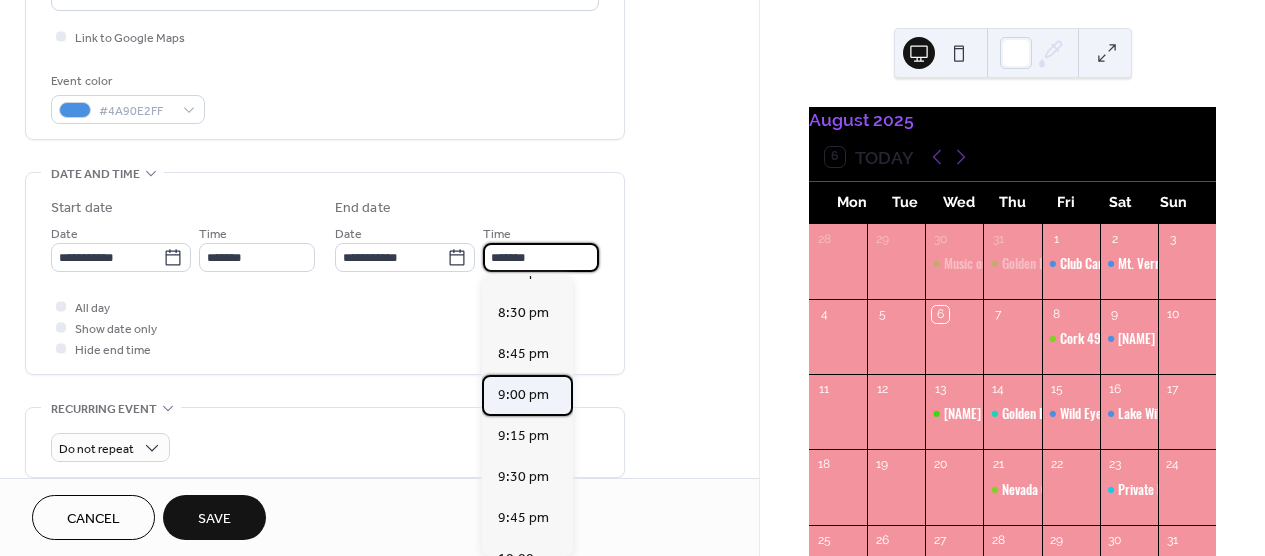 click on "9:00 pm" at bounding box center (523, 395) 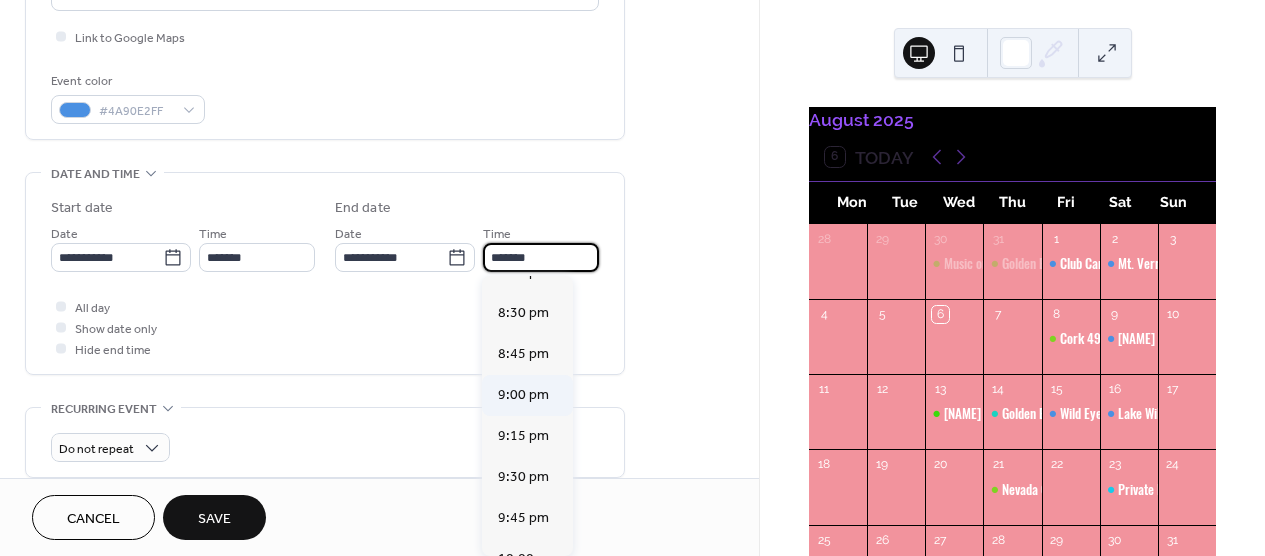 type on "*******" 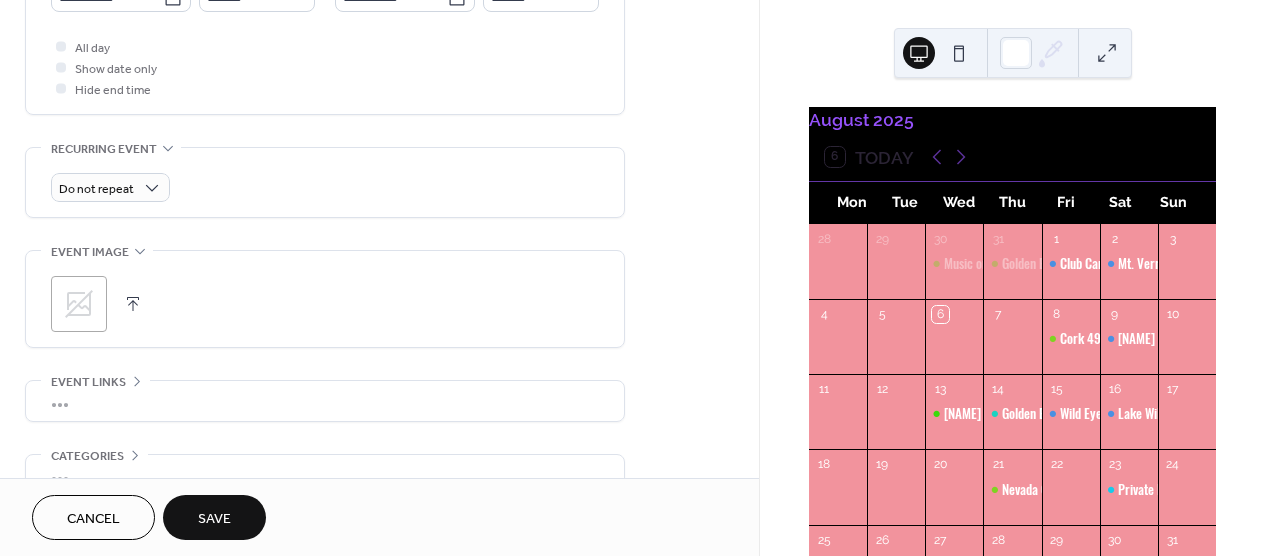 scroll, scrollTop: 744, scrollLeft: 0, axis: vertical 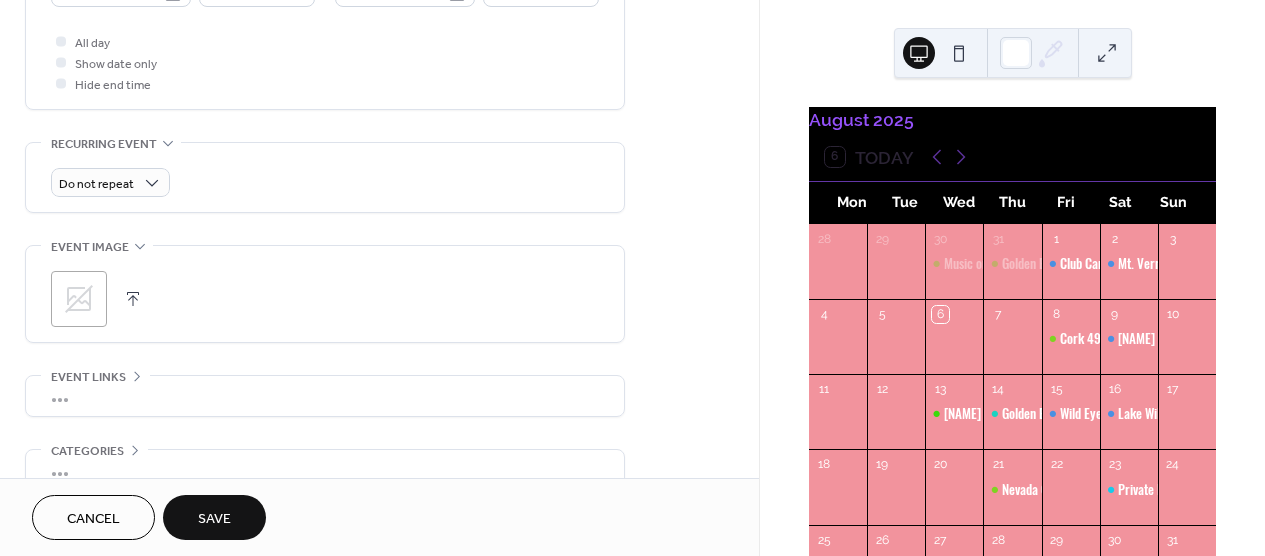 click on "Save" at bounding box center (214, 519) 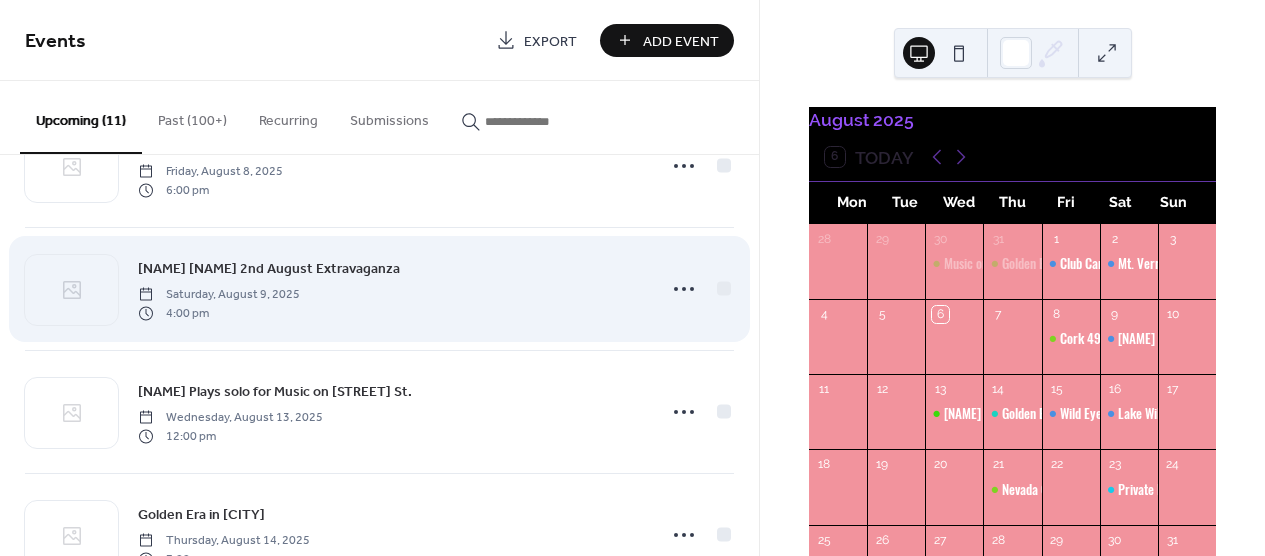 scroll, scrollTop: 82, scrollLeft: 0, axis: vertical 